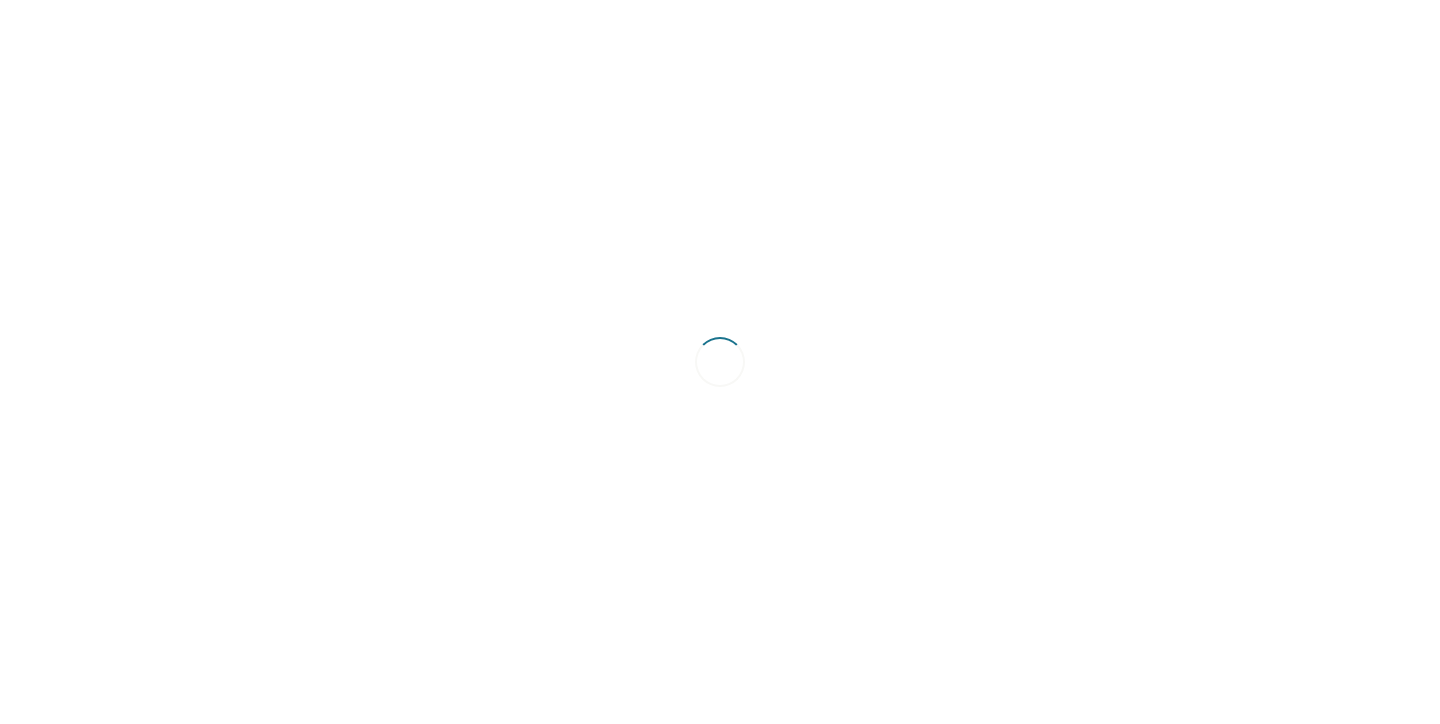 scroll, scrollTop: 0, scrollLeft: 0, axis: both 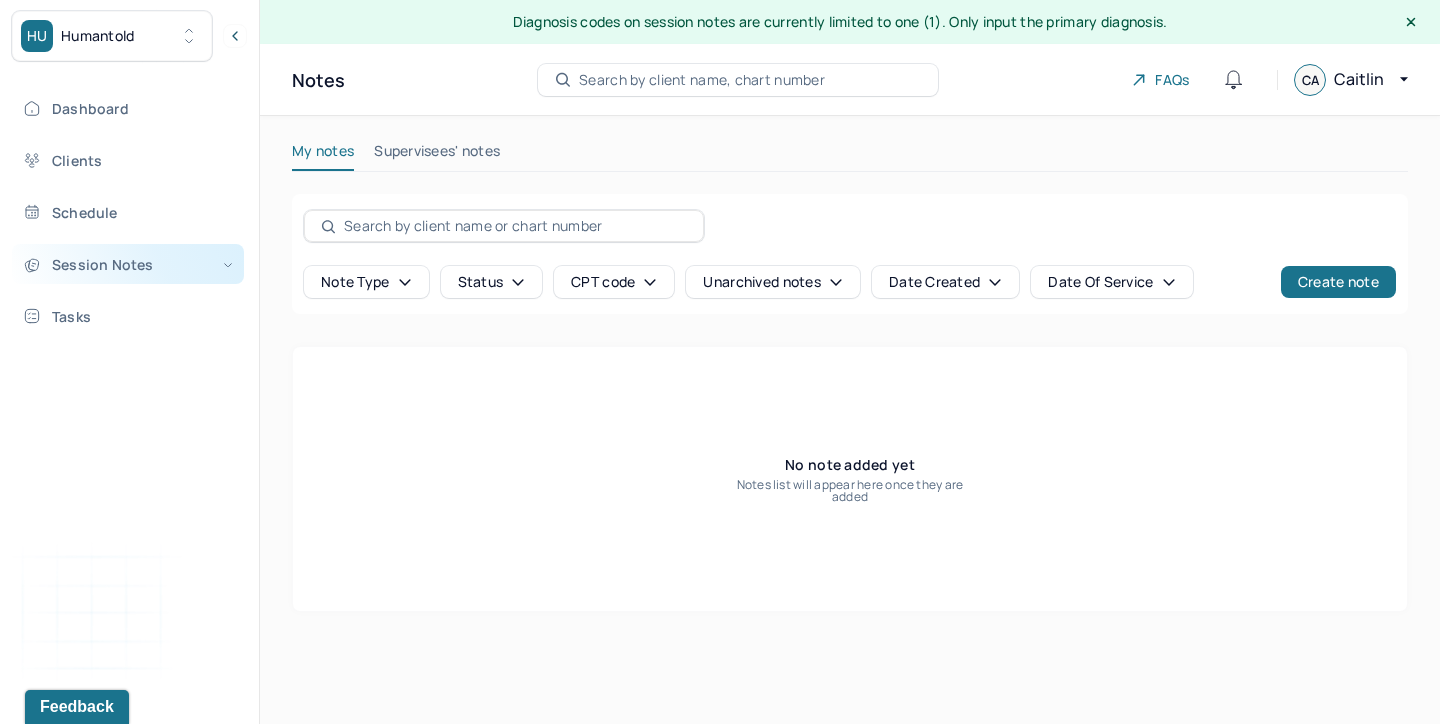 click on "Session Notes" at bounding box center (128, 264) 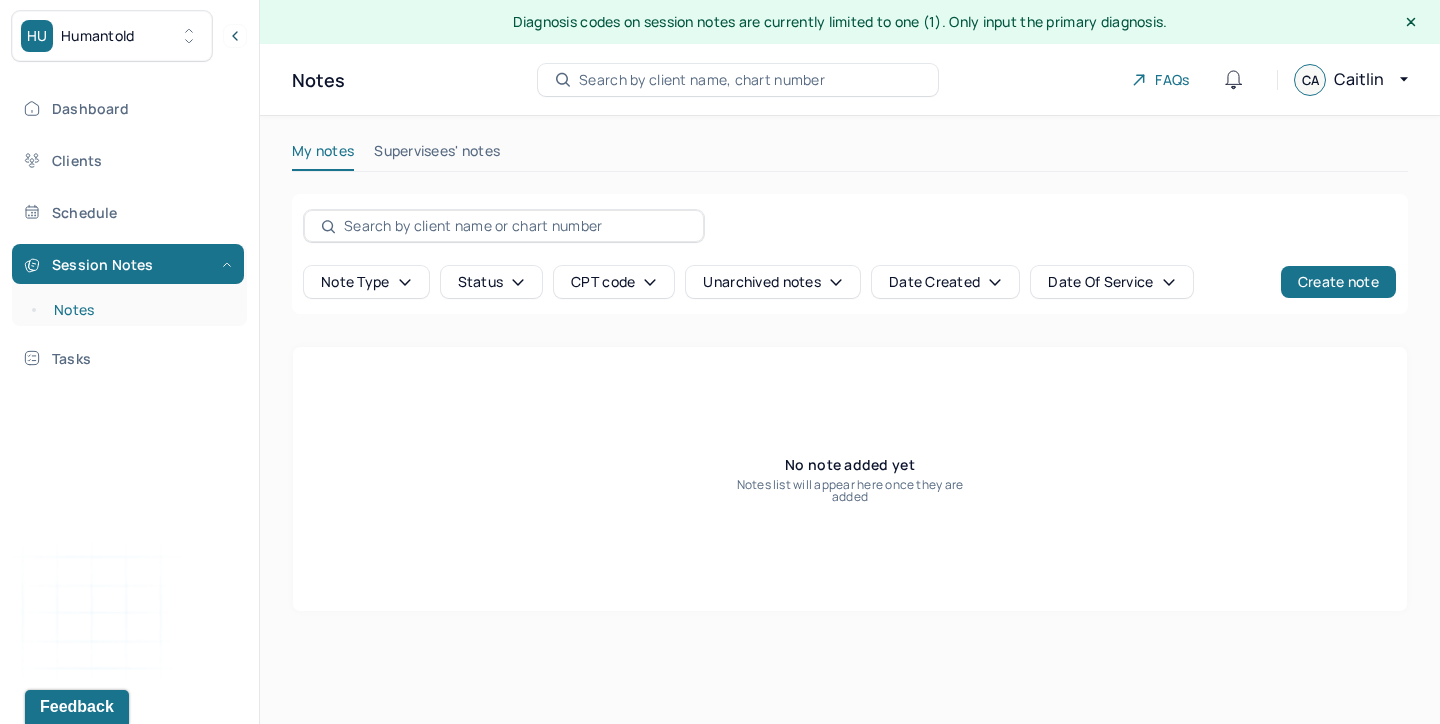 click on "Notes" at bounding box center (139, 310) 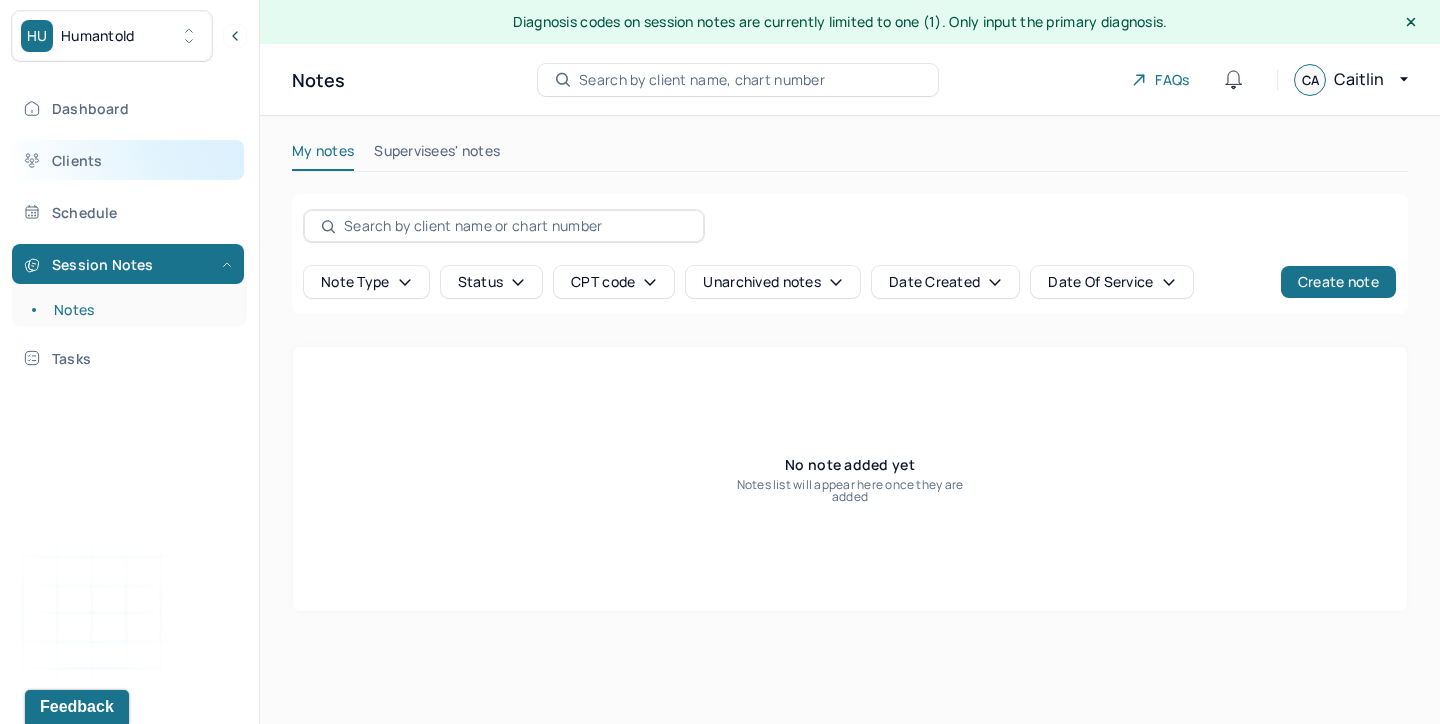 click on "Clients" at bounding box center (128, 160) 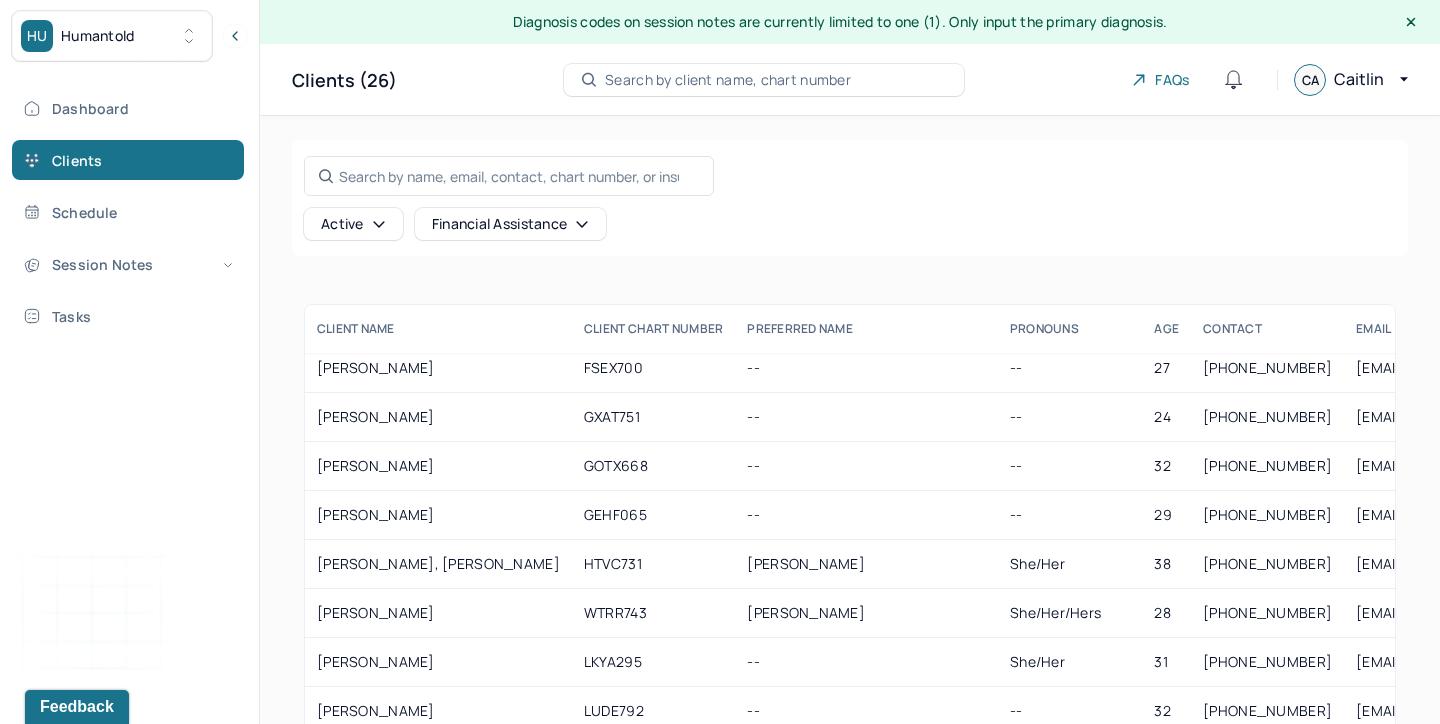 scroll, scrollTop: 806, scrollLeft: 0, axis: vertical 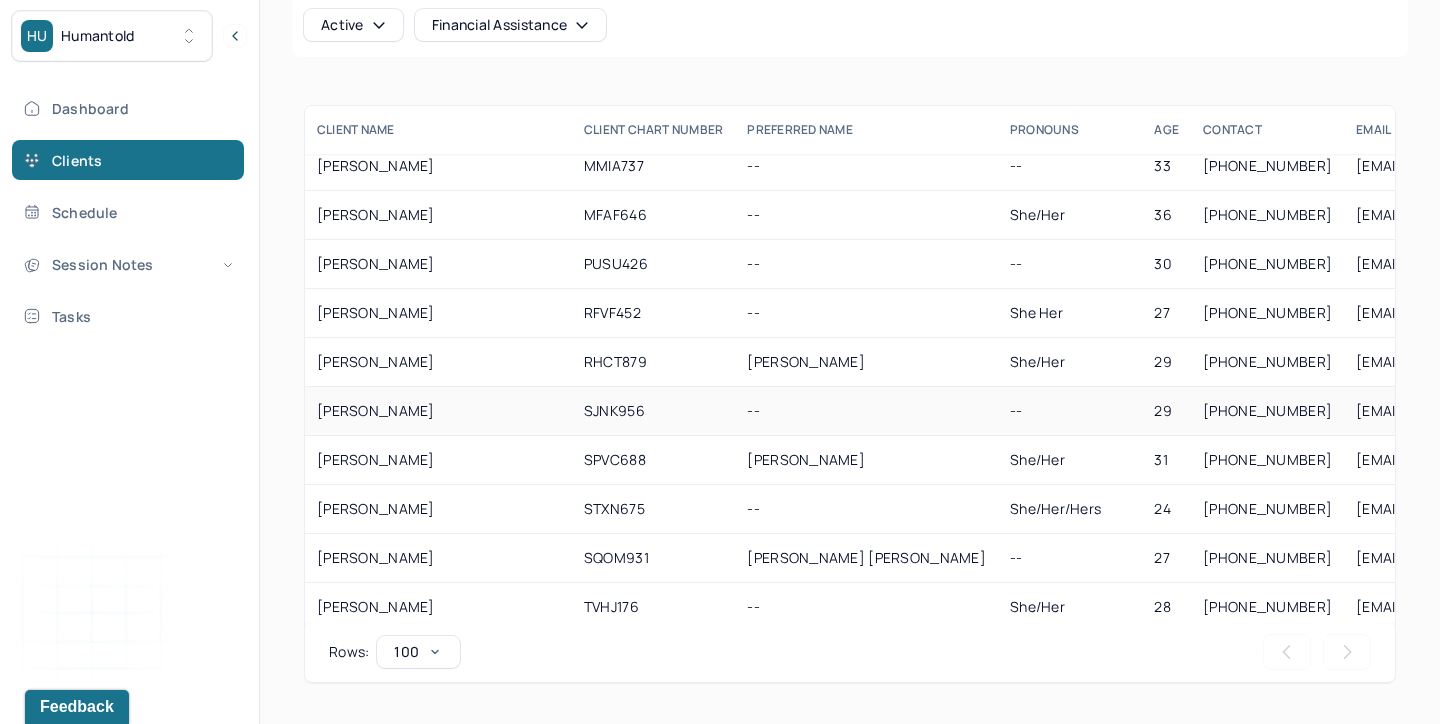click on "SANGREE, RUTH" at bounding box center (438, 411) 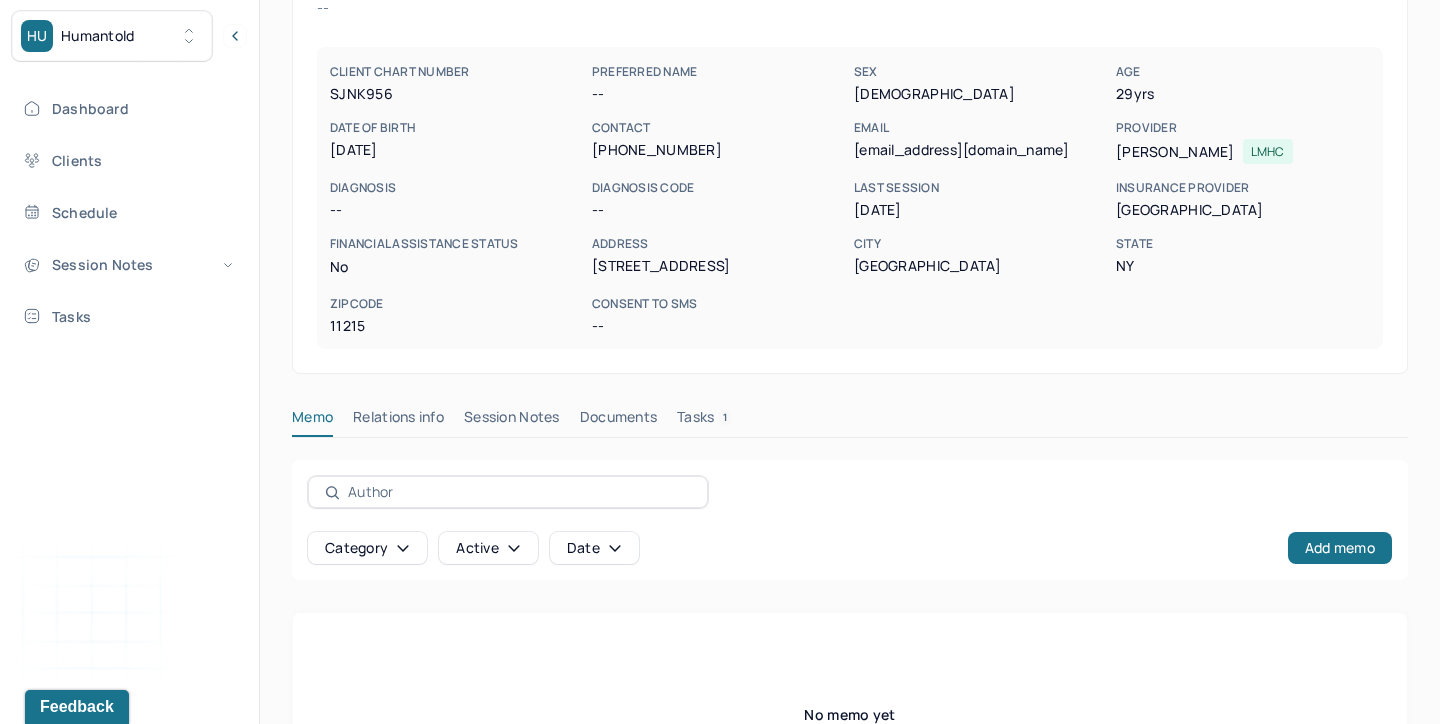 click on "Session Notes" at bounding box center [512, 421] 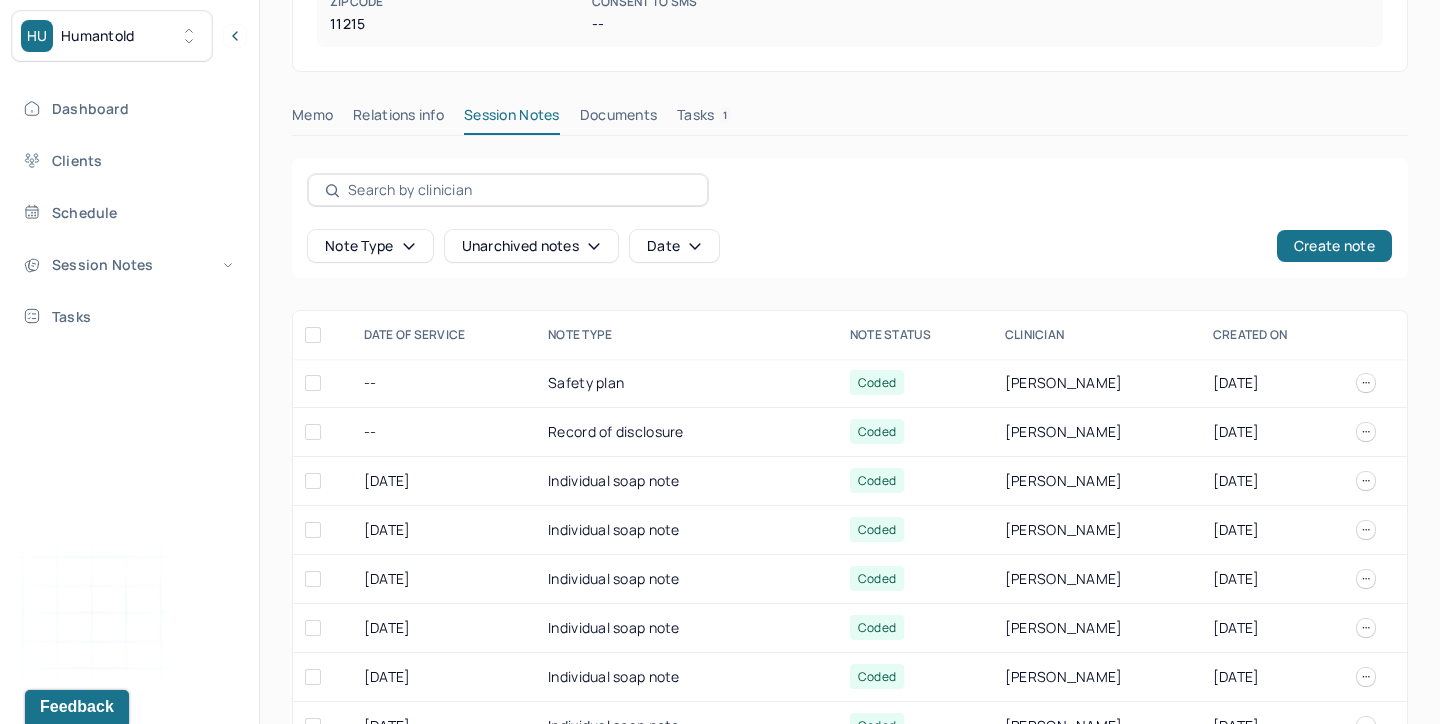 scroll, scrollTop: 490, scrollLeft: 0, axis: vertical 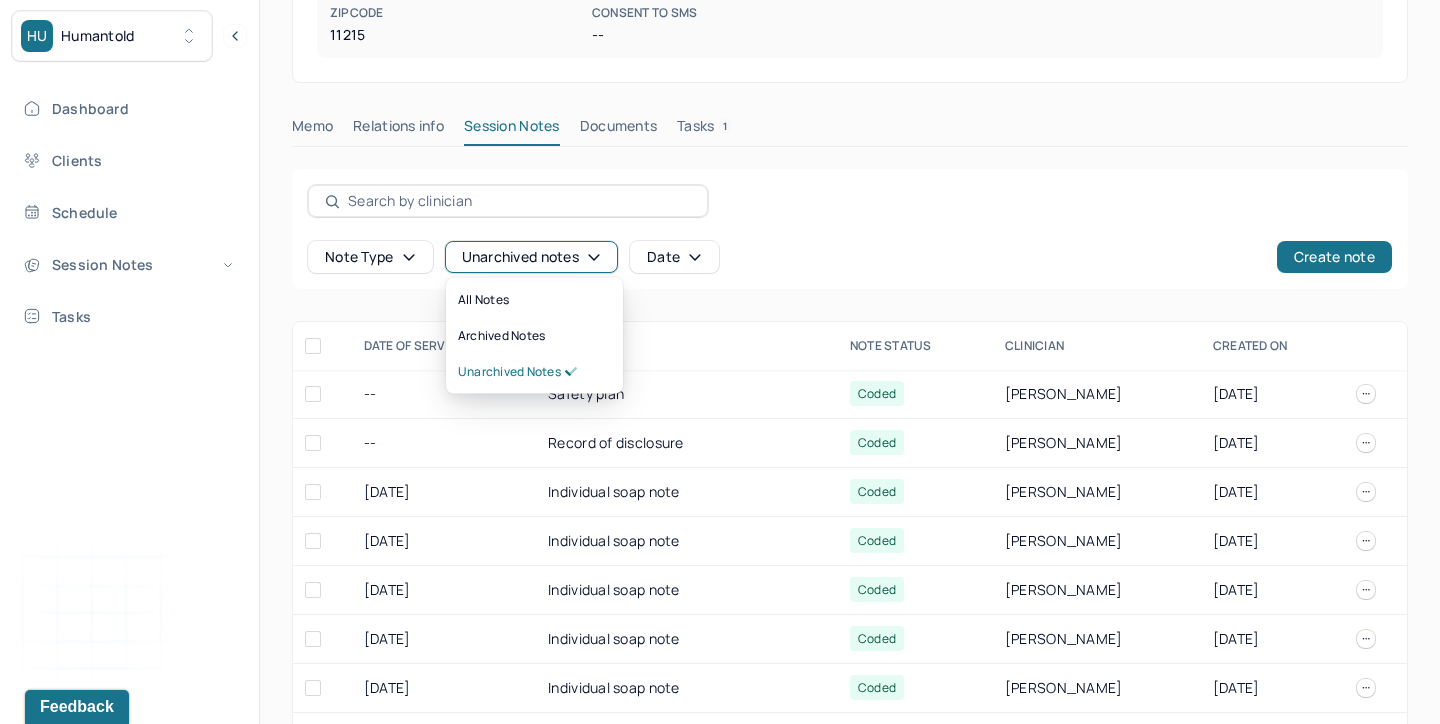 click on "Unarchived notes" at bounding box center [531, 257] 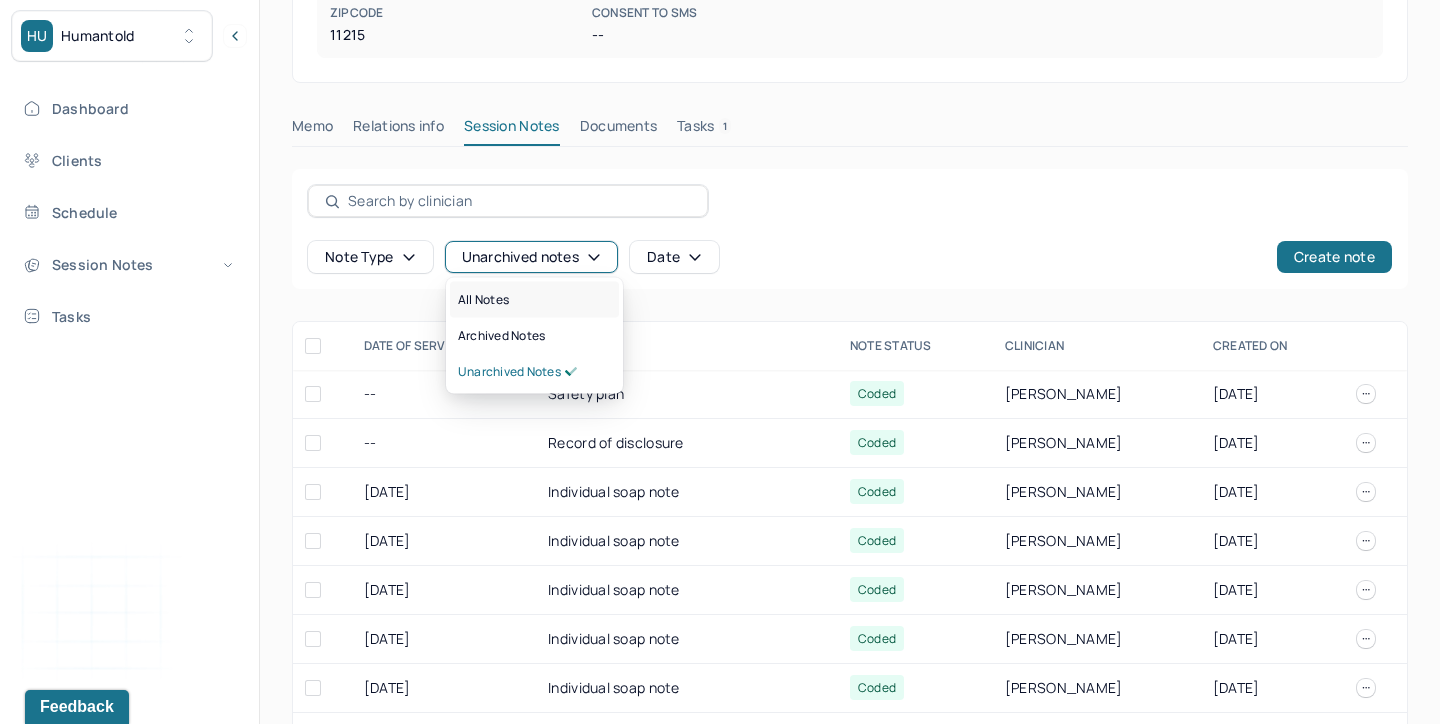 click on "All notes" at bounding box center (534, 300) 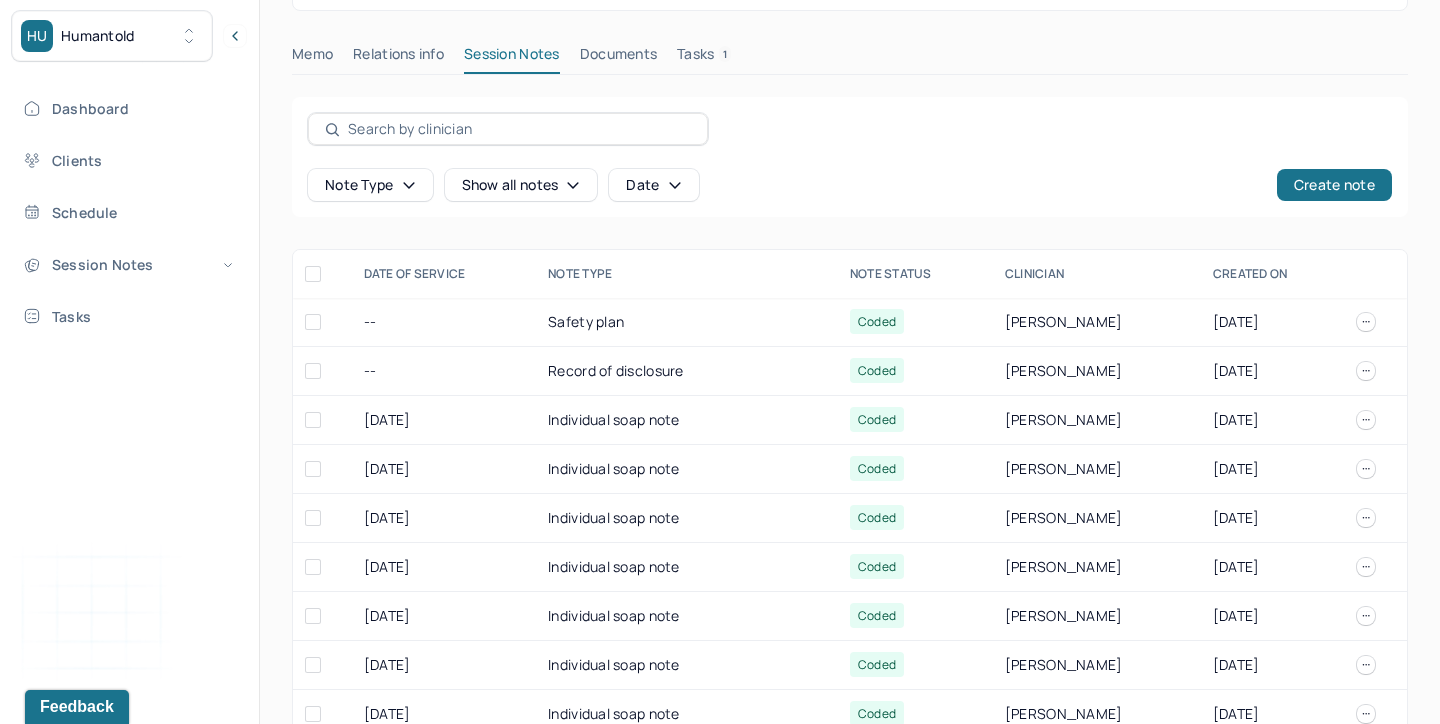 scroll, scrollTop: 690, scrollLeft: 0, axis: vertical 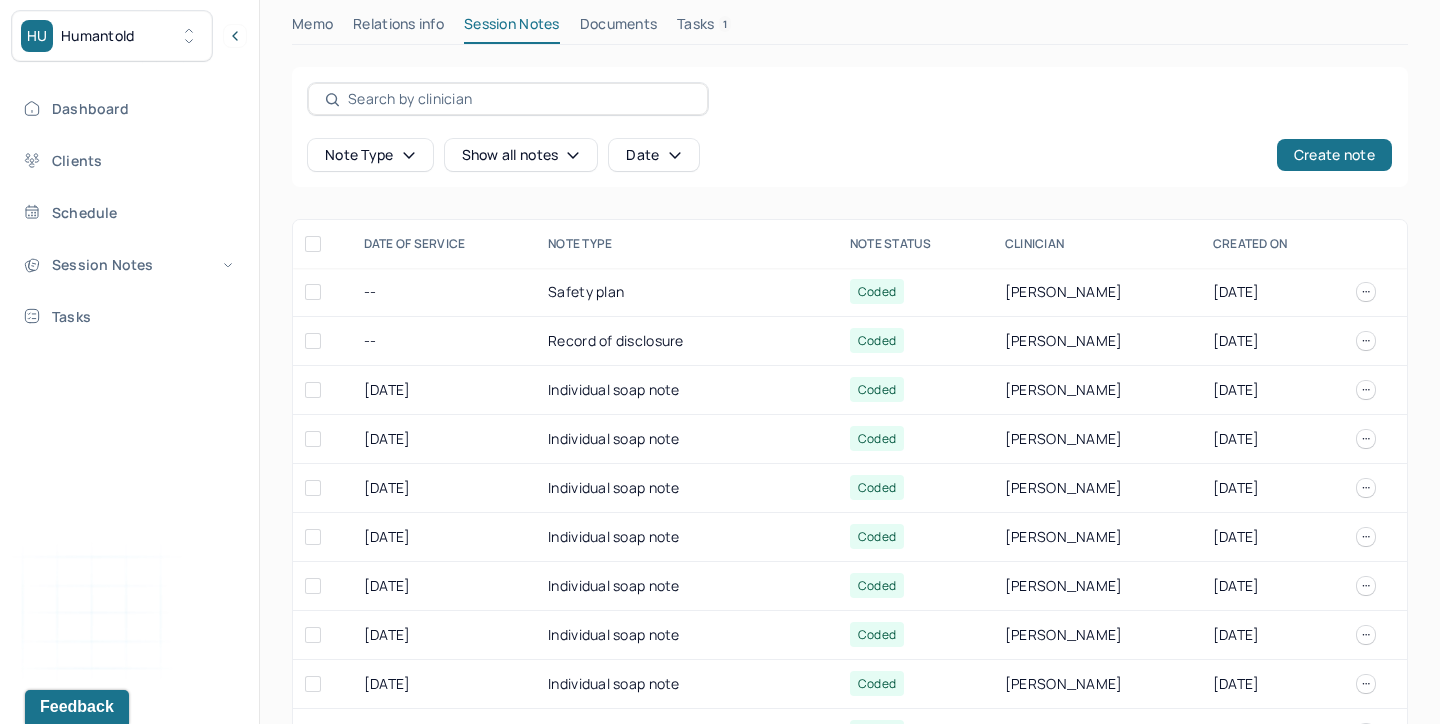click on "Tasks 1" at bounding box center (704, 28) 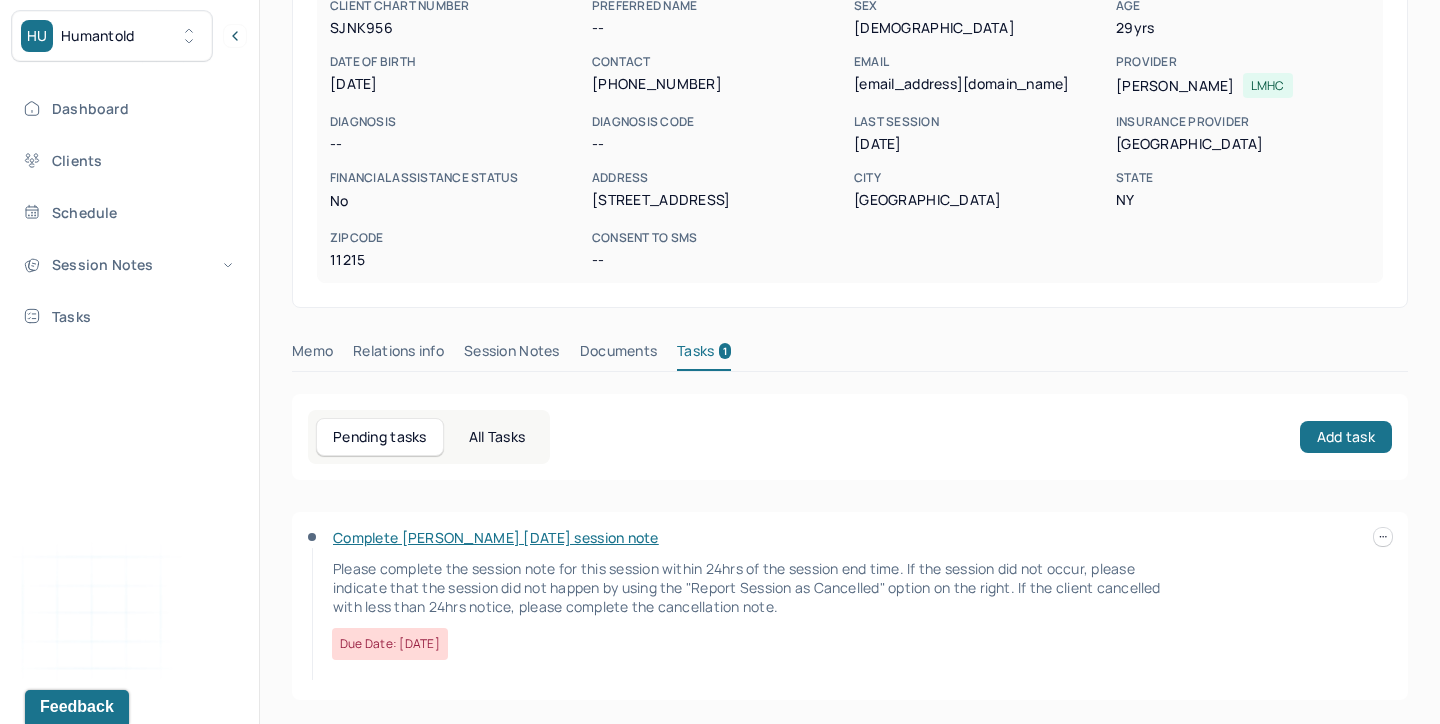 click on "Memo" at bounding box center [312, 355] 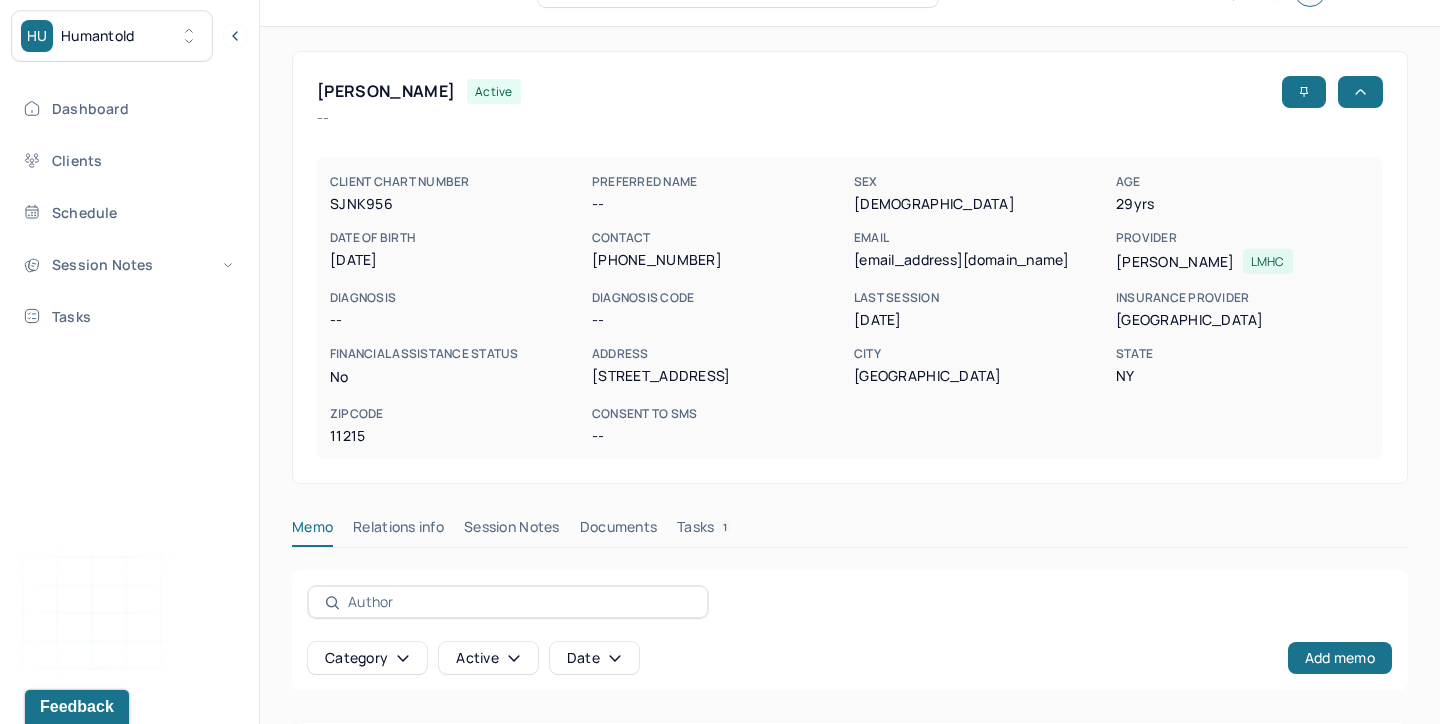 scroll, scrollTop: 78, scrollLeft: 0, axis: vertical 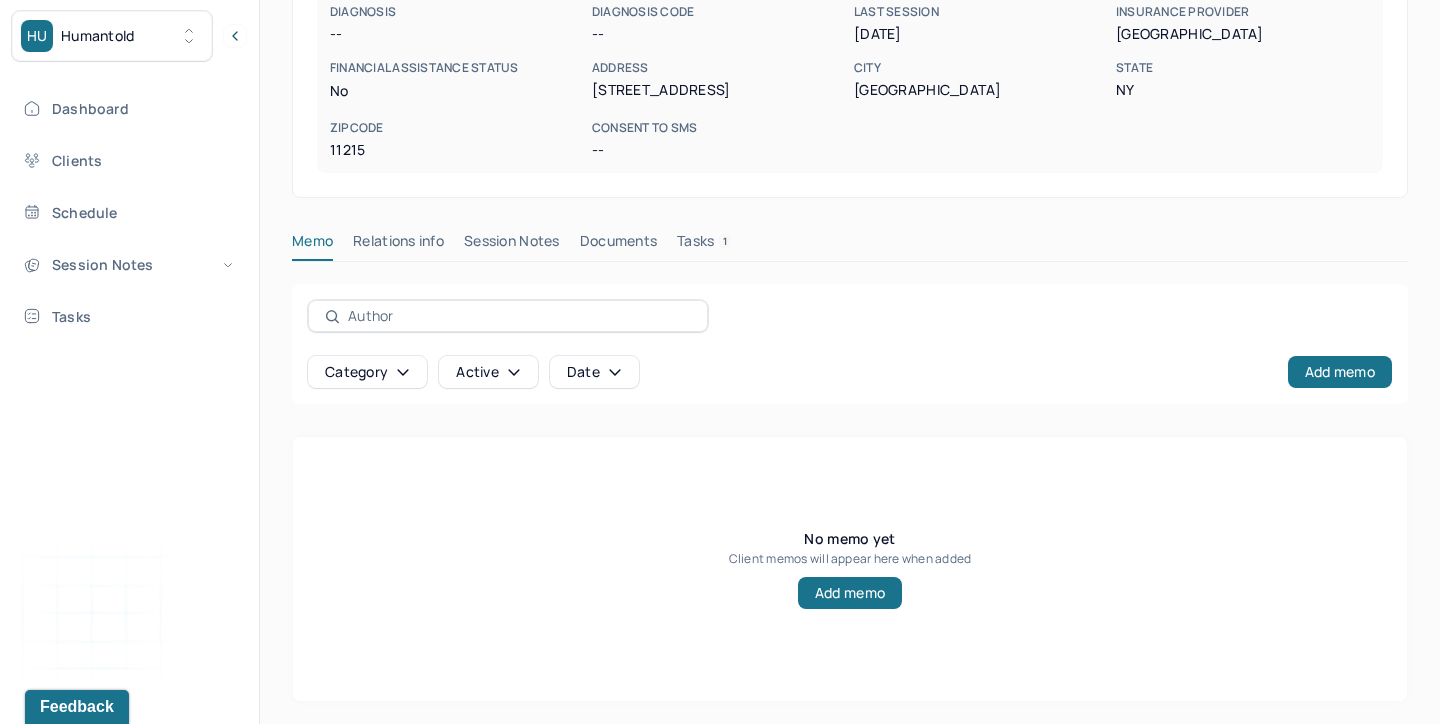 click on "Session Notes" at bounding box center [512, 245] 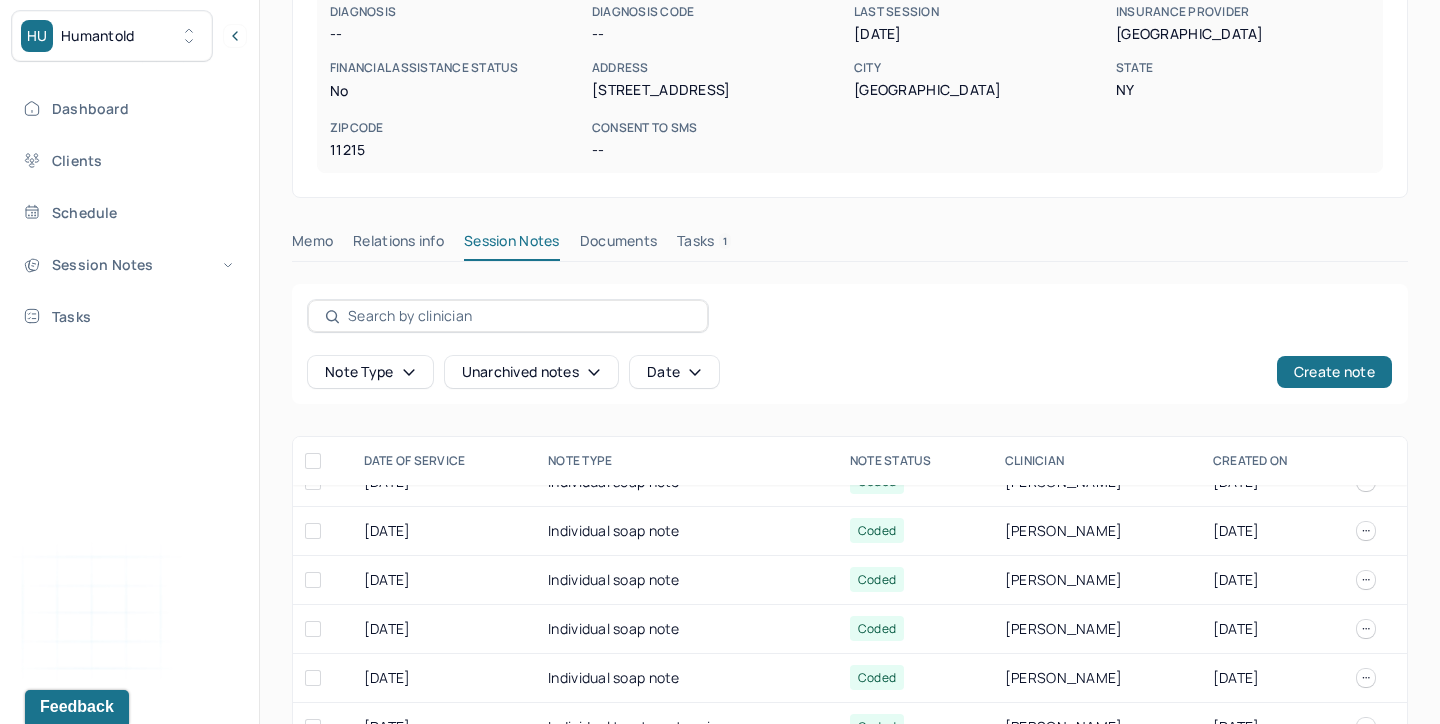 scroll, scrollTop: 423, scrollLeft: 0, axis: vertical 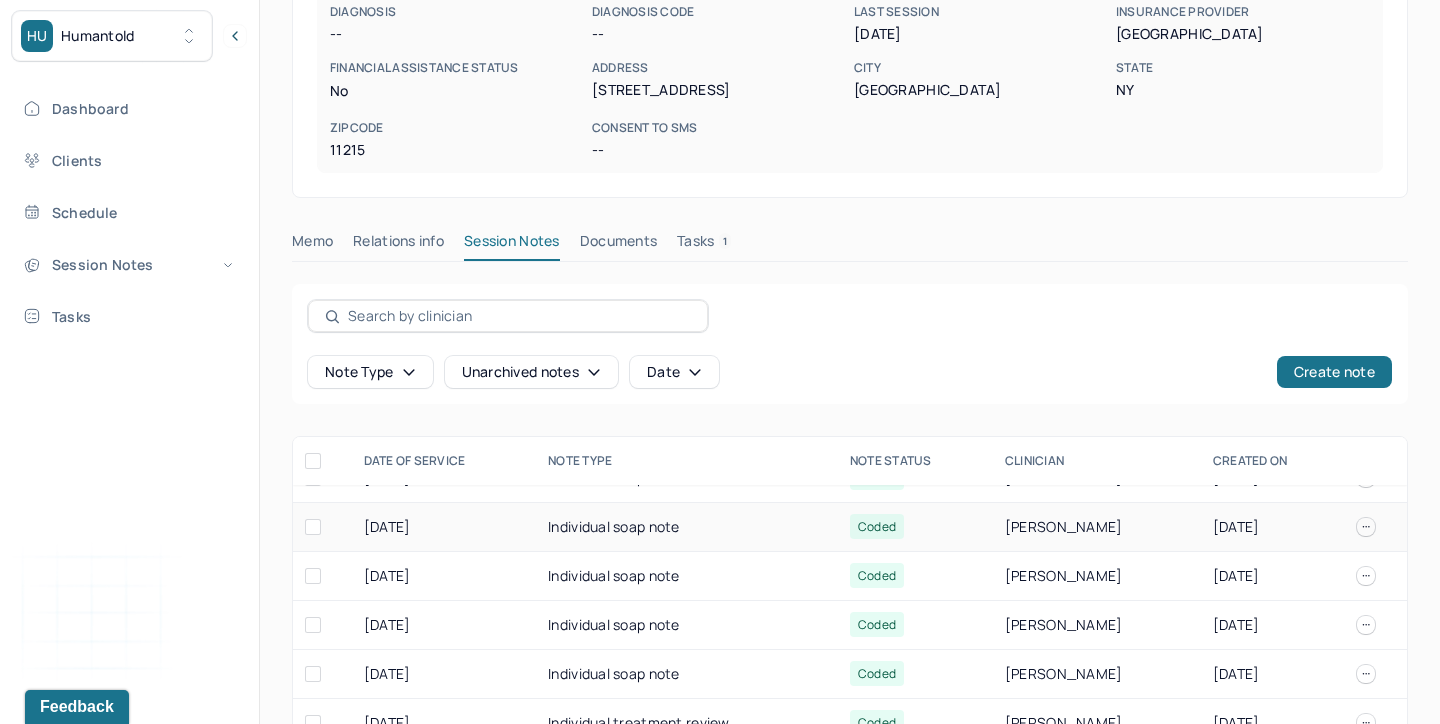 click on "Individual soap note" at bounding box center [687, 527] 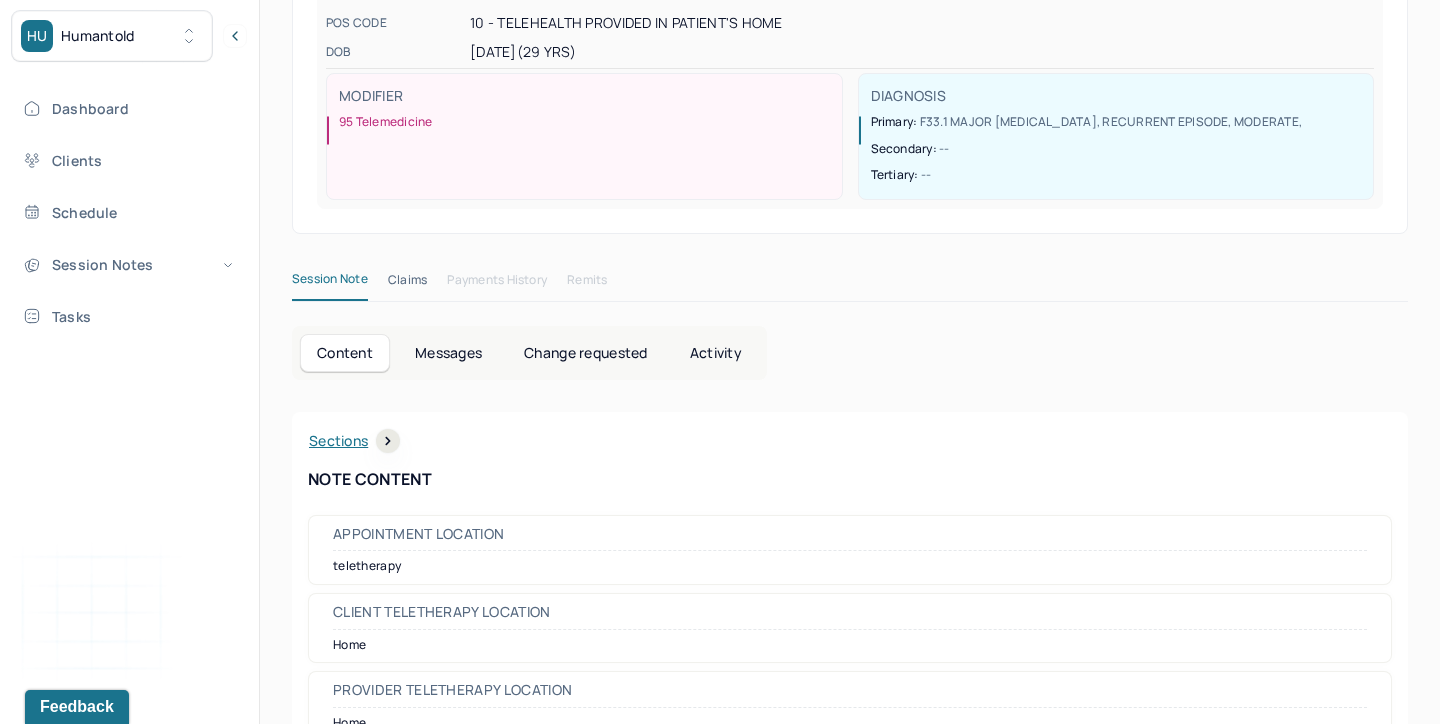 scroll, scrollTop: 413, scrollLeft: 0, axis: vertical 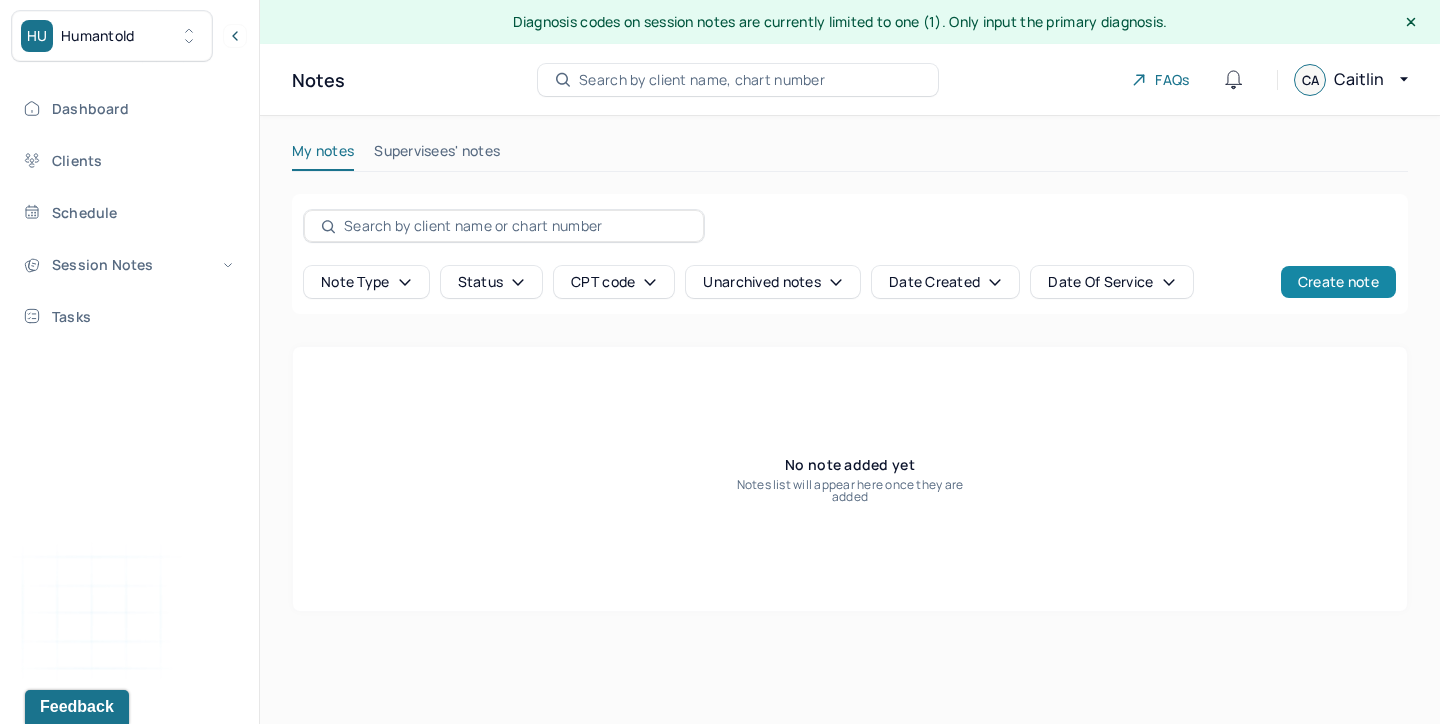 click on "Create note" at bounding box center [1338, 282] 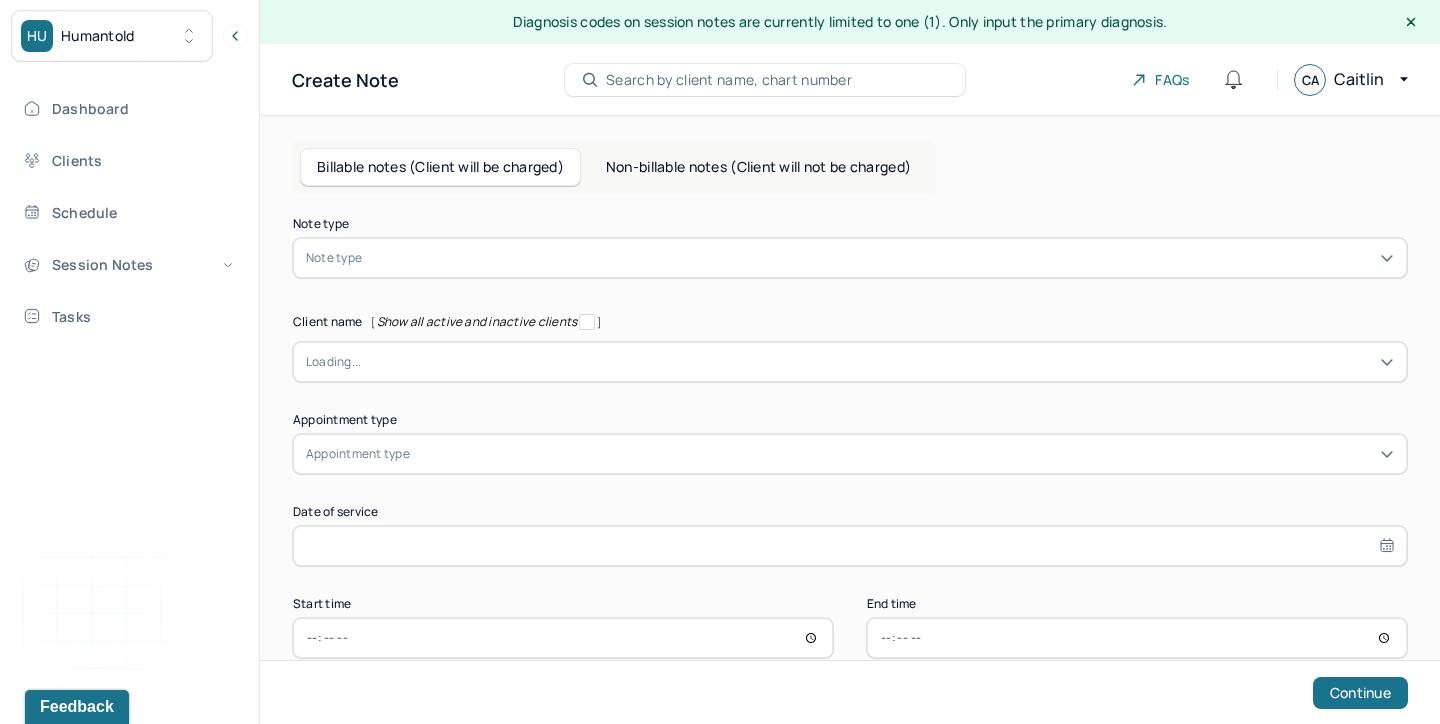 click on "Note type Note type" at bounding box center [850, 248] 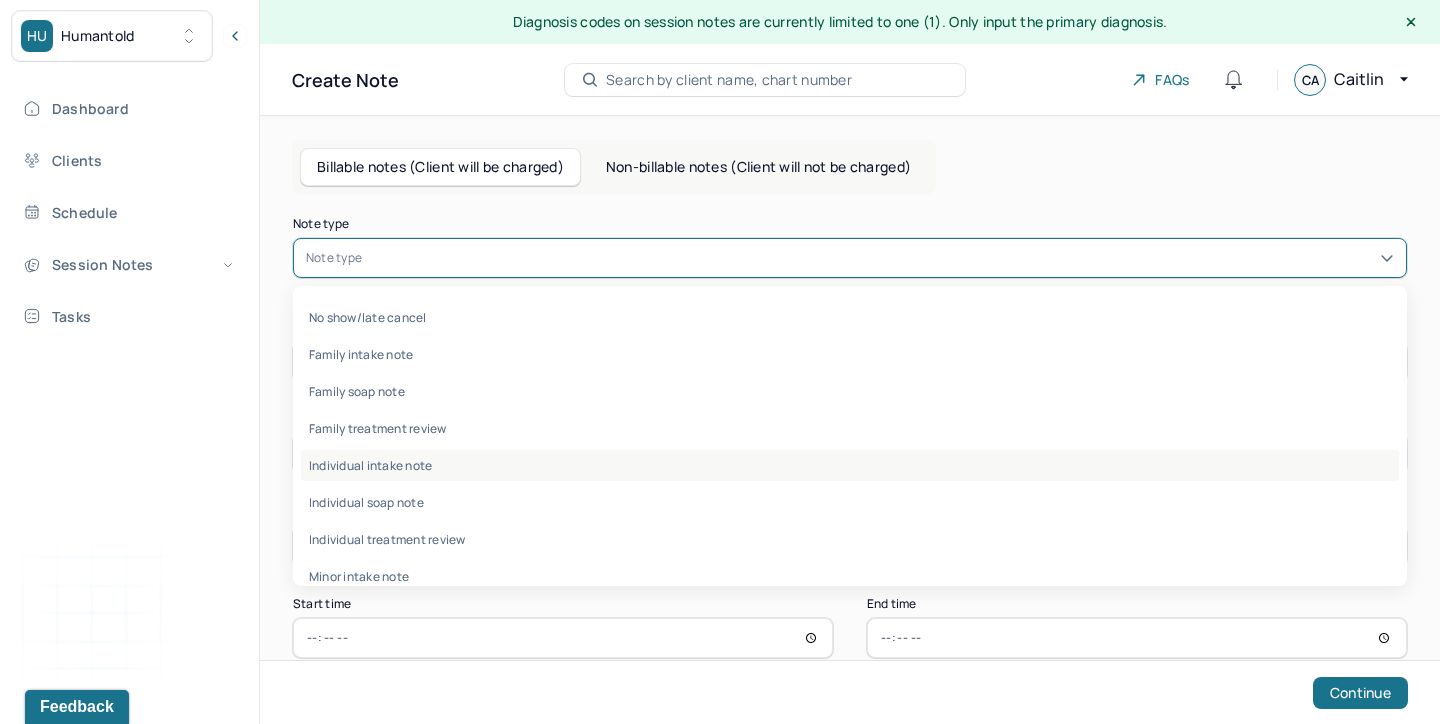 scroll, scrollTop: 96, scrollLeft: 0, axis: vertical 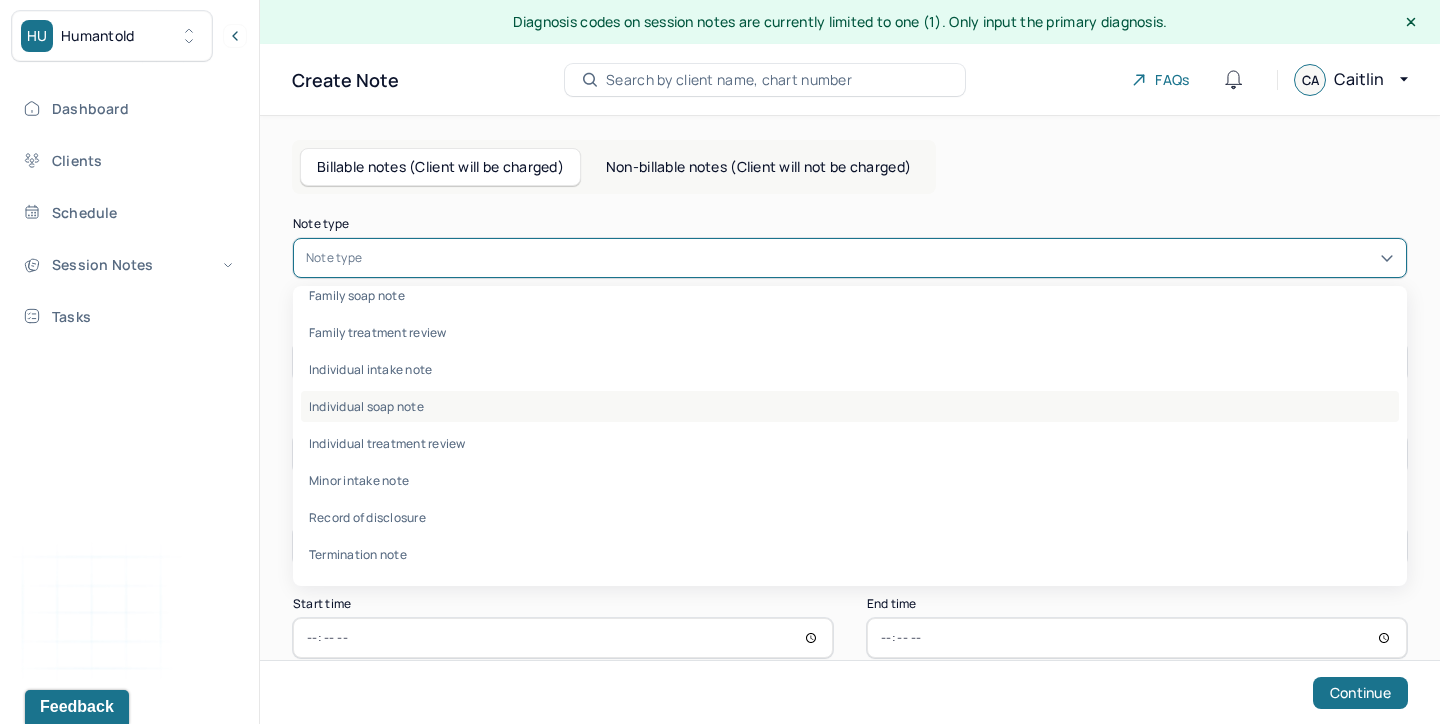 click on "Individual soap note" at bounding box center [850, 406] 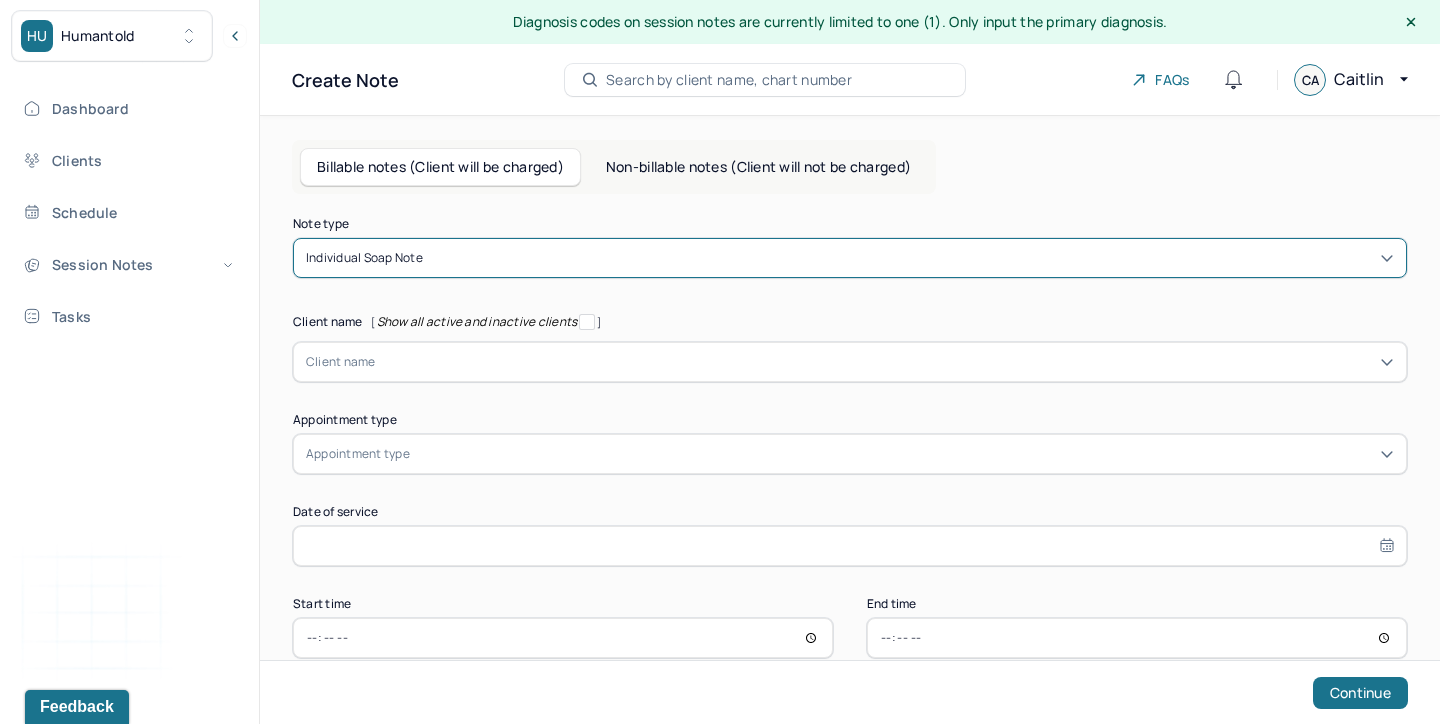 click on "Client name" at bounding box center (850, 362) 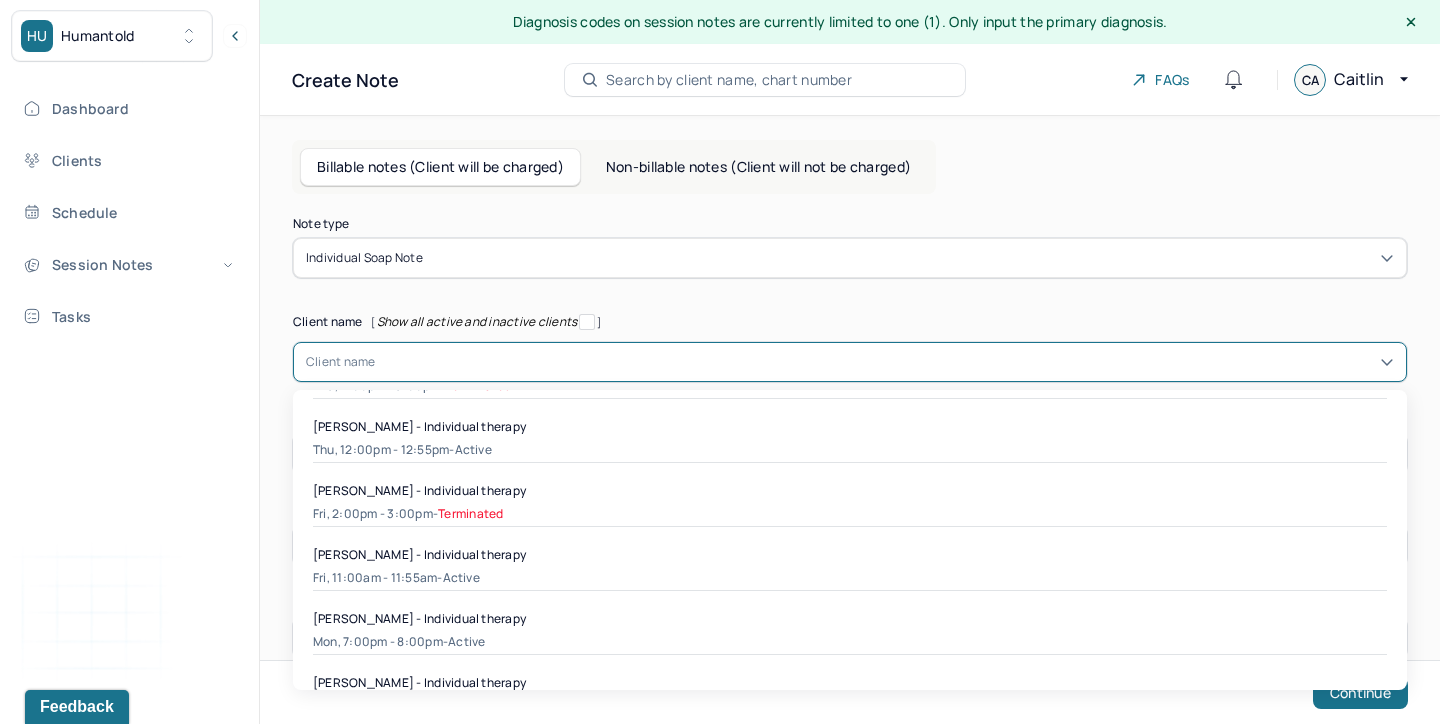 scroll, scrollTop: 1559, scrollLeft: 0, axis: vertical 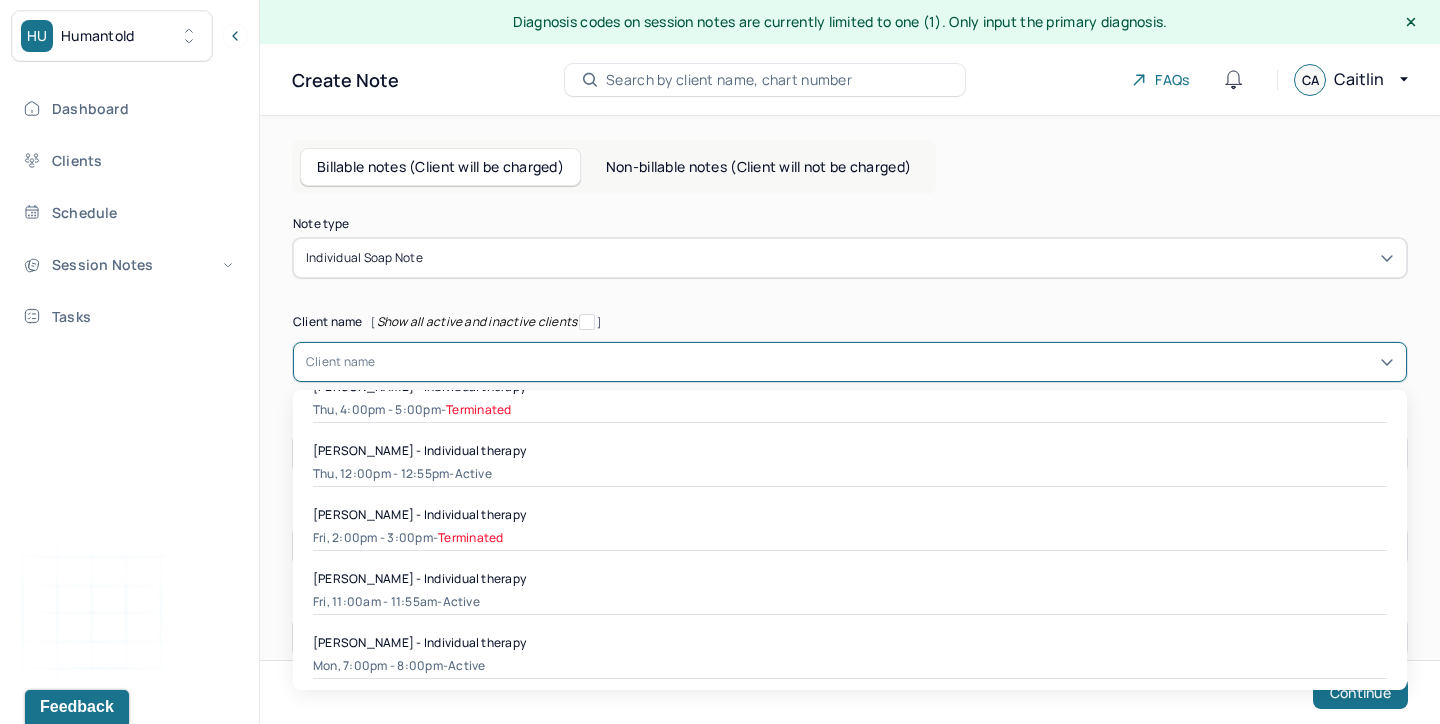 click on "active" at bounding box center (461, 602) 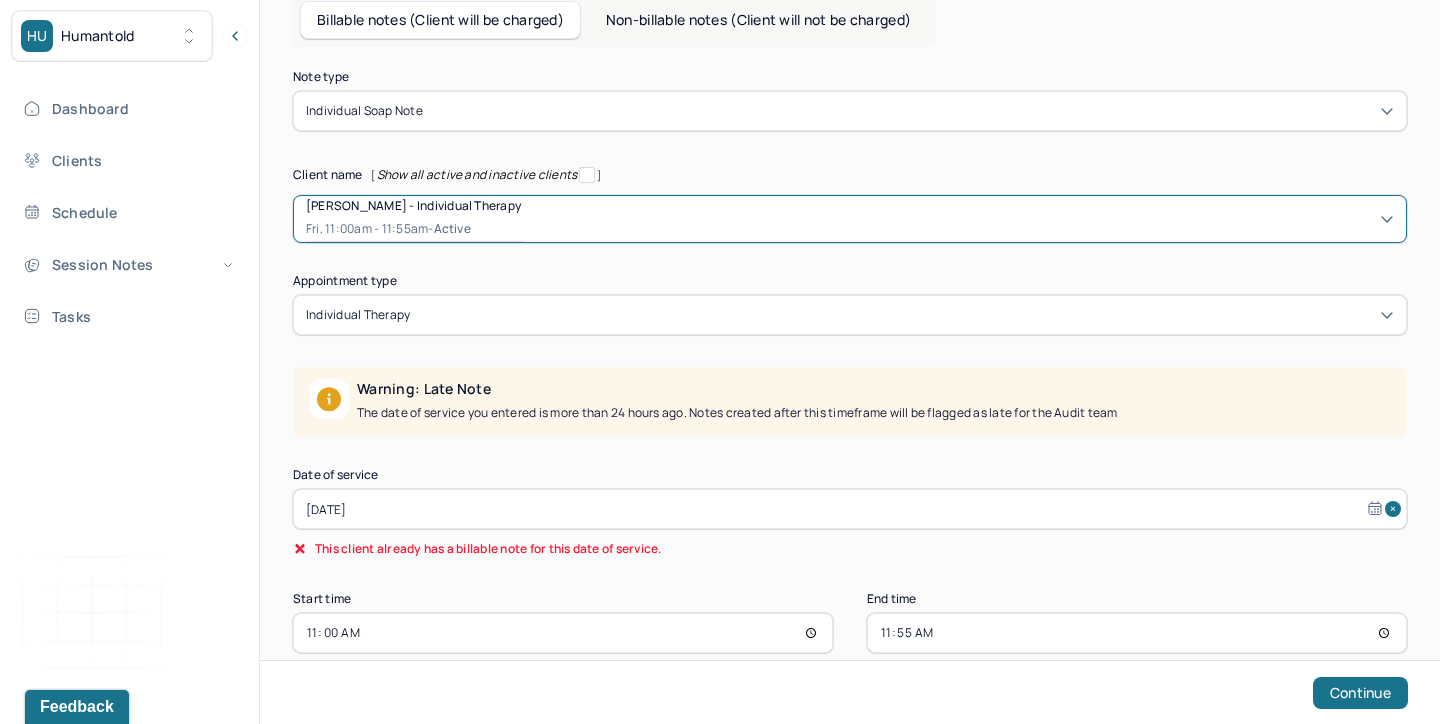 scroll, scrollTop: 152, scrollLeft: 0, axis: vertical 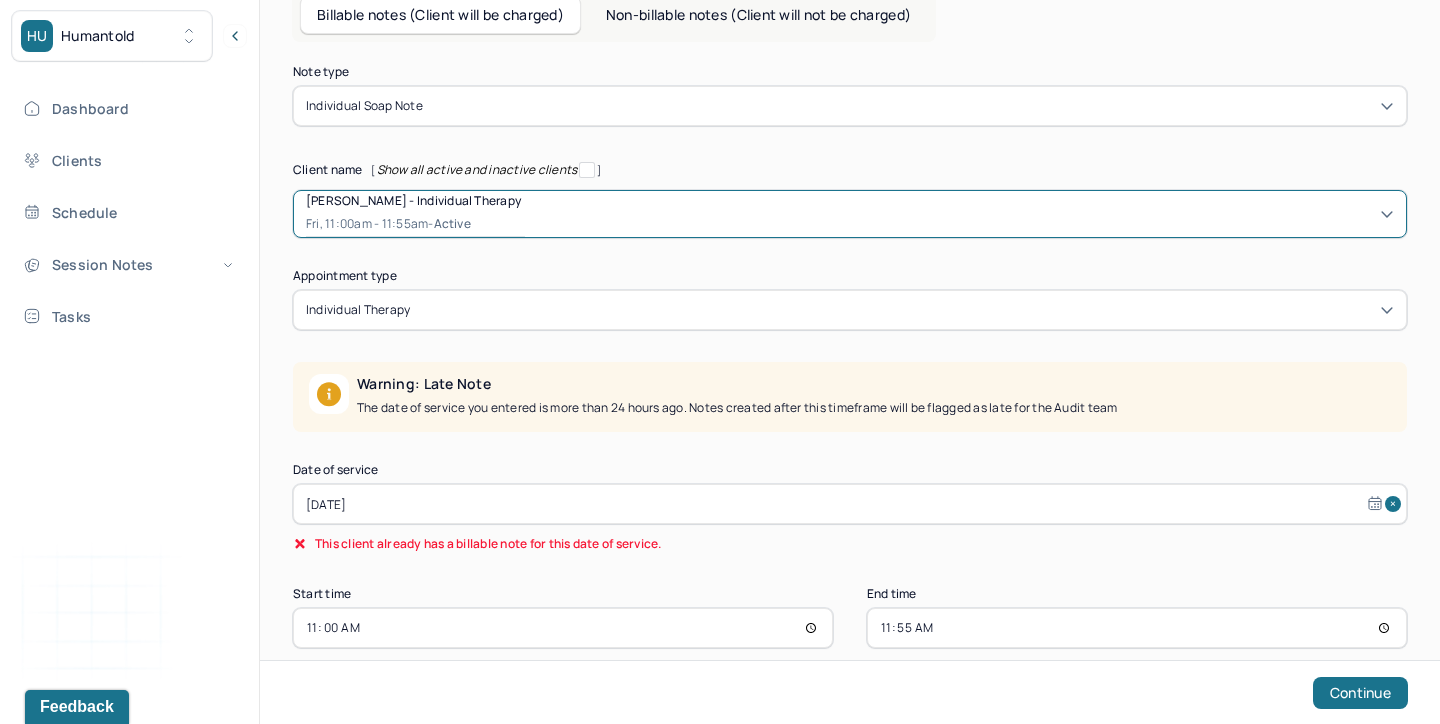 select on "5" 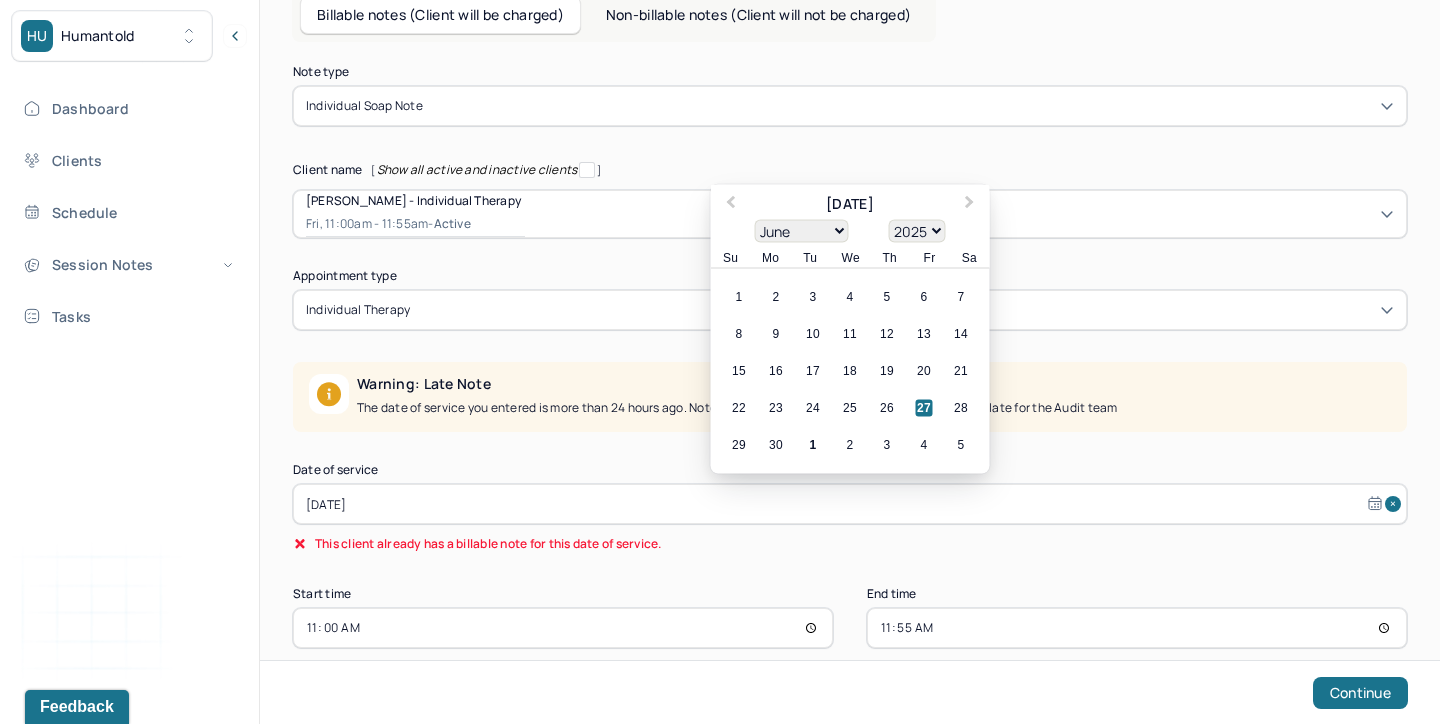 click on "[DATE]" at bounding box center [850, 504] 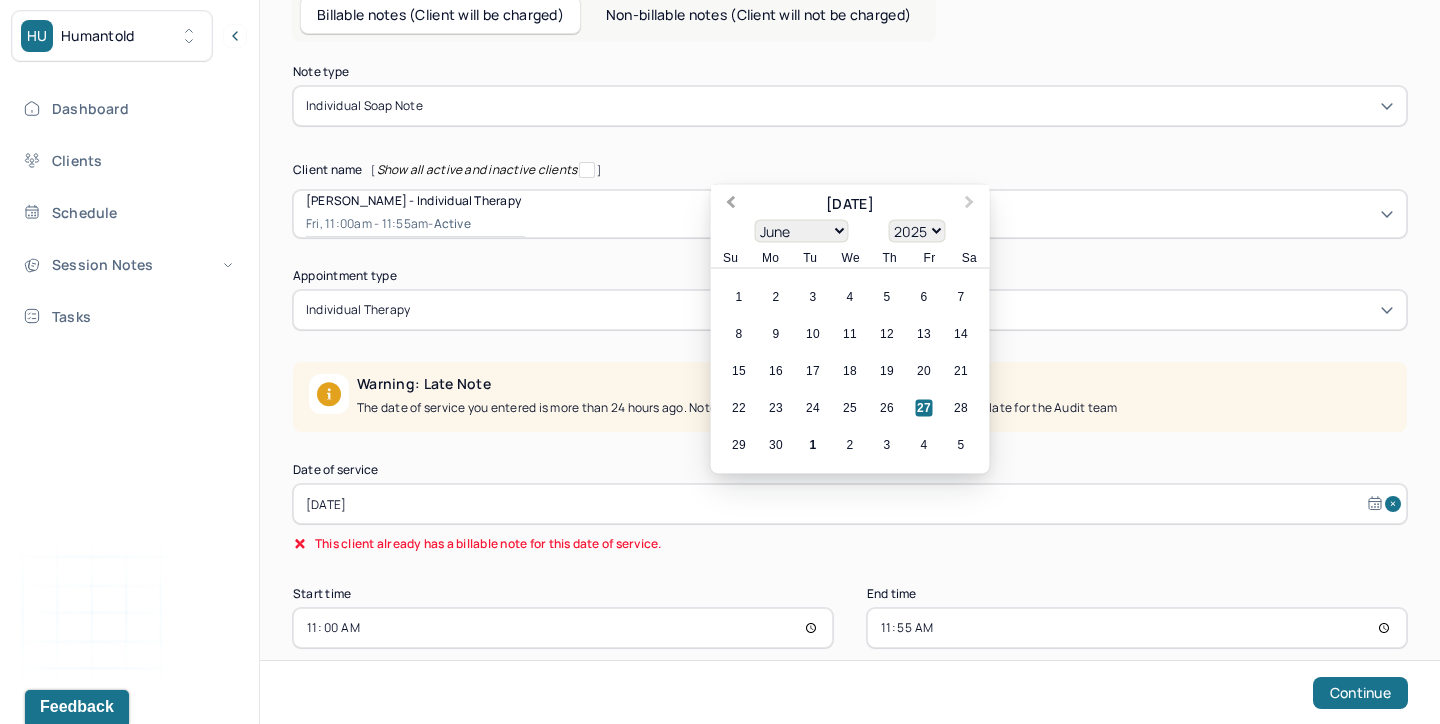 click on "Previous Month" at bounding box center [731, 204] 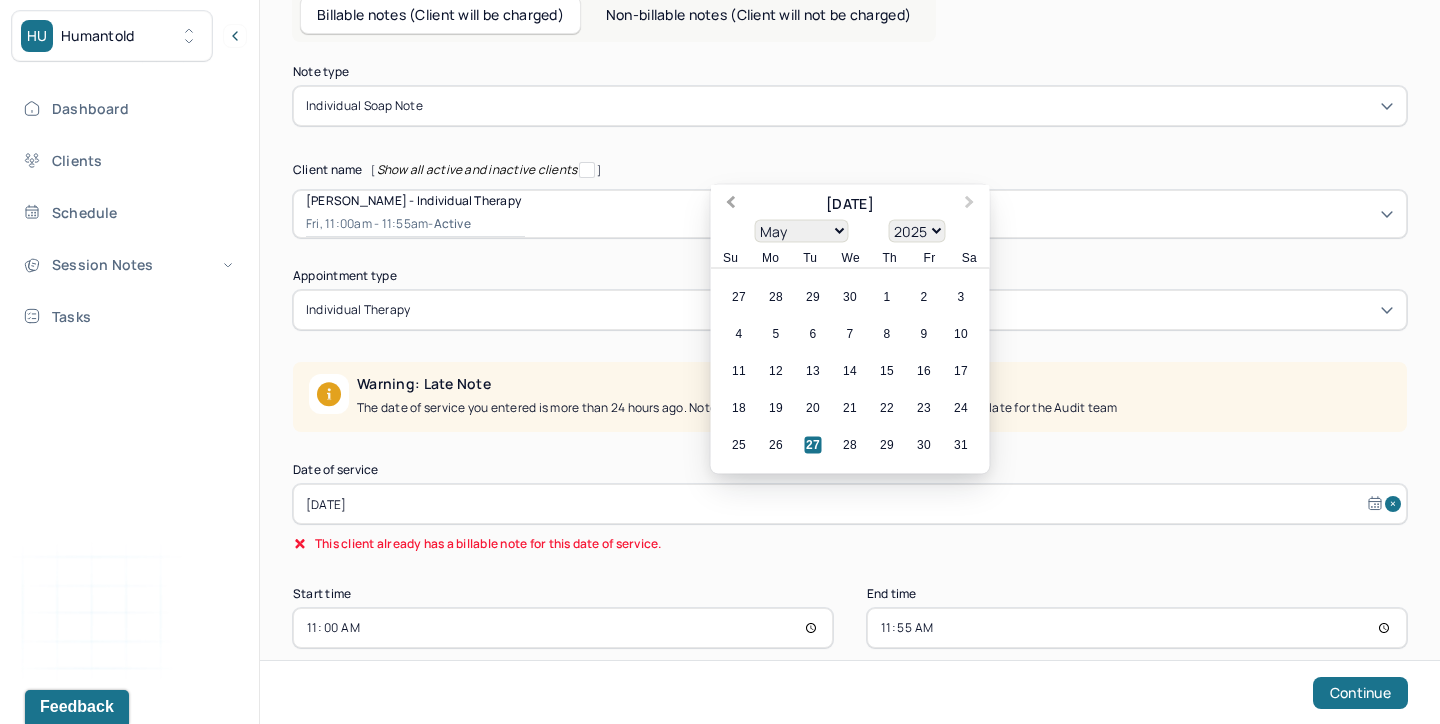 click on "Previous Month" at bounding box center [731, 204] 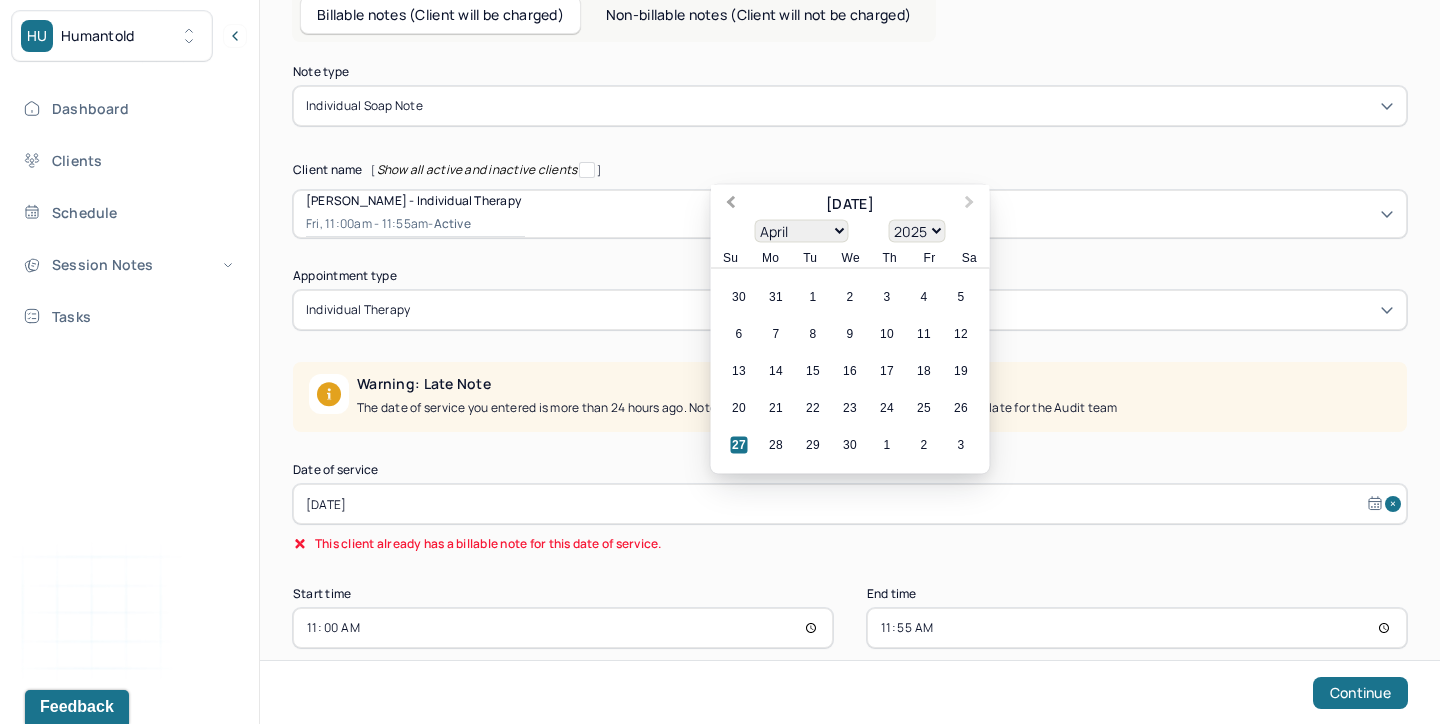 click on "Previous Month" at bounding box center [731, 204] 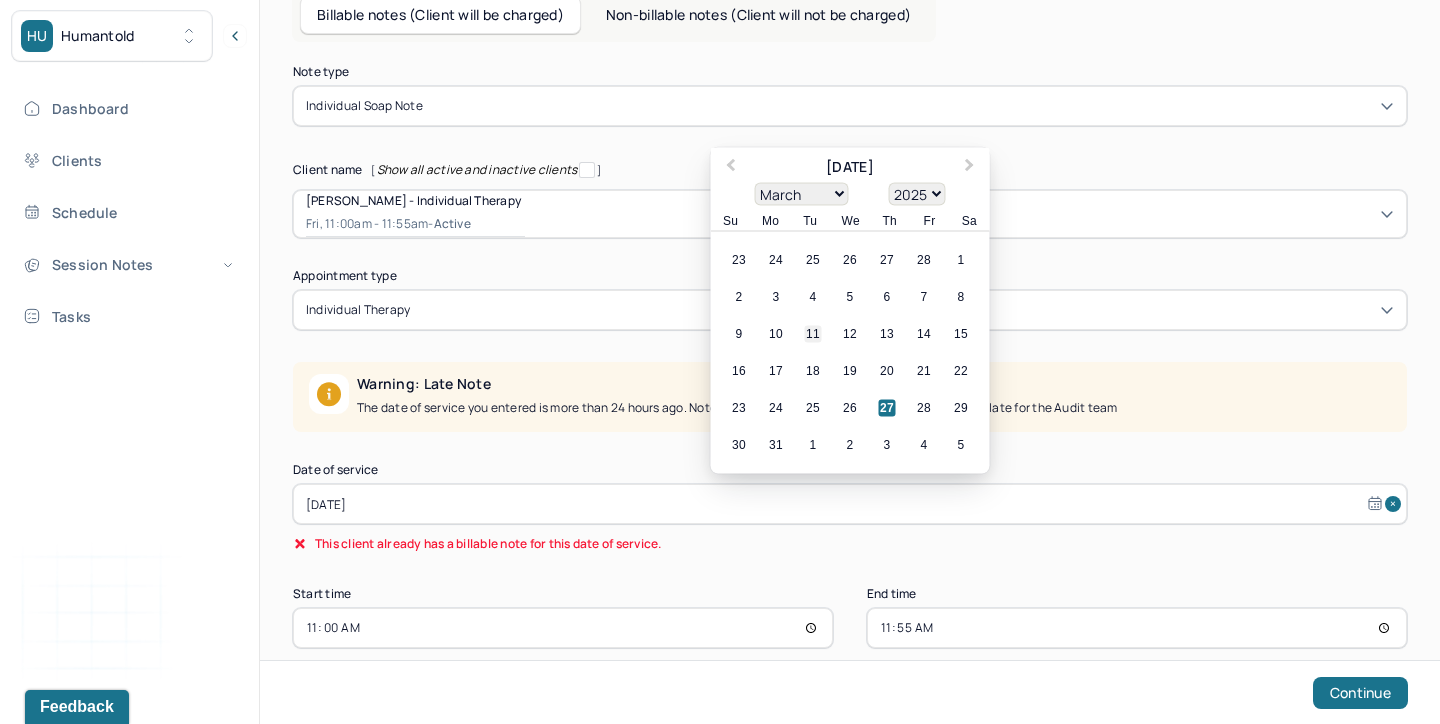 click on "11" at bounding box center [813, 334] 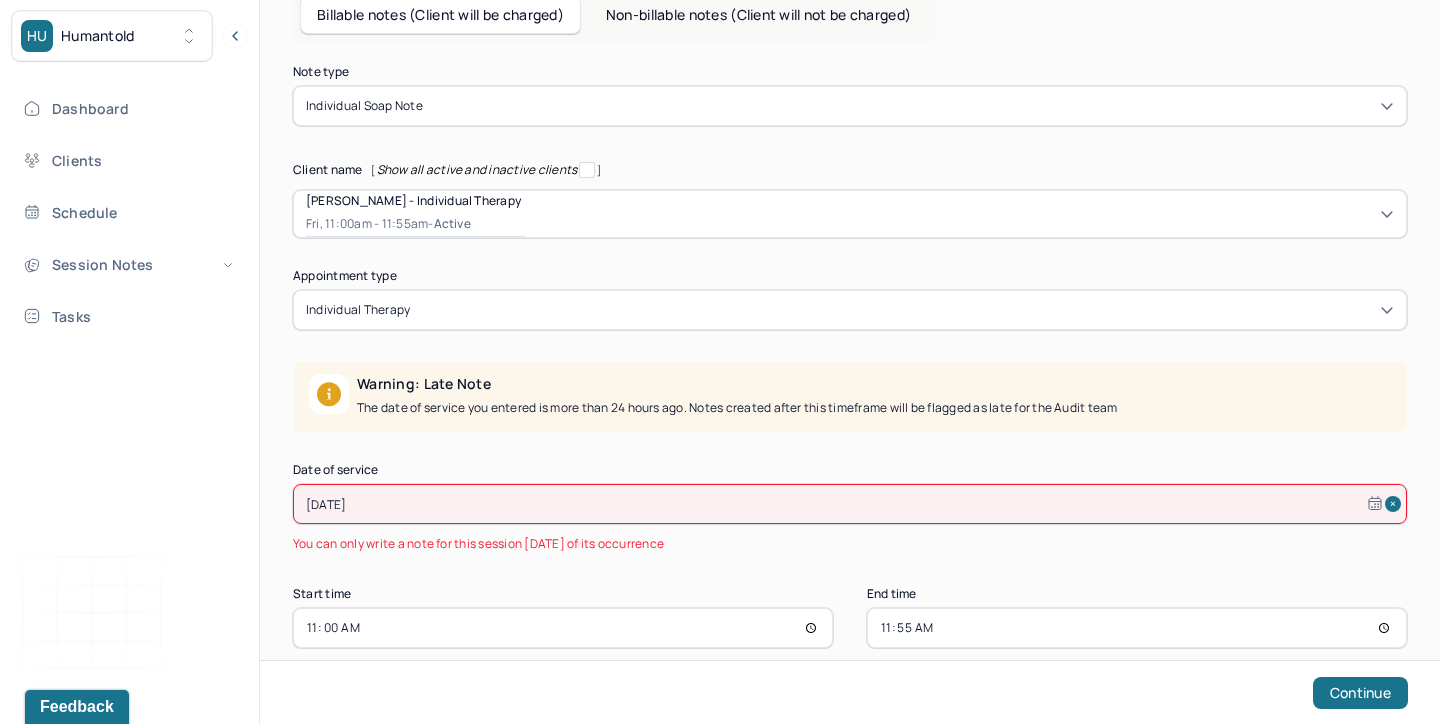 click on "11:00" at bounding box center (563, 628) 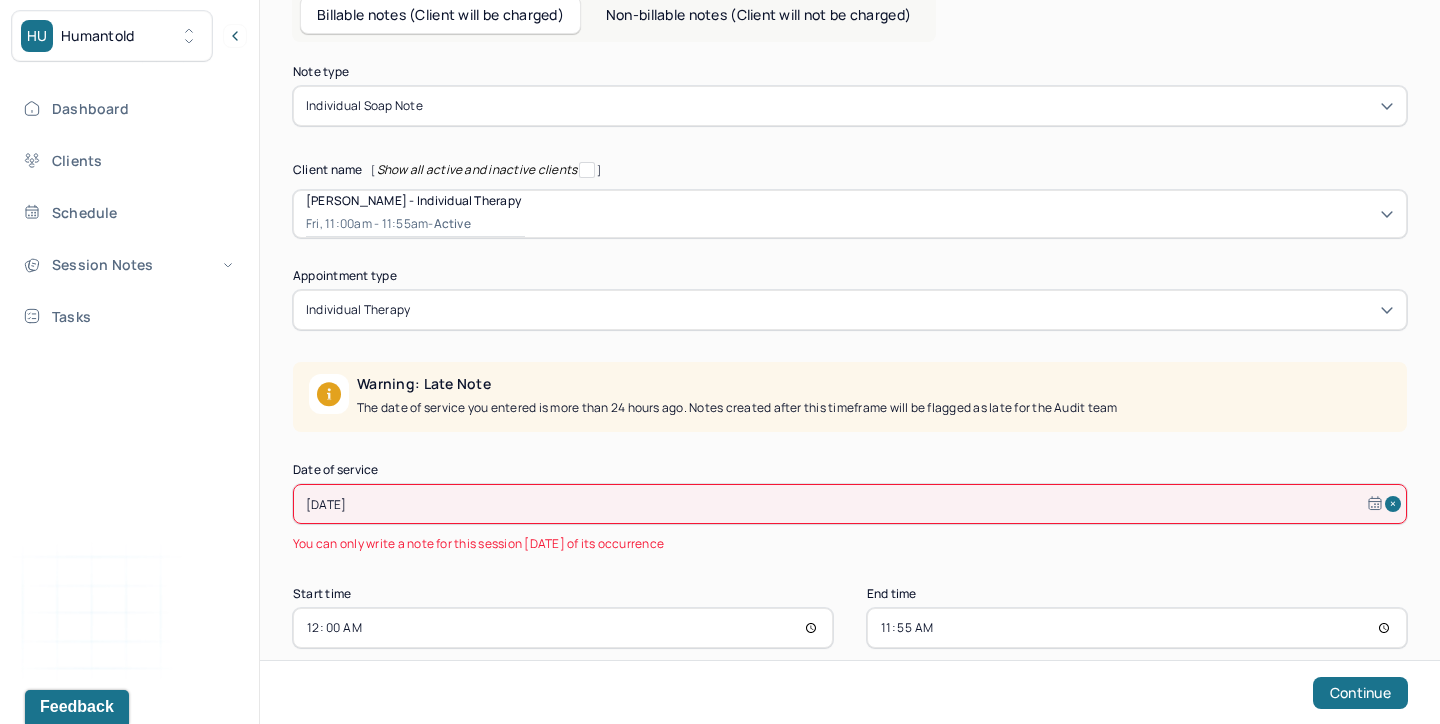 type on "12:00" 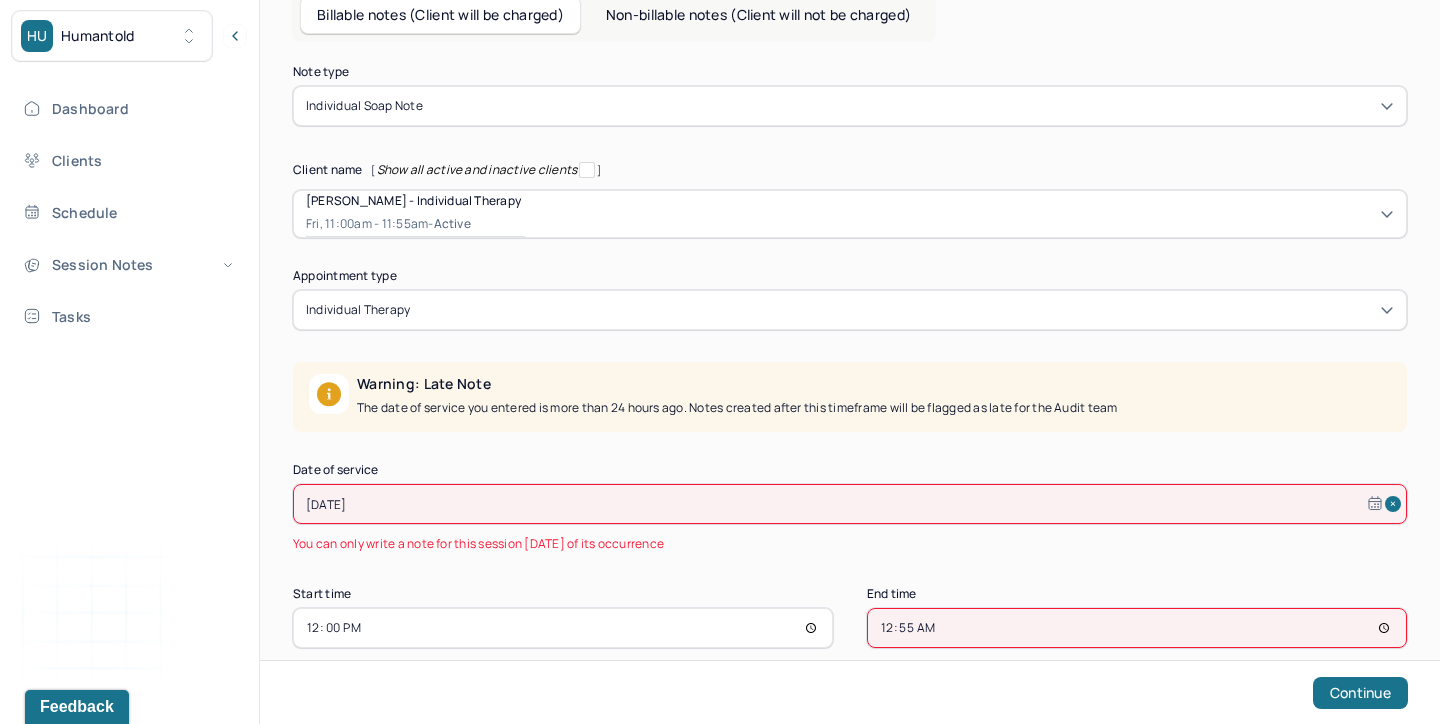 type on "12:55" 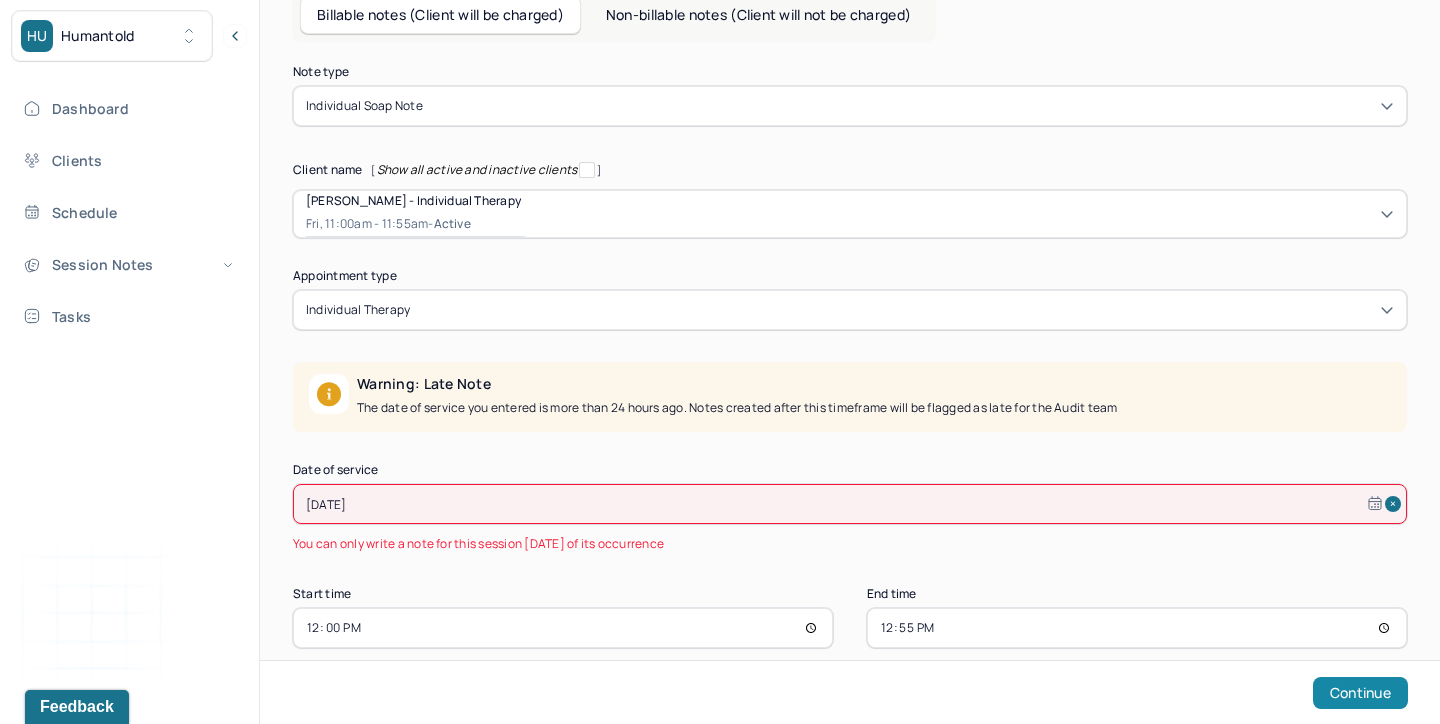 click on "Continue" at bounding box center [1360, 693] 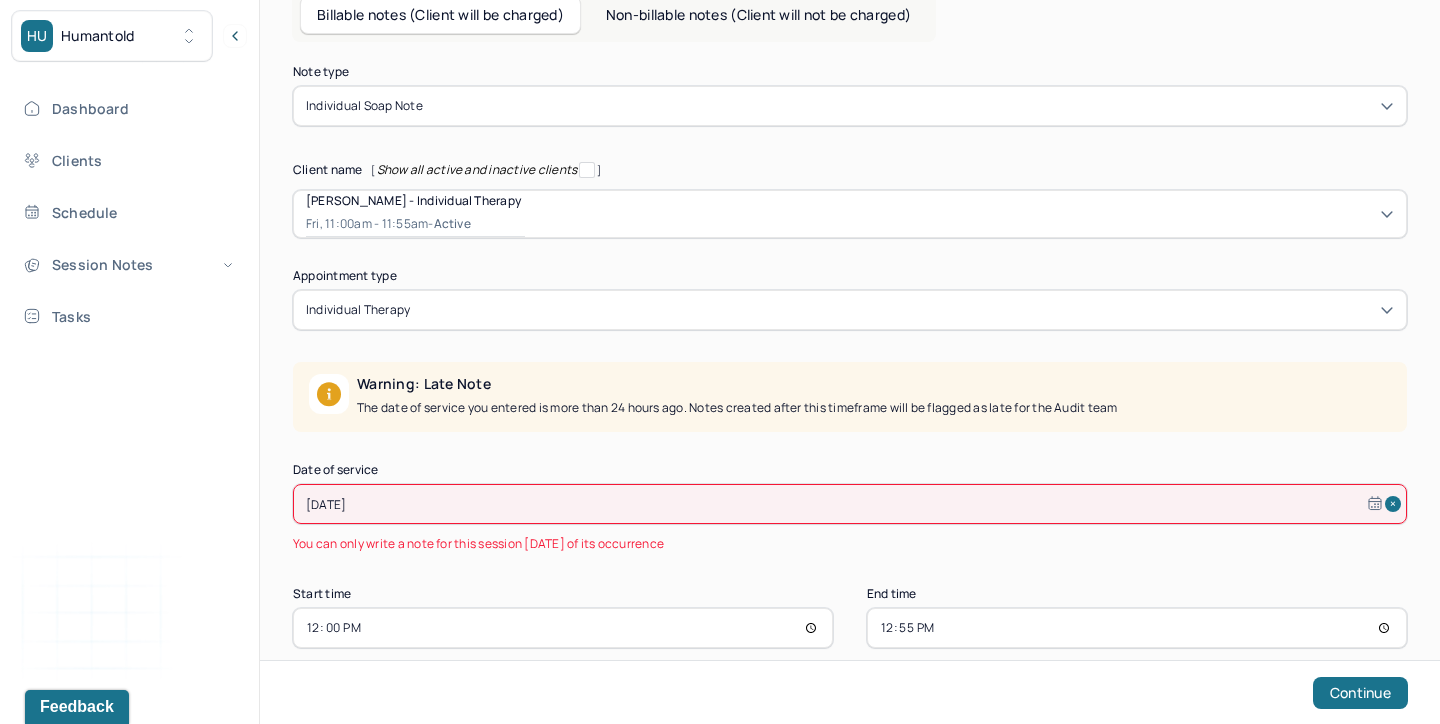 scroll, scrollTop: 181, scrollLeft: 0, axis: vertical 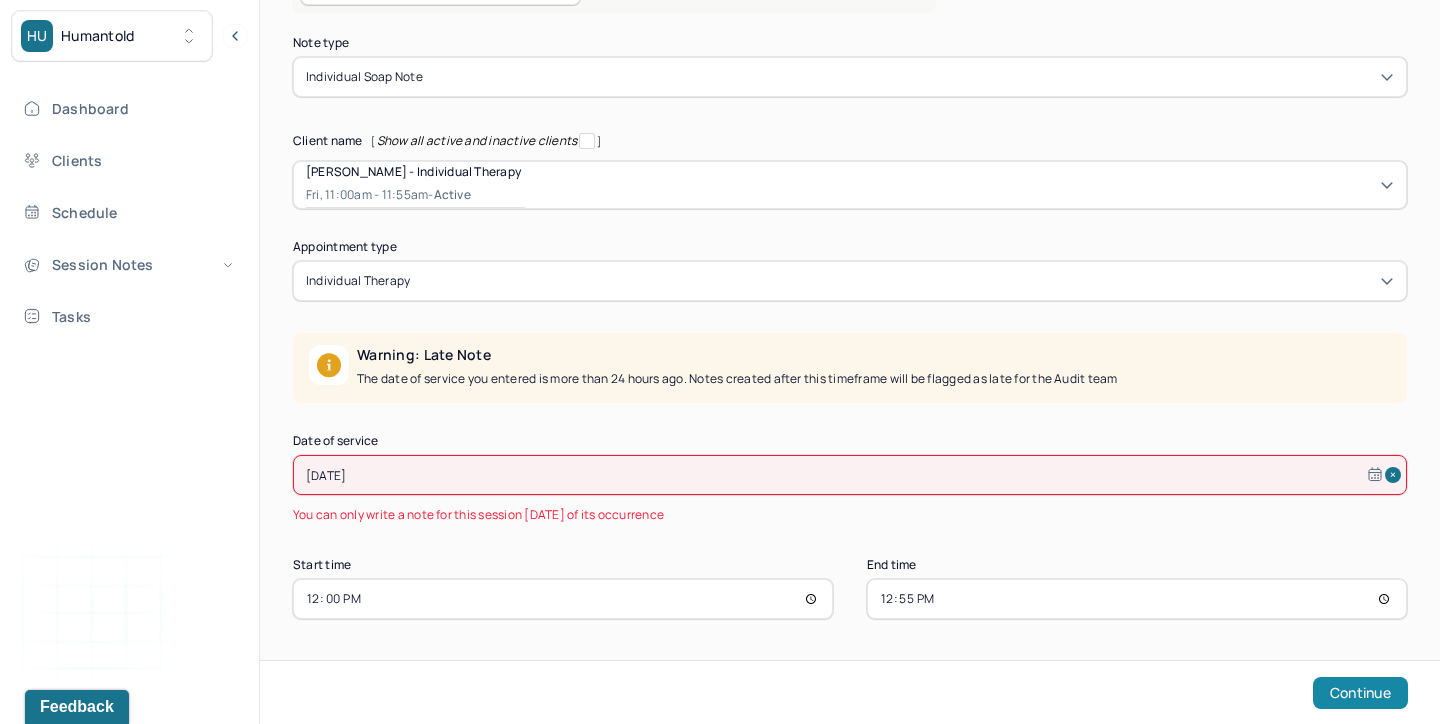 click on "Continue" at bounding box center (1360, 693) 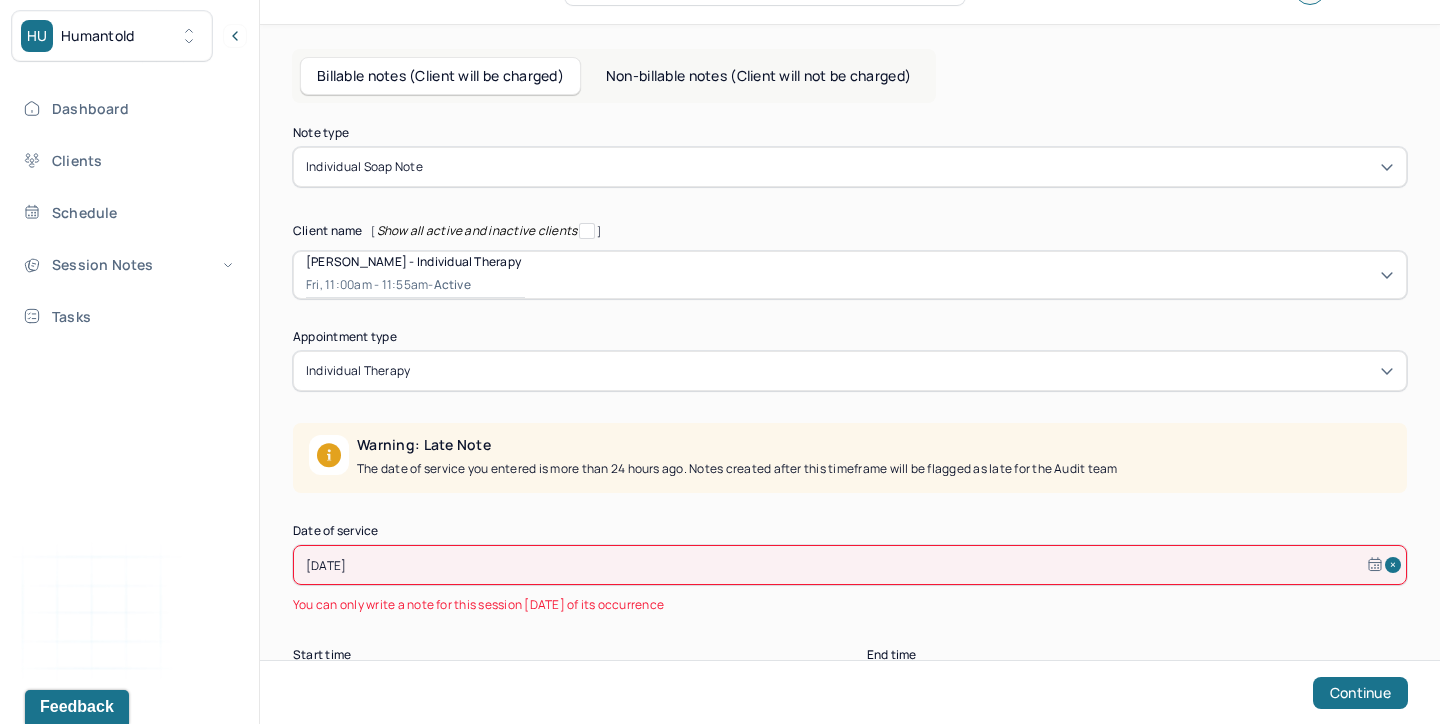 scroll, scrollTop: 0, scrollLeft: 0, axis: both 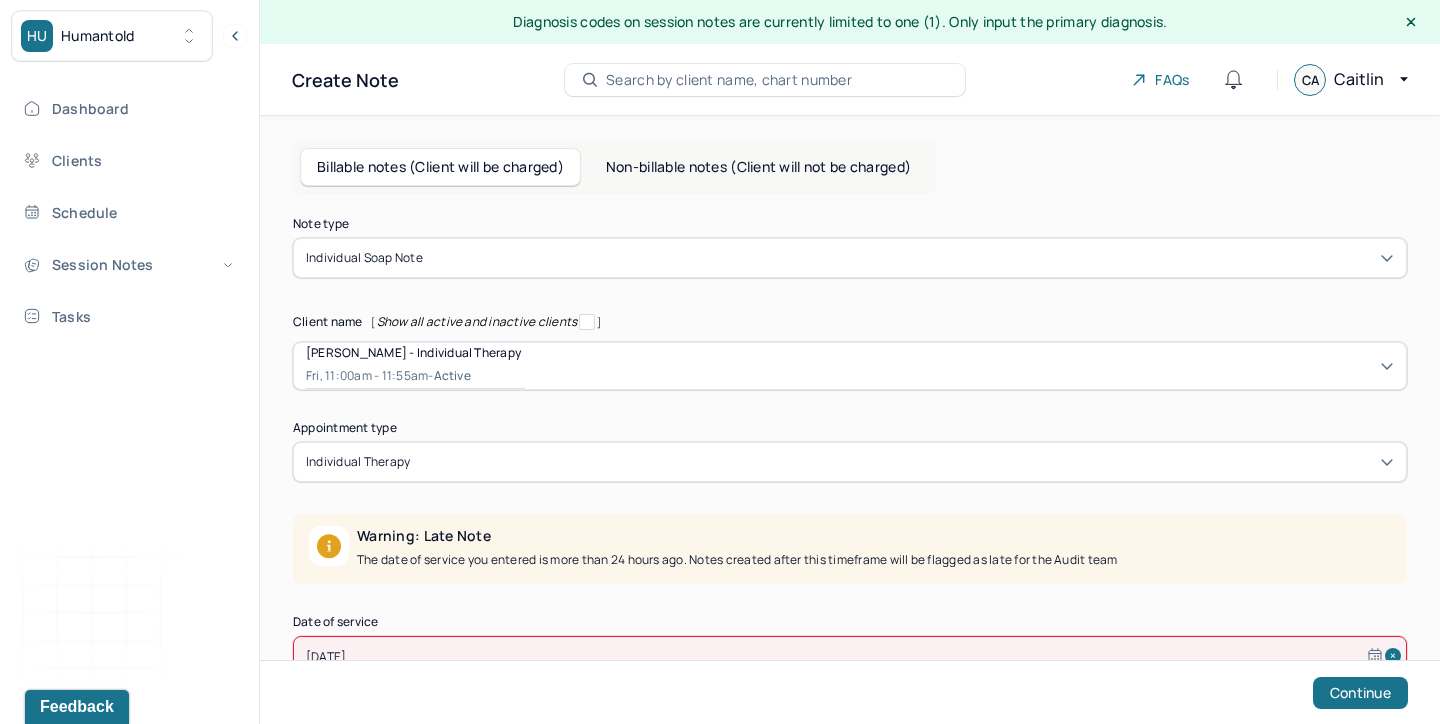 click at bounding box center (910, 258) 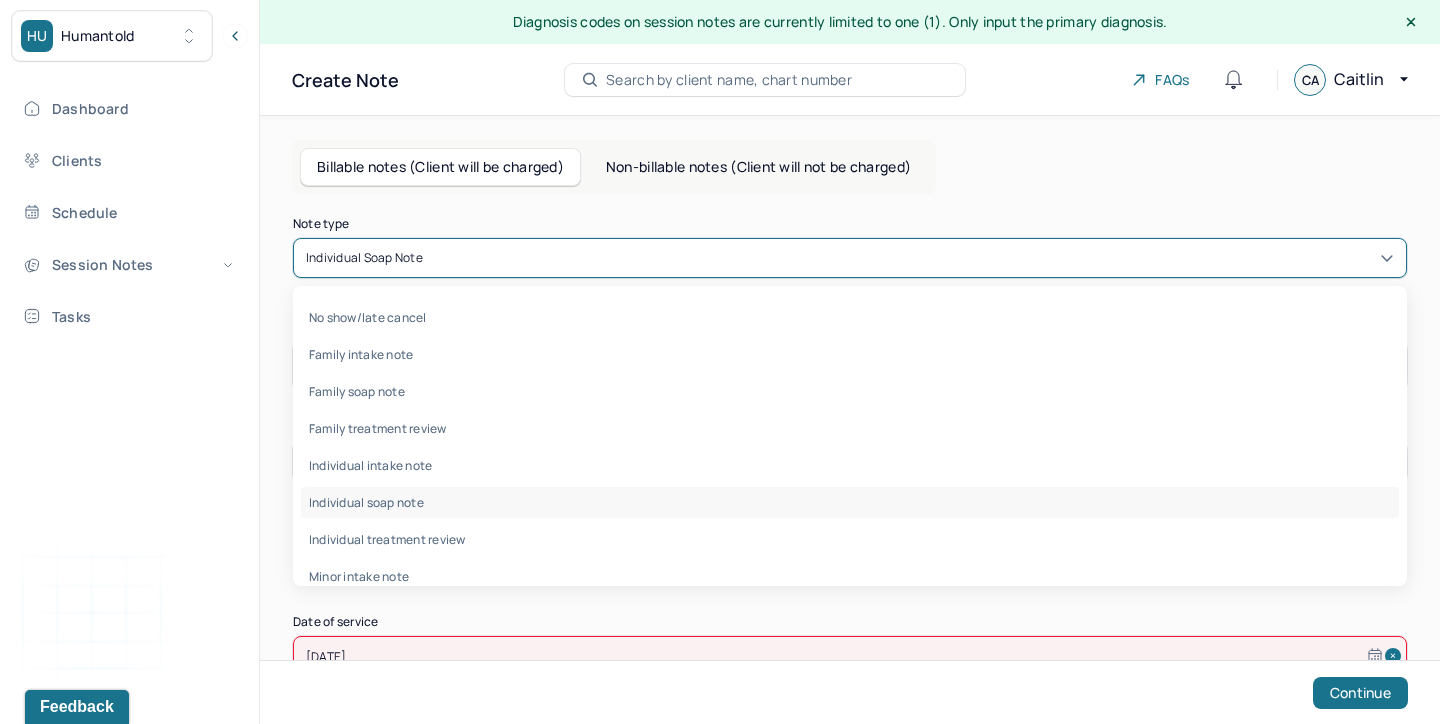 click on "Billable notes (Client will be charged)     Non-billable notes (Client will not be charged)" at bounding box center (614, 167) 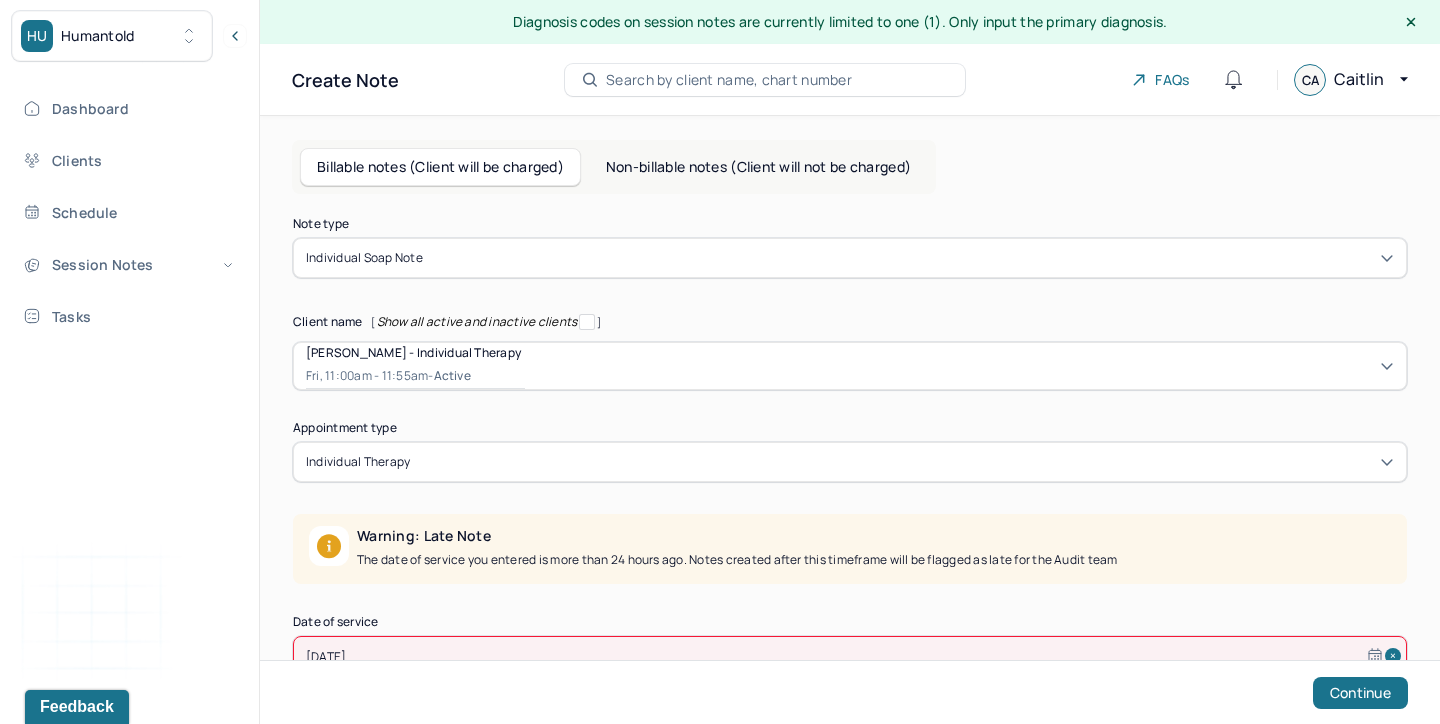 scroll, scrollTop: 17, scrollLeft: 0, axis: vertical 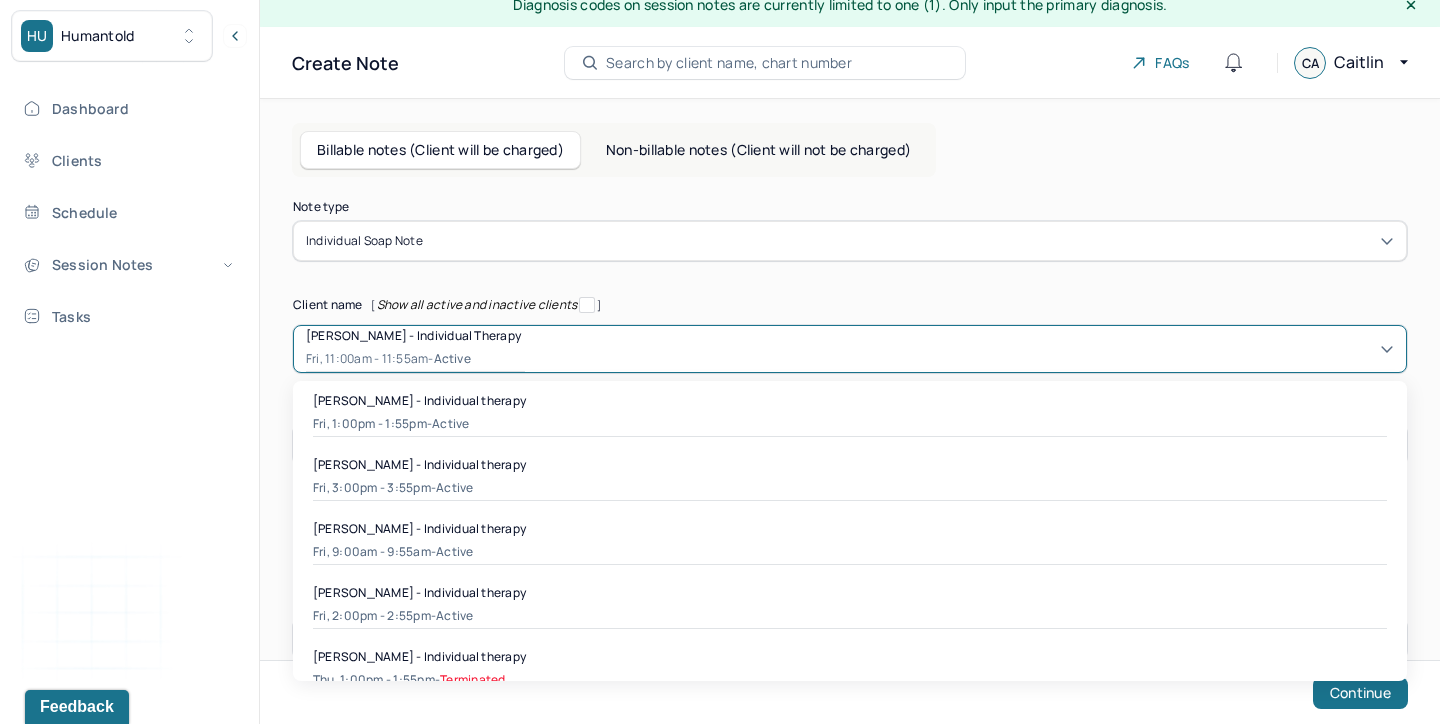 click at bounding box center (959, 349) 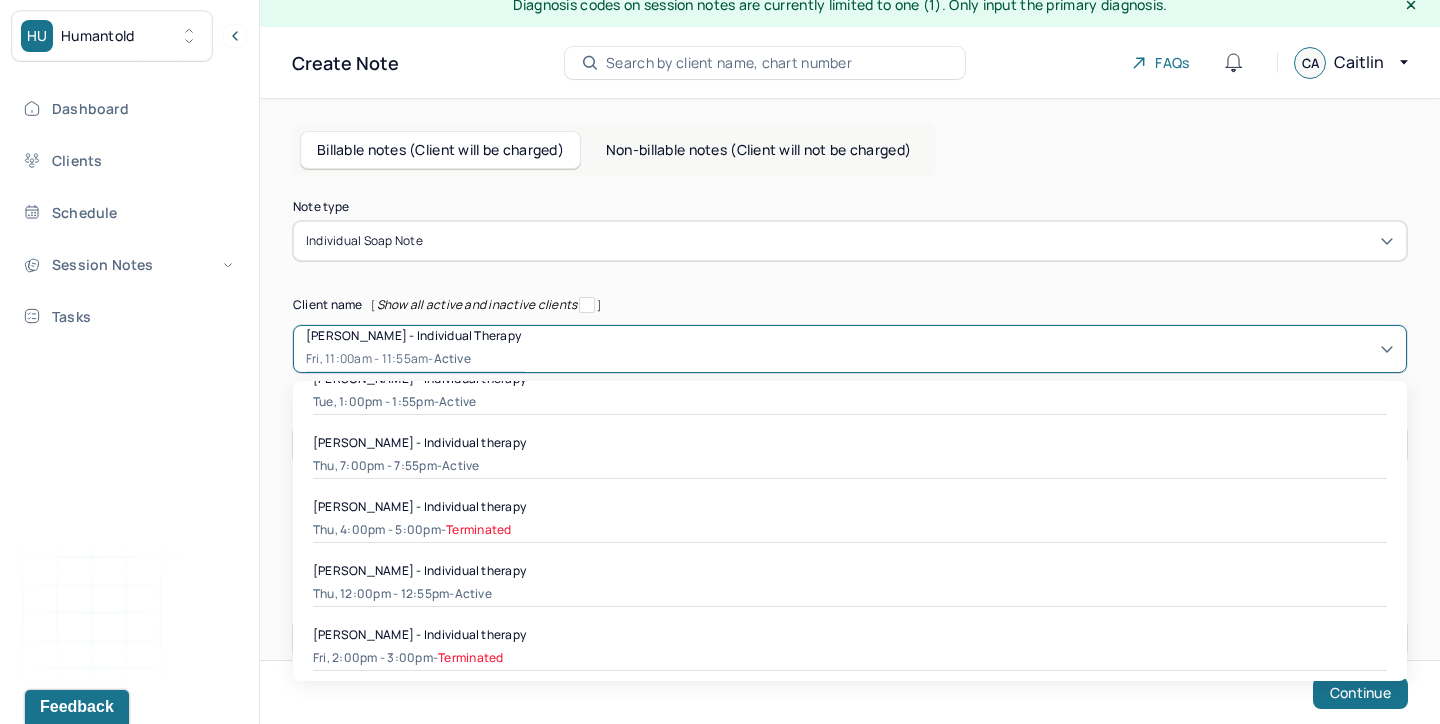 scroll, scrollTop: 1430, scrollLeft: 0, axis: vertical 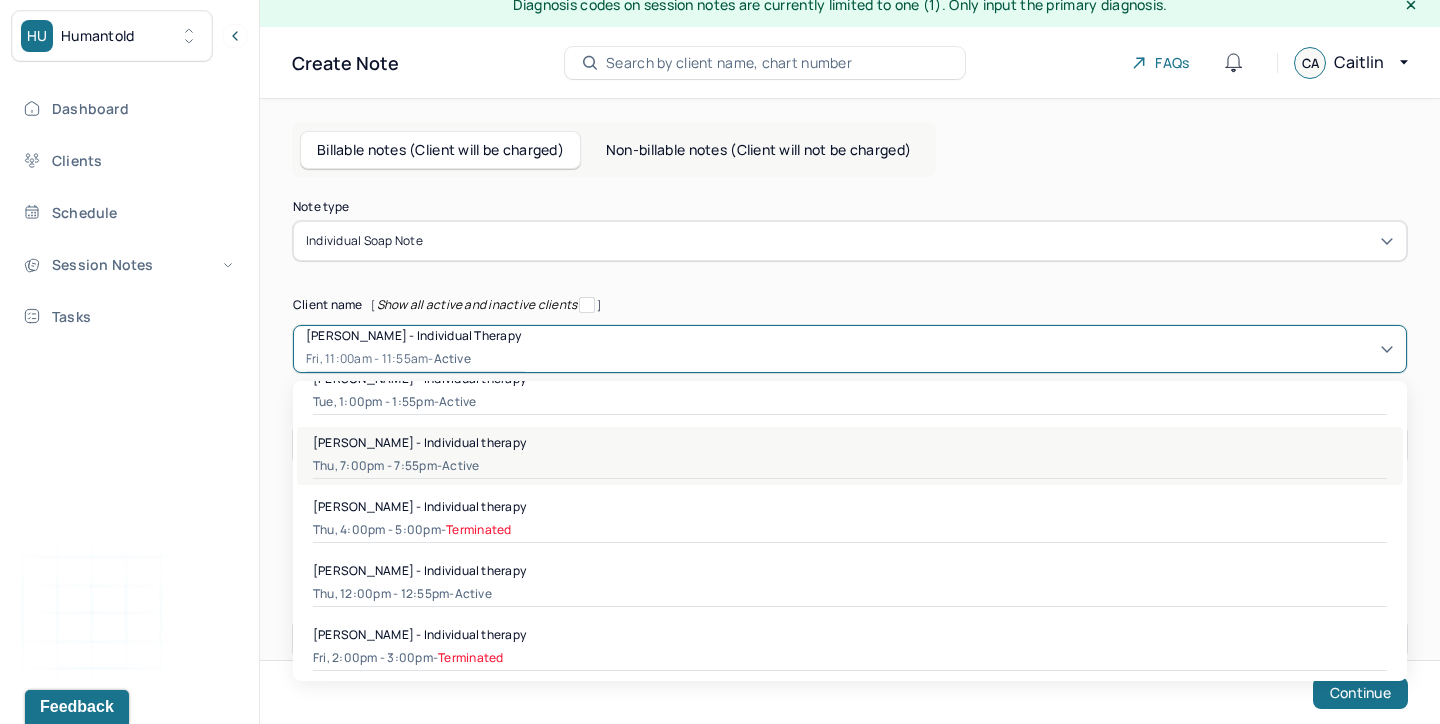 click on "Thu, 7:00pm - 7:55pm  -  active" at bounding box center (850, 466) 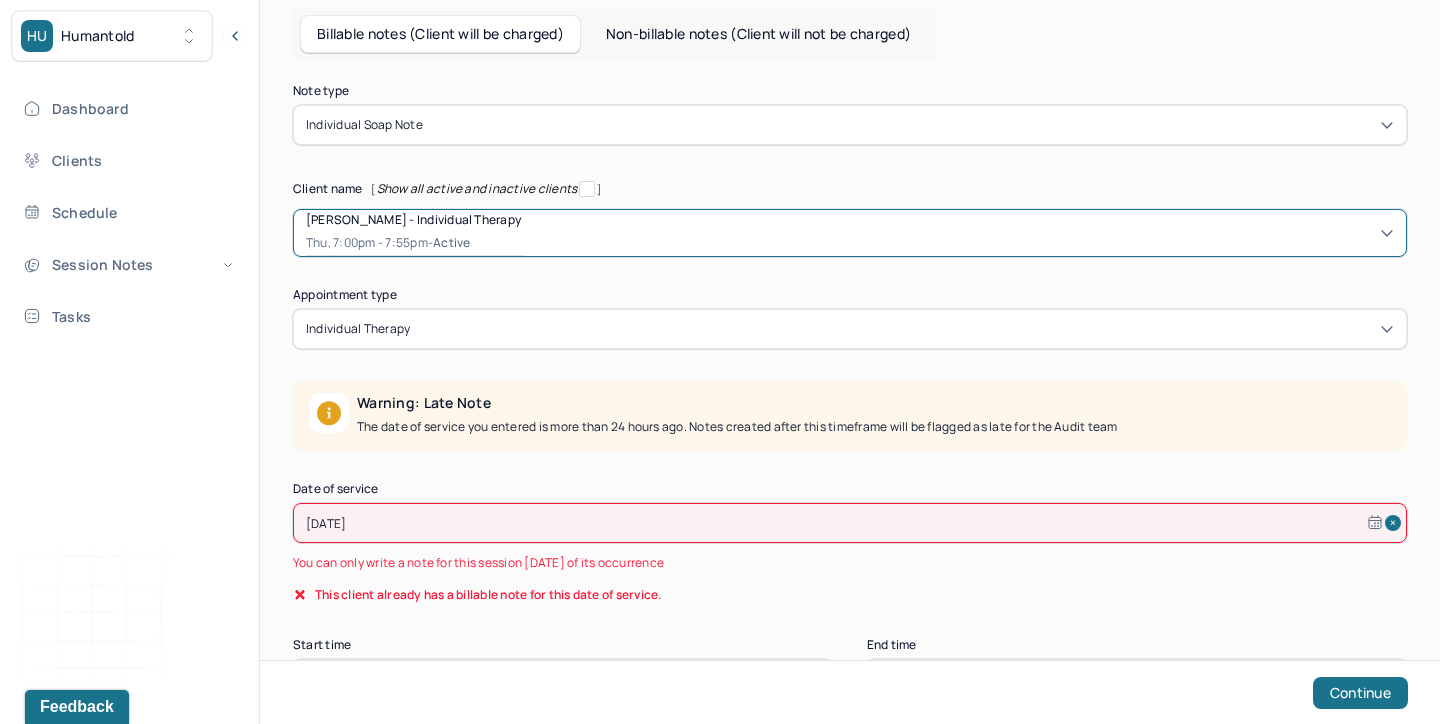 scroll, scrollTop: 156, scrollLeft: 0, axis: vertical 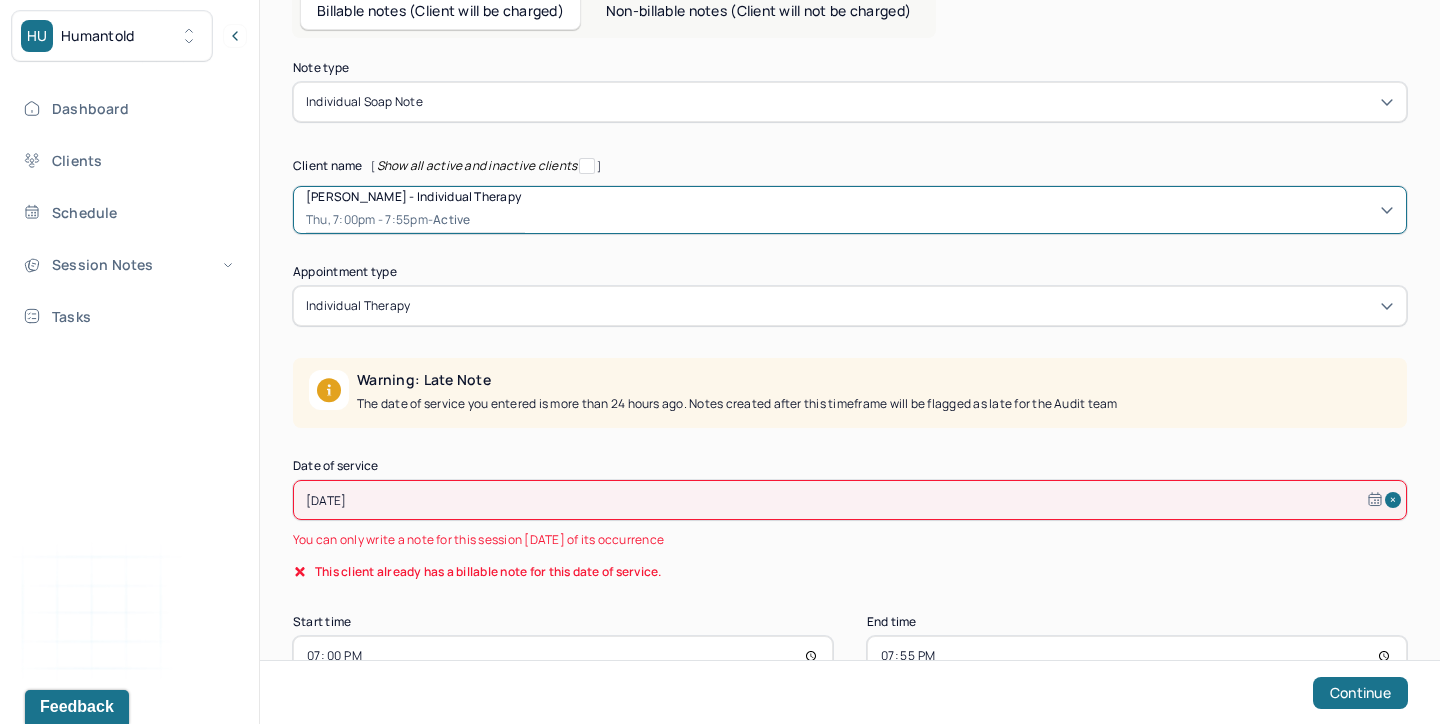 click on "[DATE]" at bounding box center [850, 500] 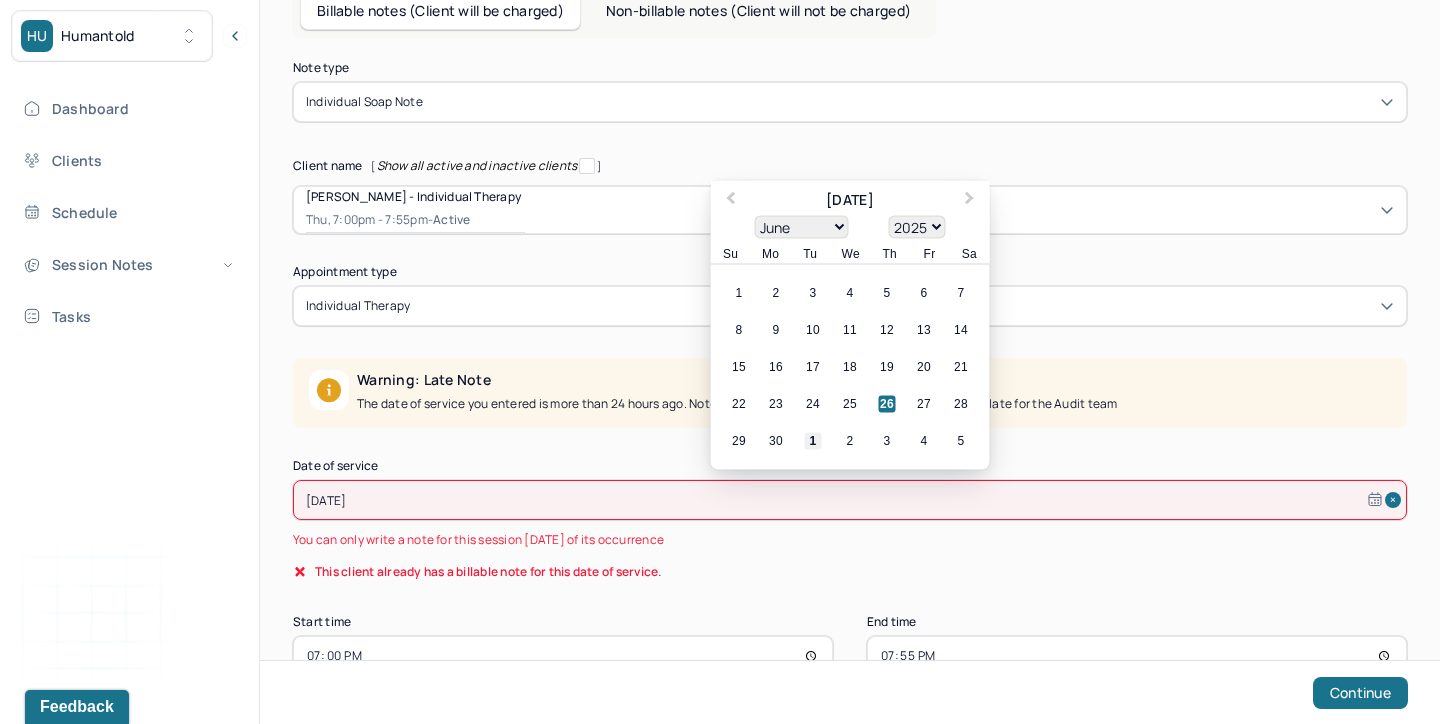 click on "1" at bounding box center [813, 441] 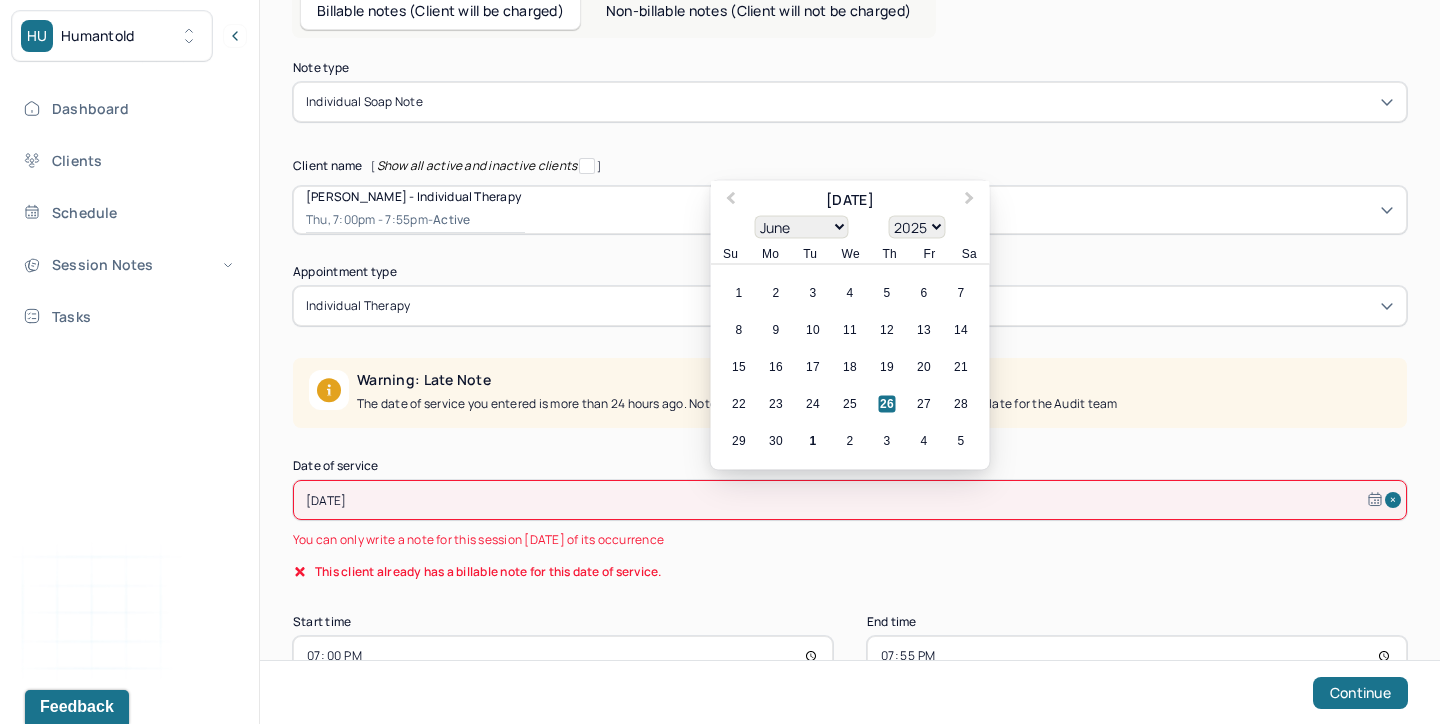 type on "[DATE]" 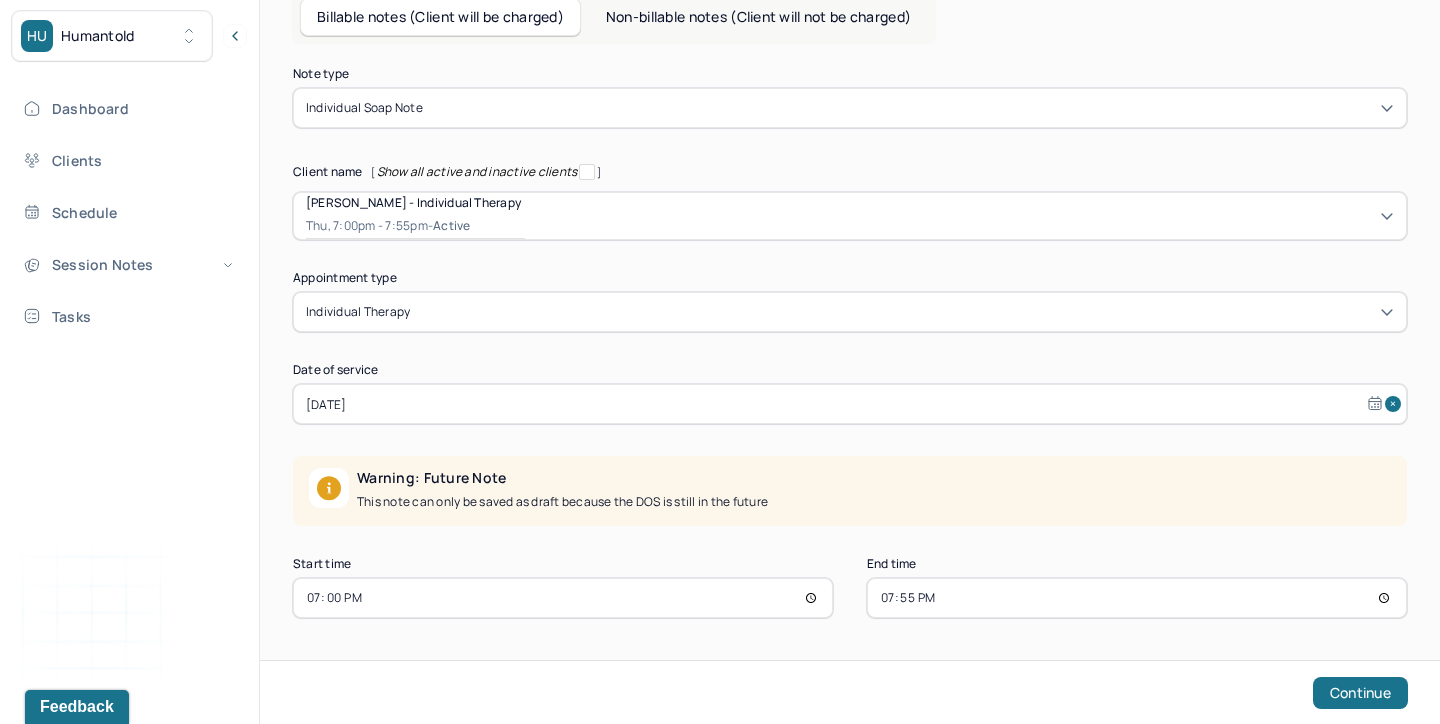 scroll, scrollTop: 149, scrollLeft: 0, axis: vertical 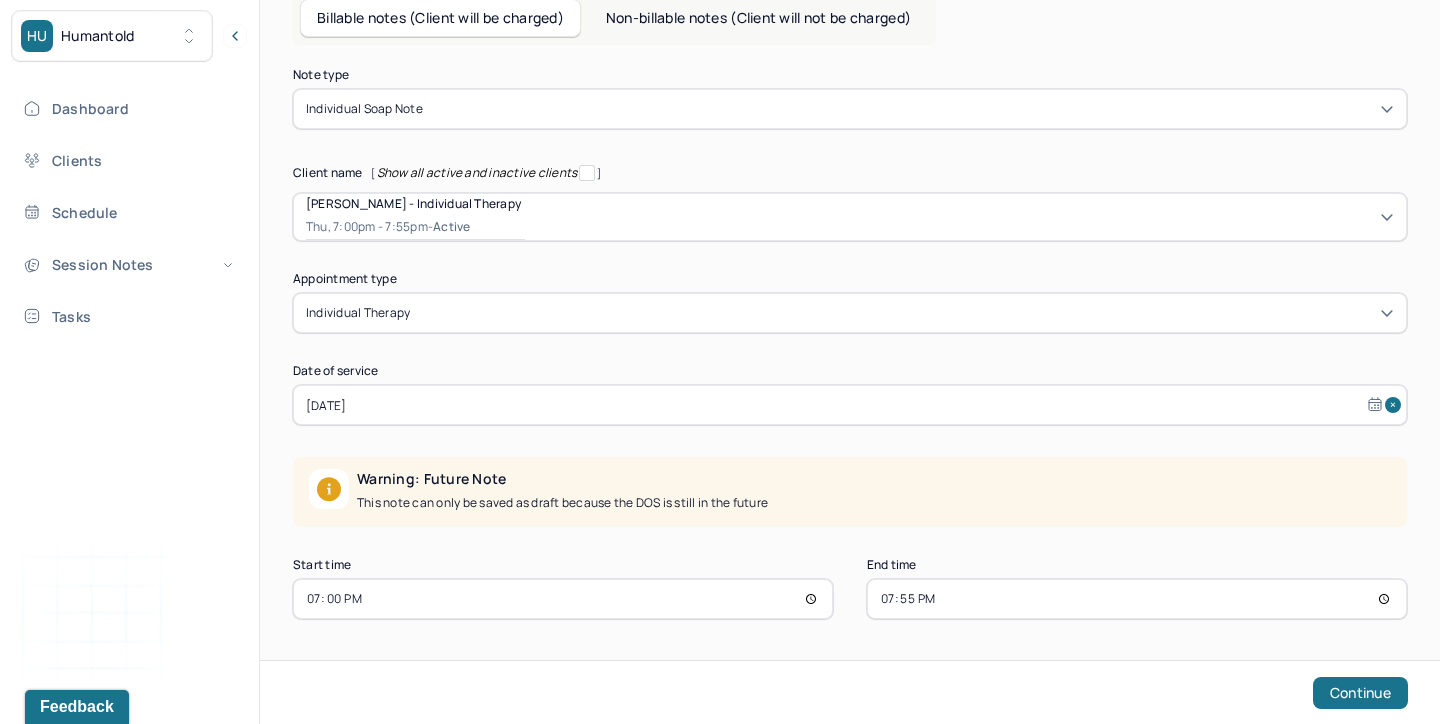 click on "19:00" at bounding box center [563, 599] 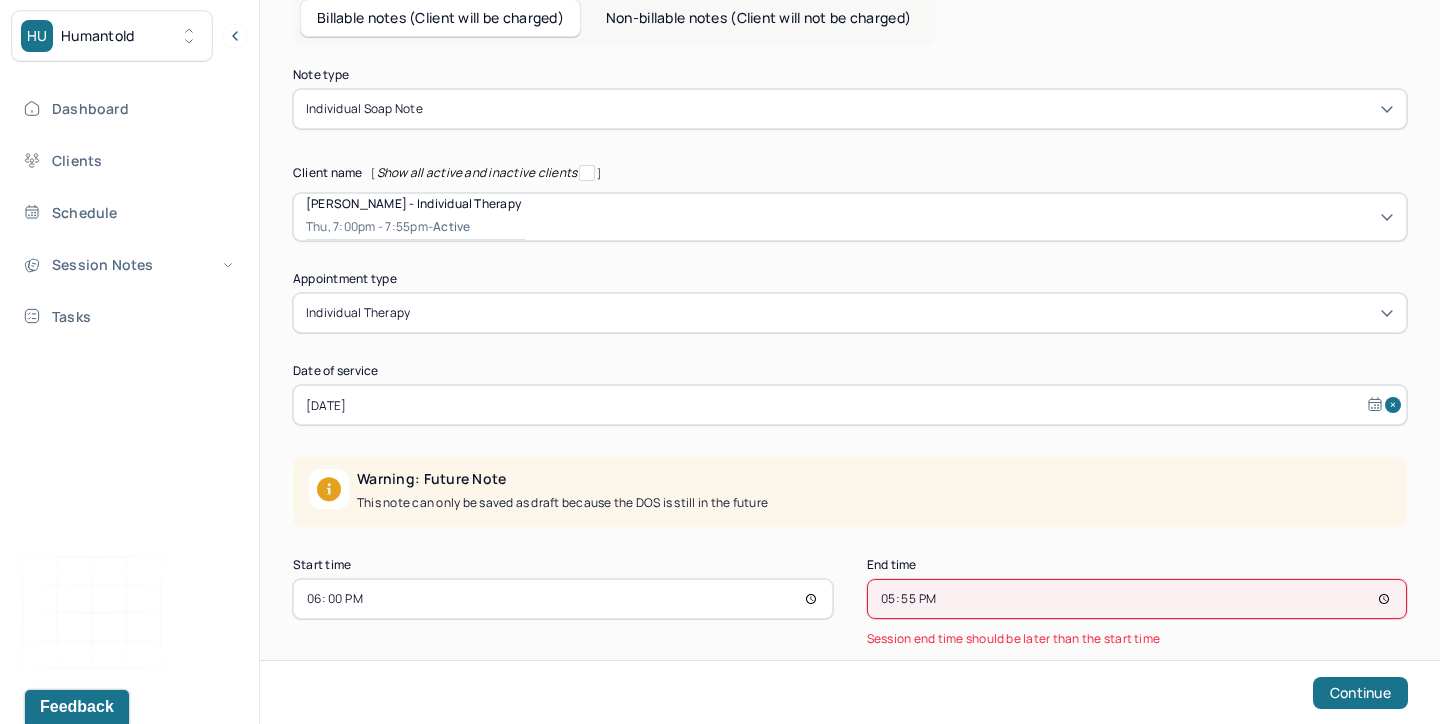 type on "16:55" 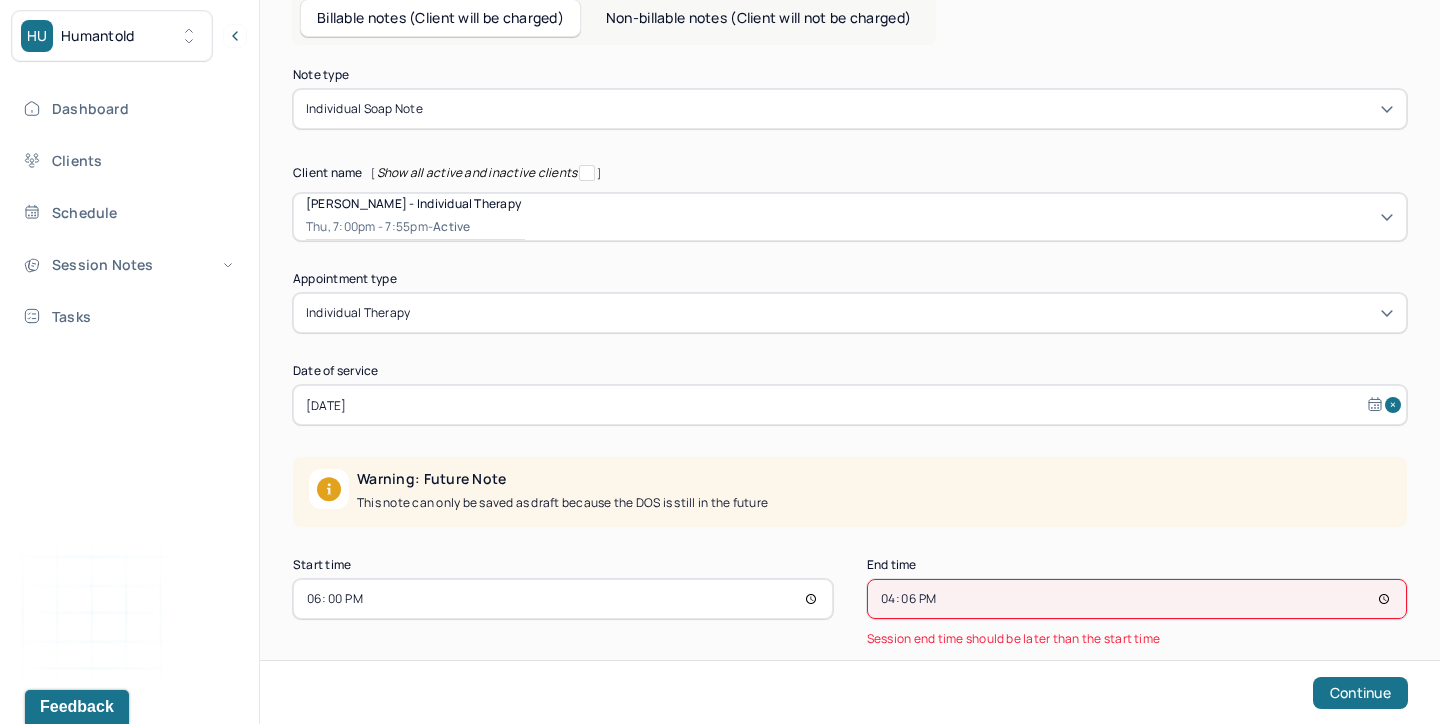 click on "16:06" at bounding box center (1137, 599) 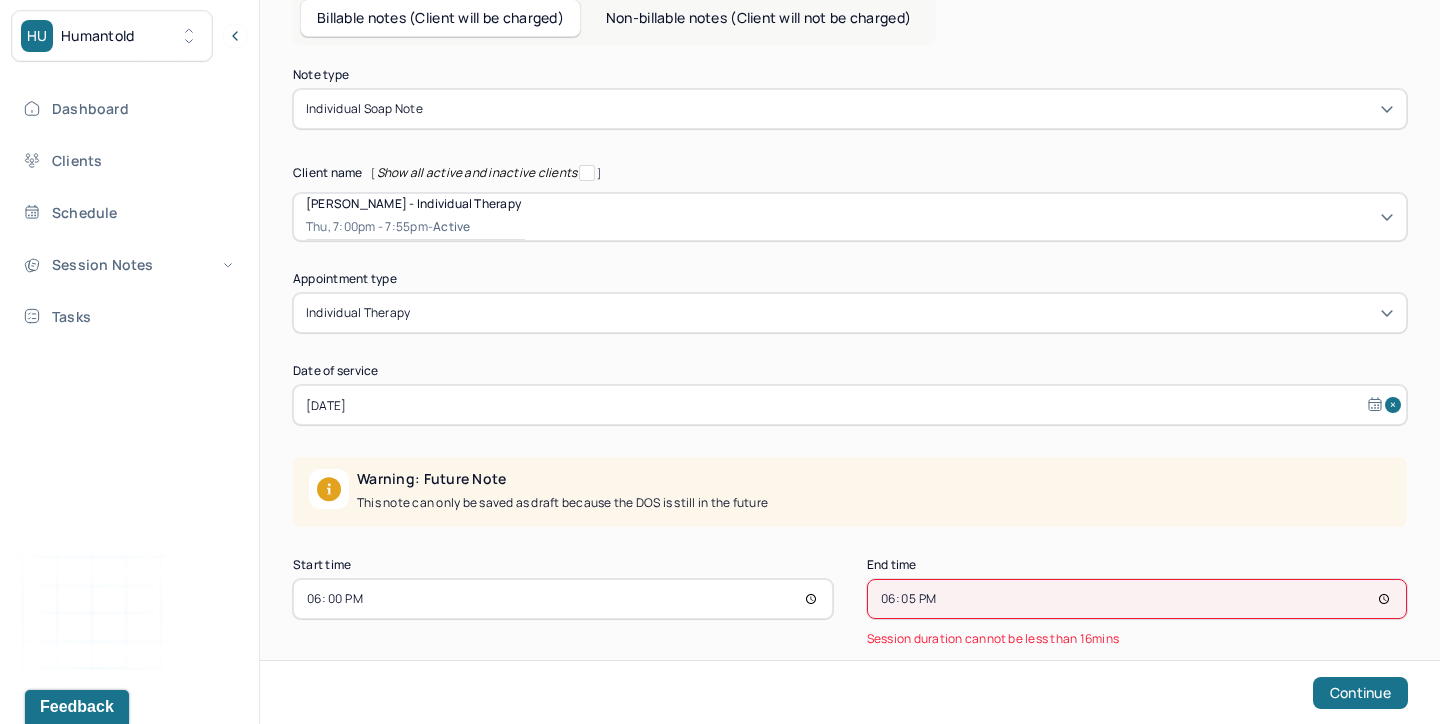type on "18:55" 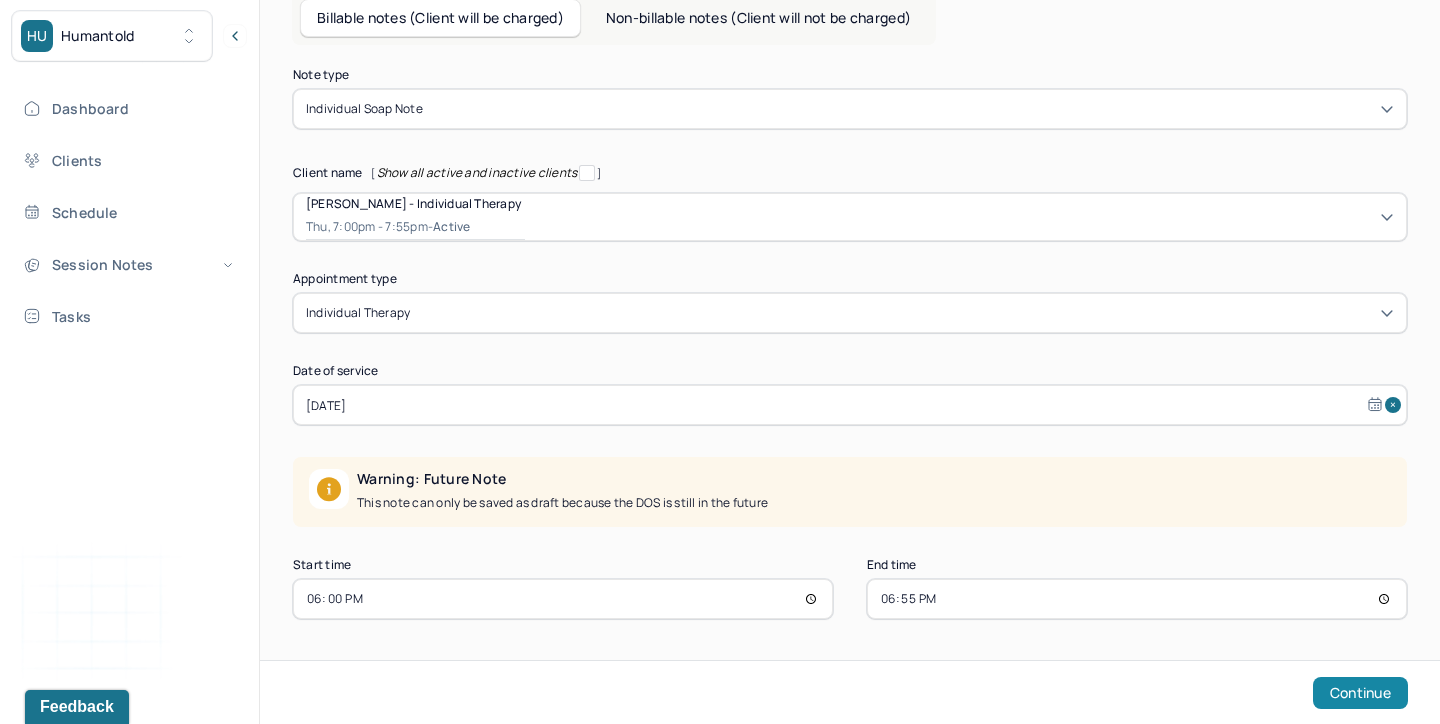 click on "Continue" at bounding box center (1360, 693) 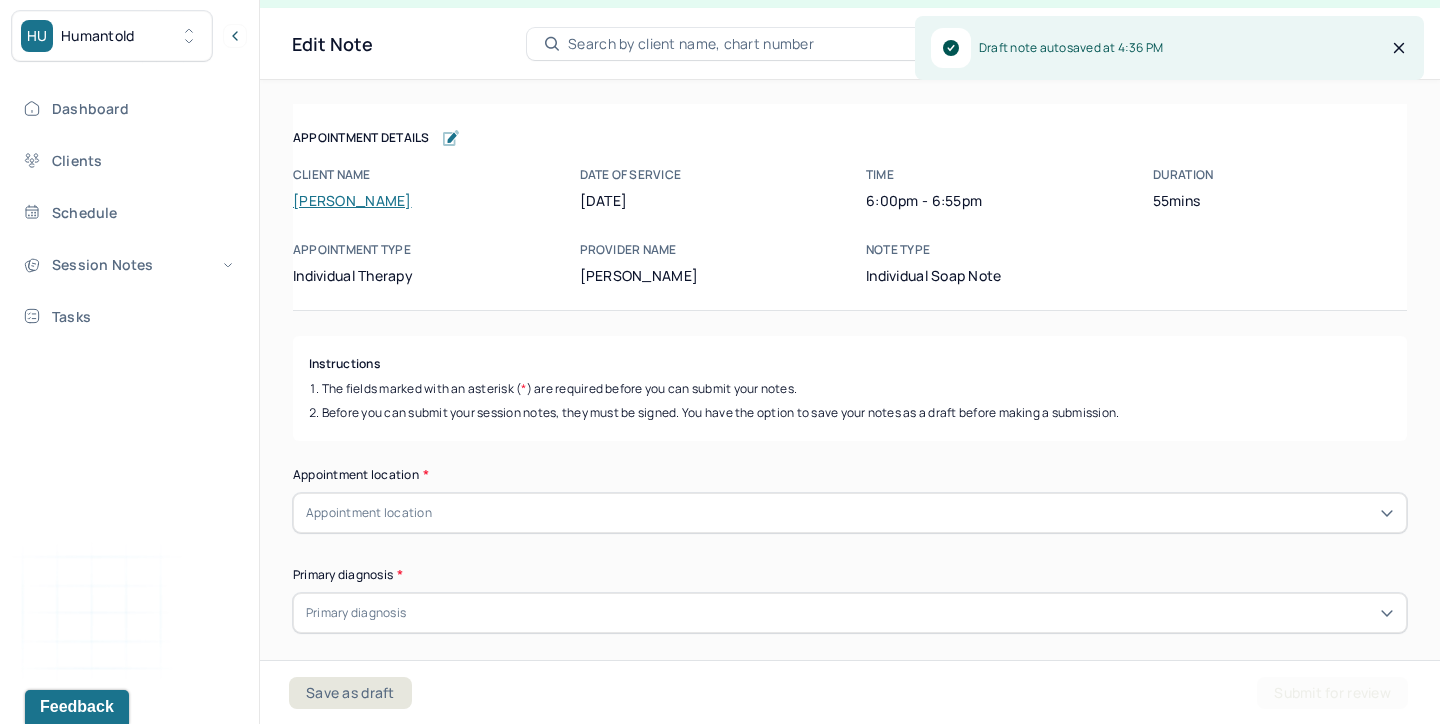 scroll, scrollTop: 36, scrollLeft: 0, axis: vertical 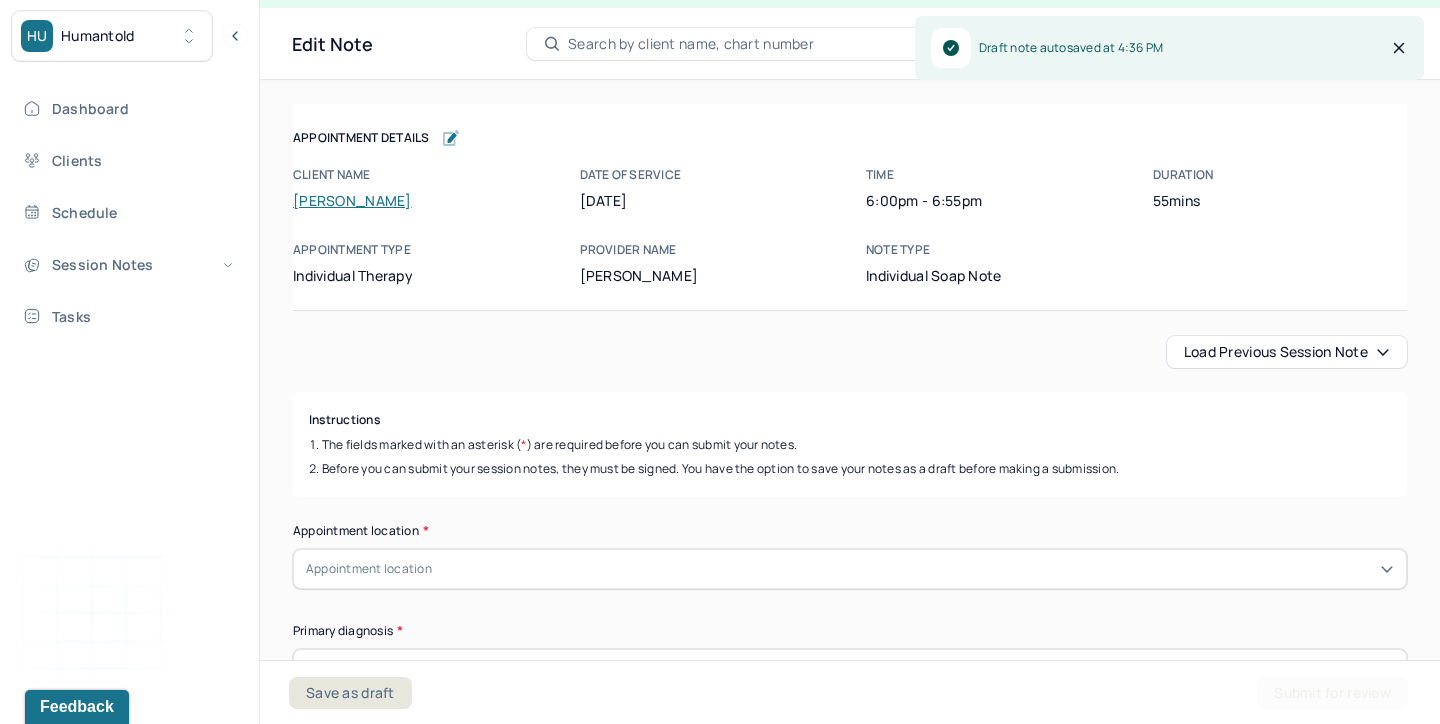 click on "Load previous session note" at bounding box center (1287, 352) 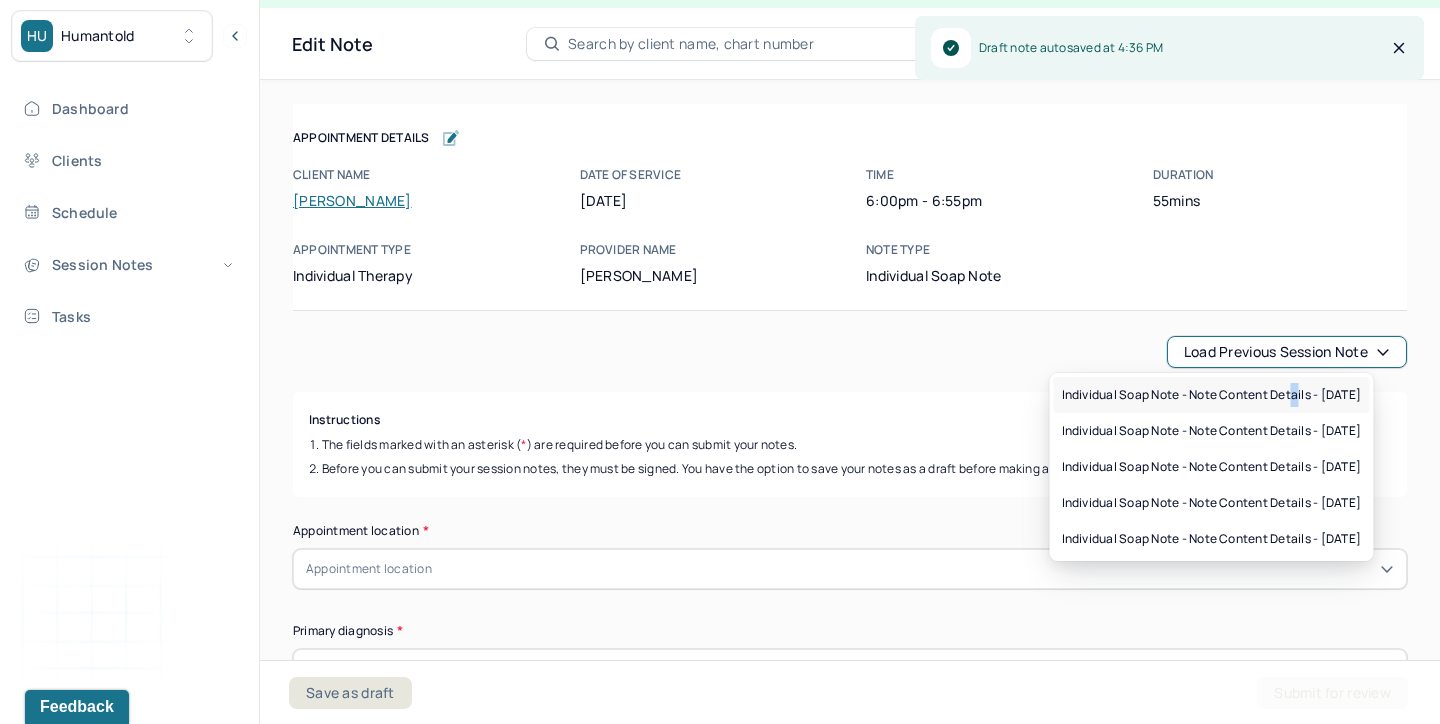 click on "Individual soap note   - Note content Details -   [DATE]" at bounding box center (1212, 395) 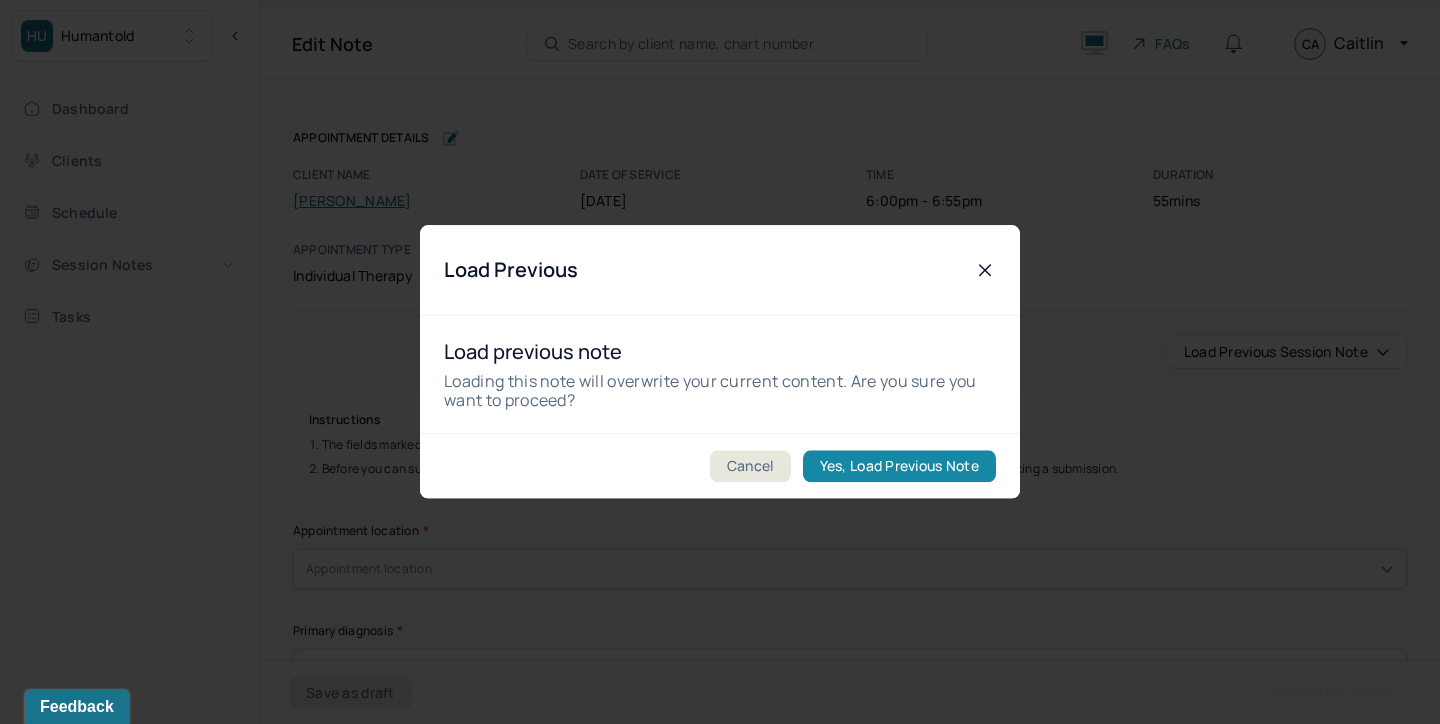 click on "Yes, Load Previous Note" at bounding box center (899, 467) 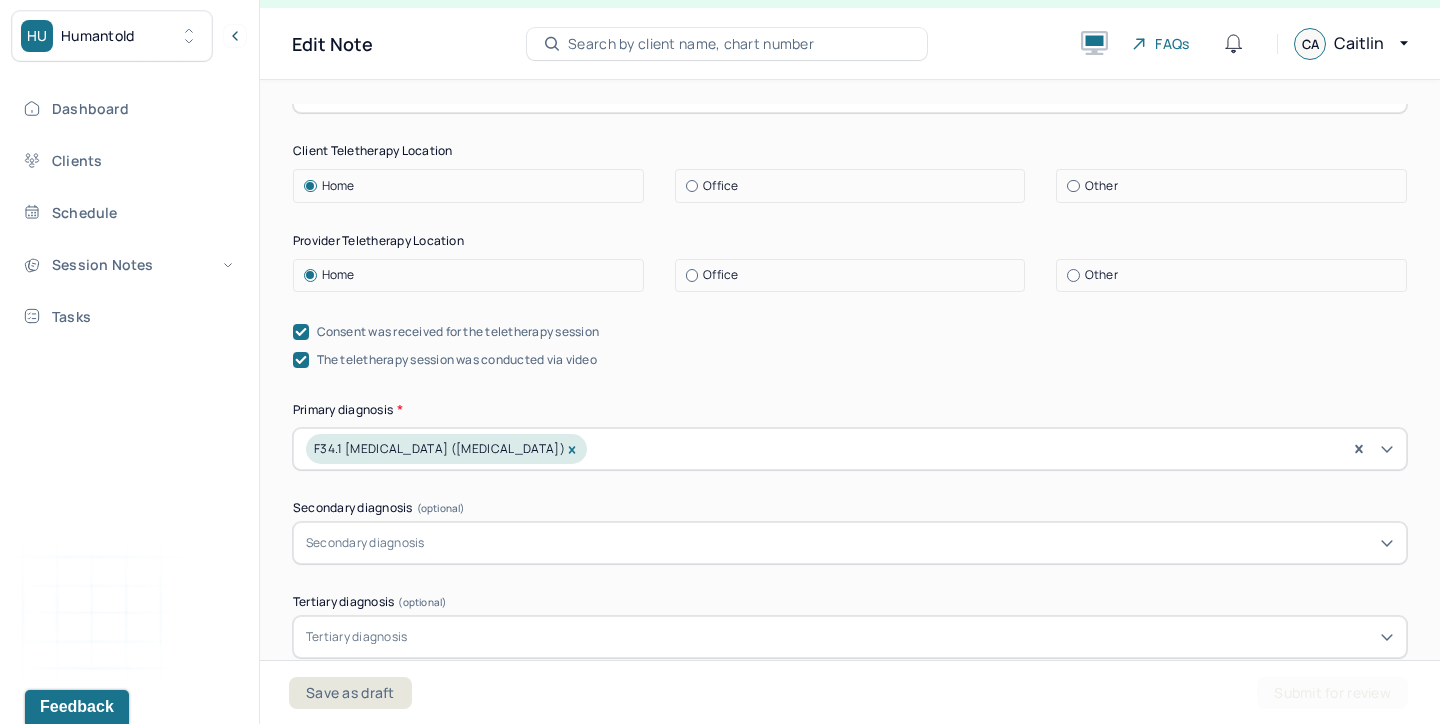 scroll, scrollTop: 372, scrollLeft: 0, axis: vertical 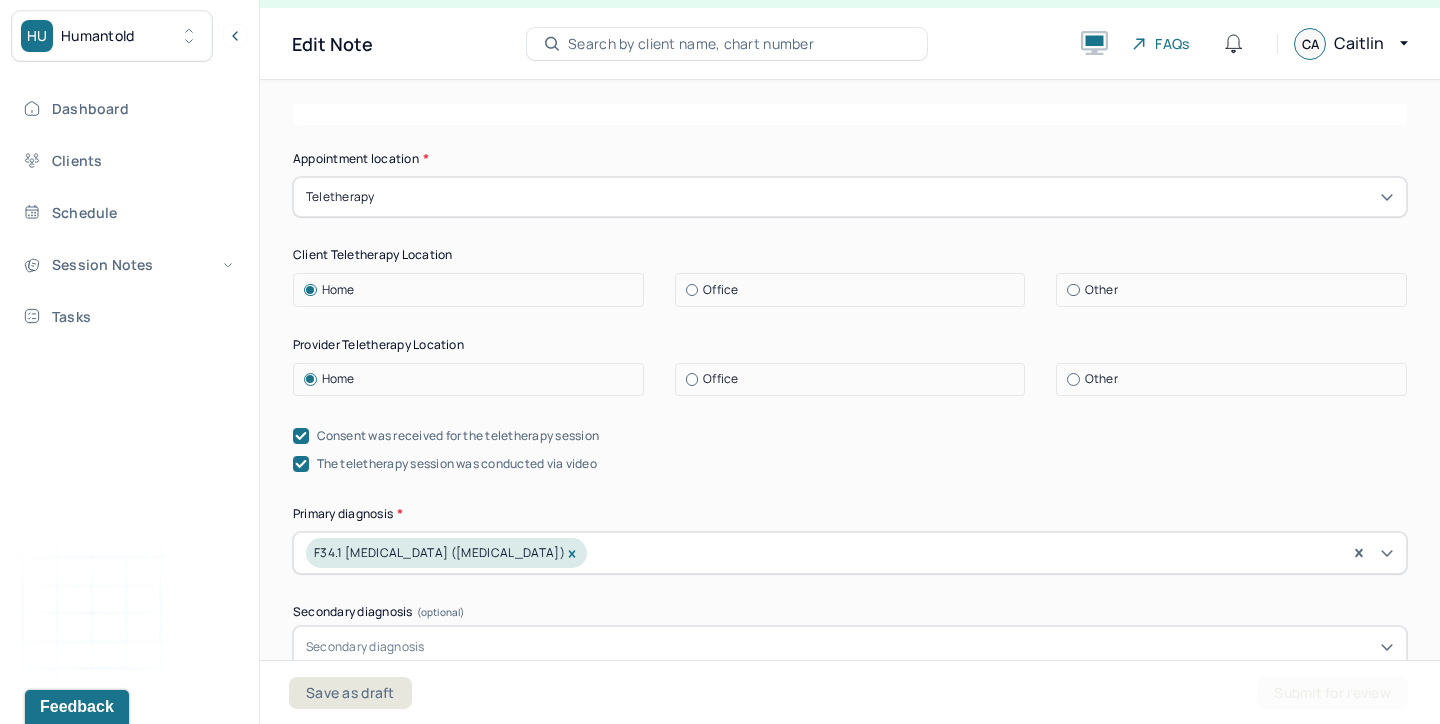 click on "Office" at bounding box center (855, 379) 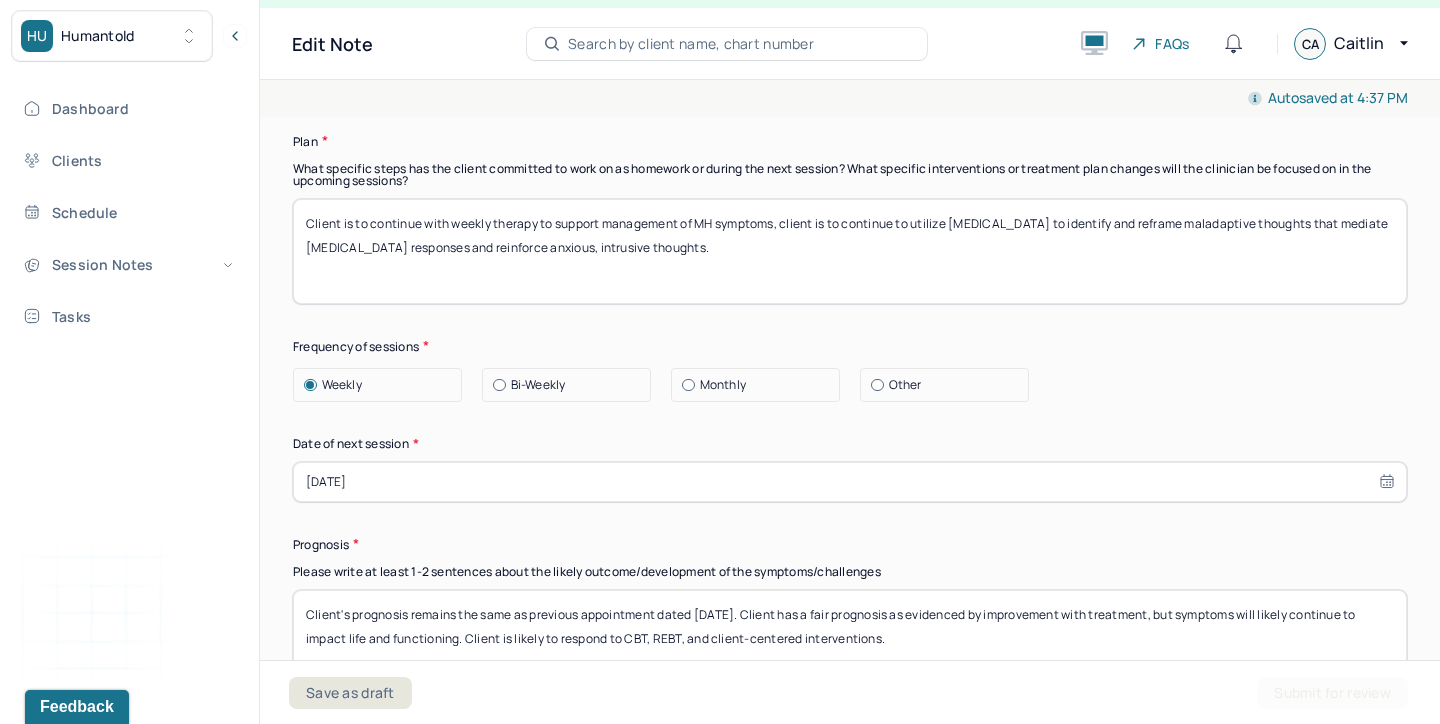 scroll, scrollTop: 2571, scrollLeft: 0, axis: vertical 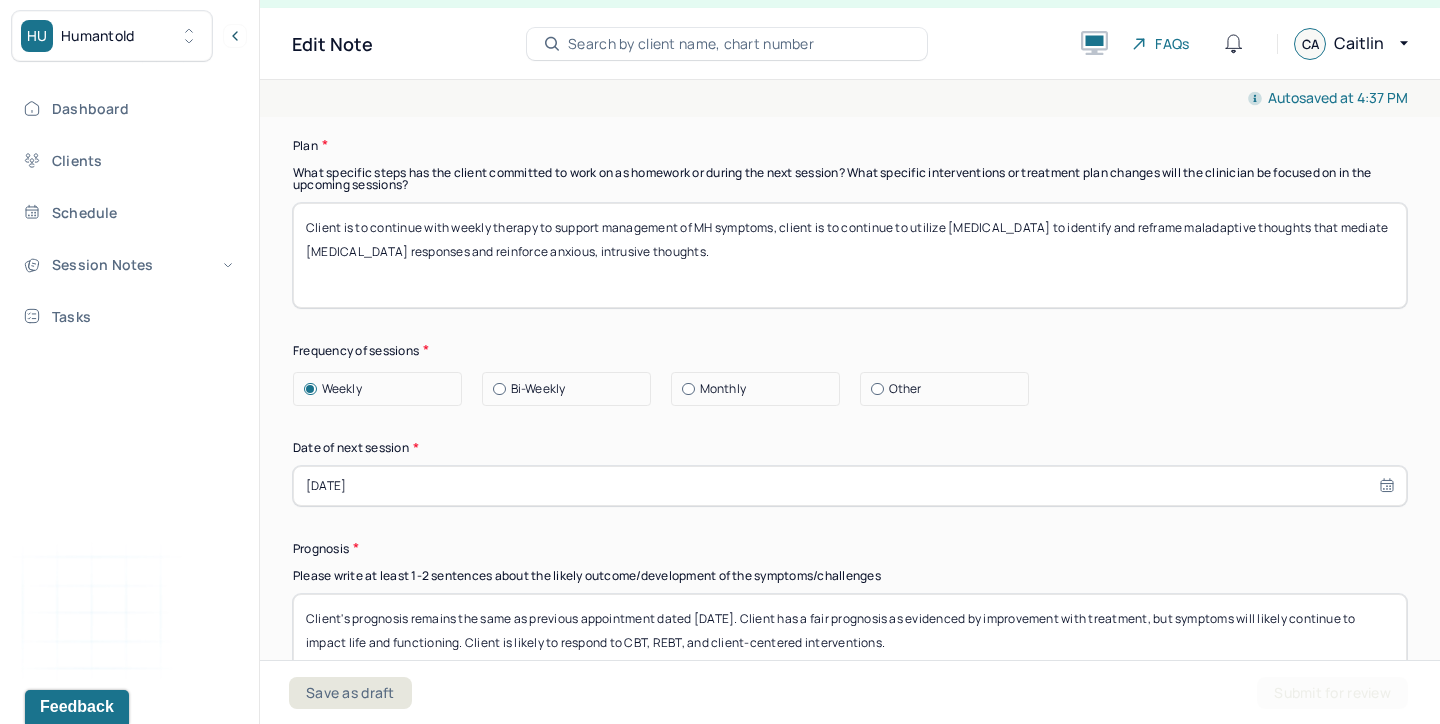 select on "6" 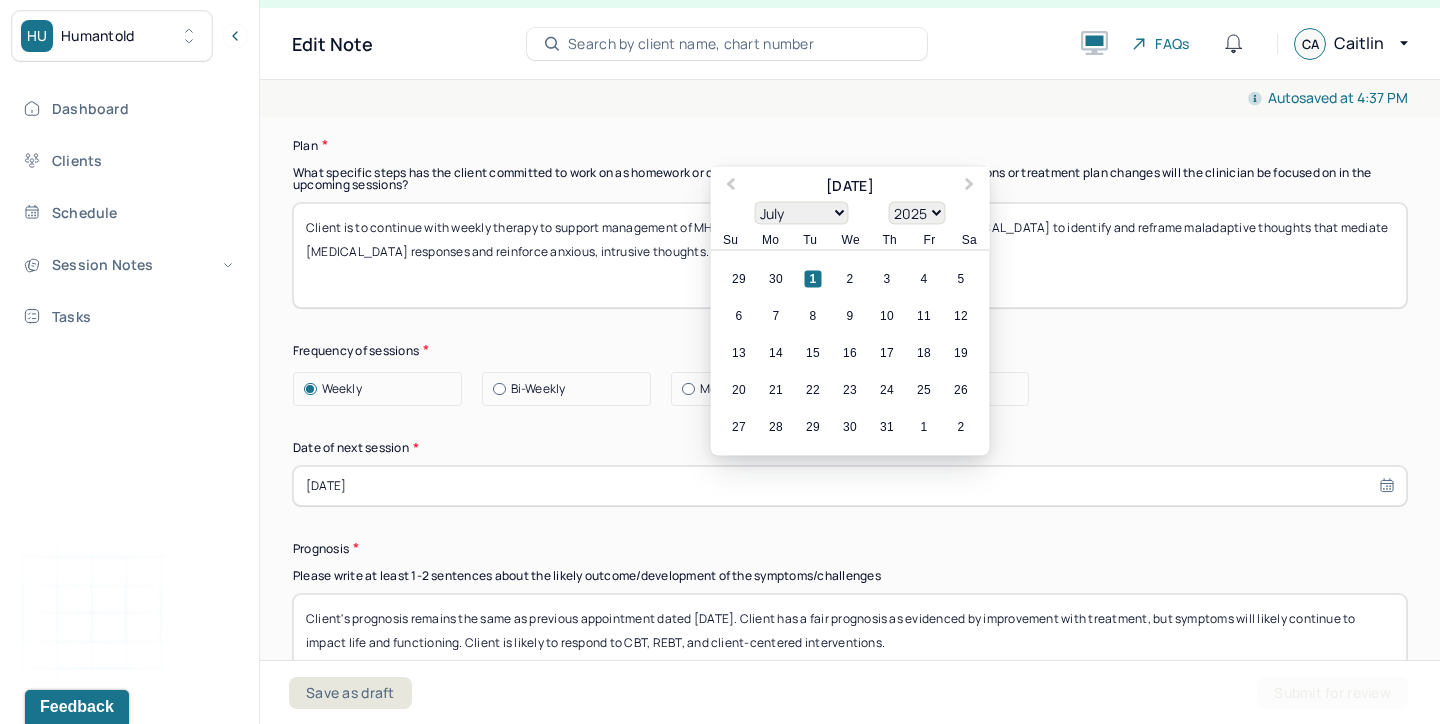 click on "[DATE]" at bounding box center (850, 486) 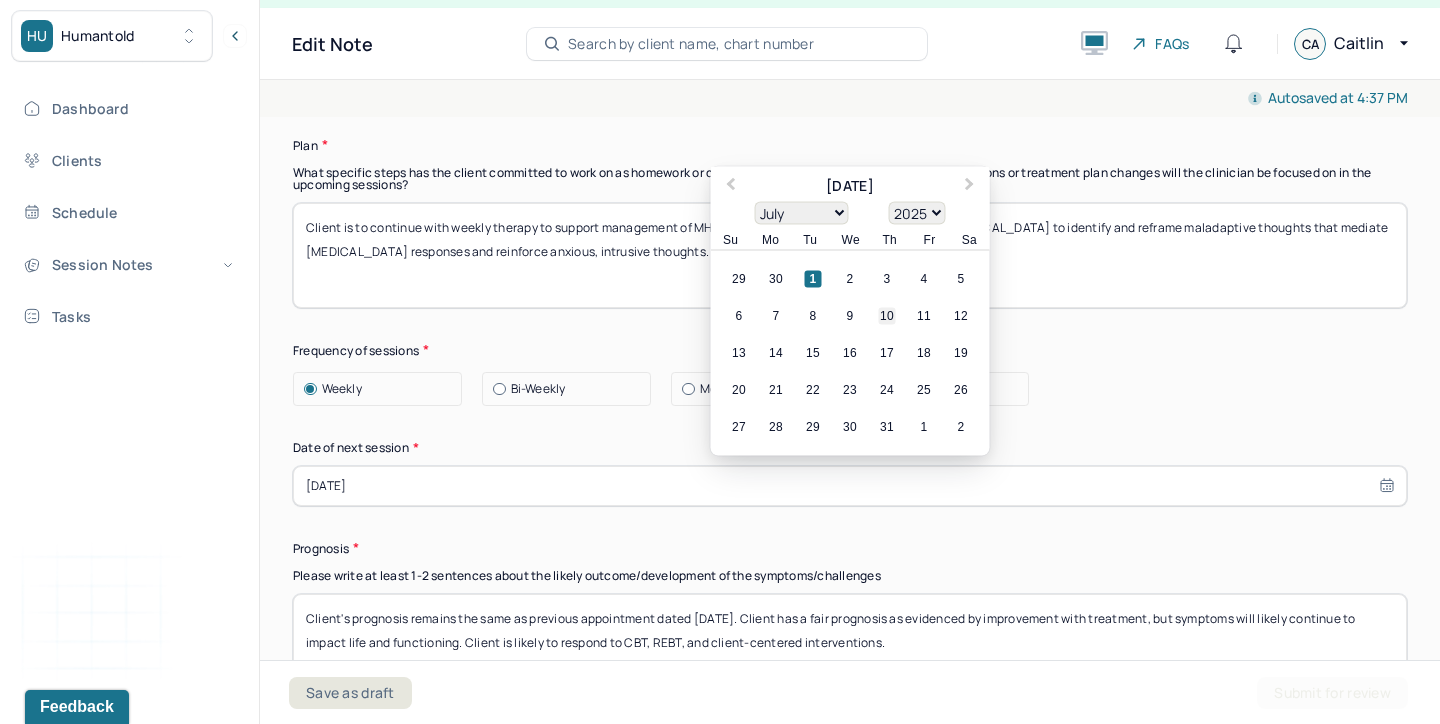 click on "10" at bounding box center [887, 315] 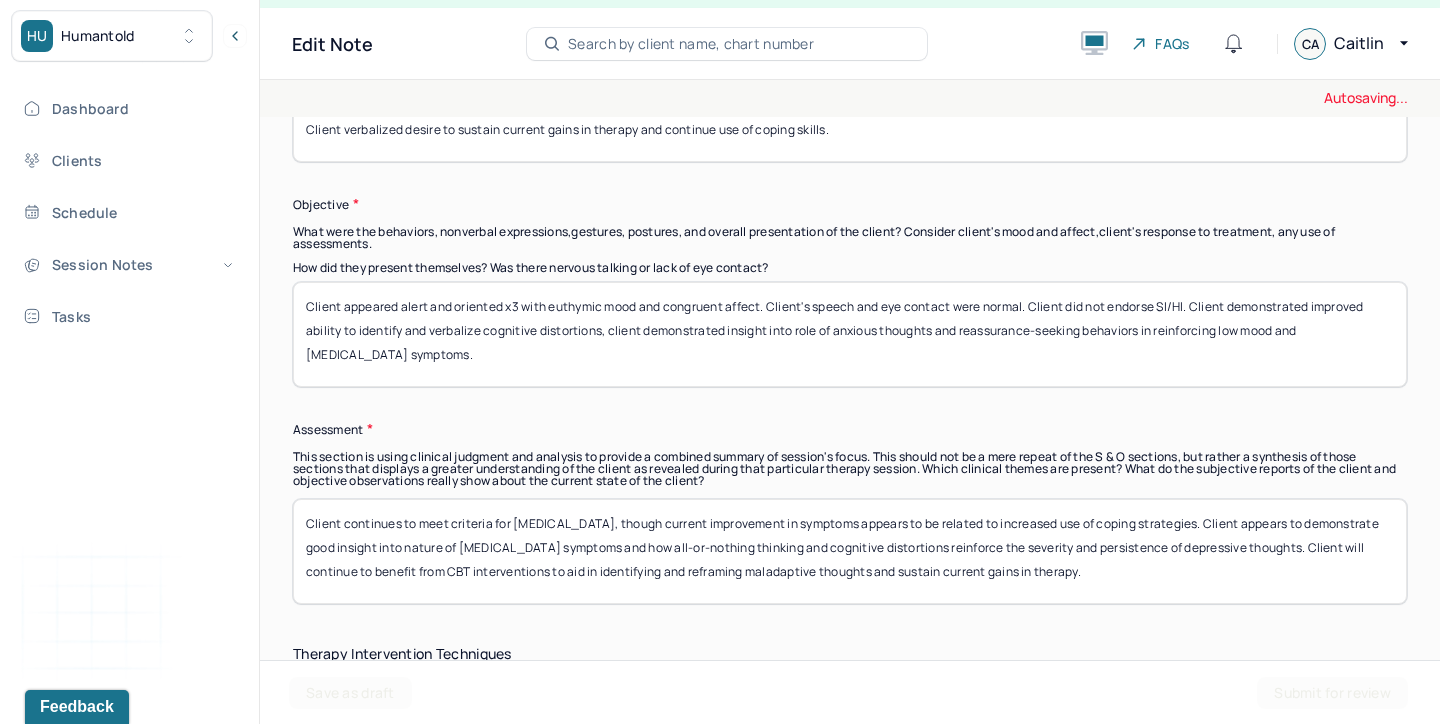 scroll, scrollTop: 0, scrollLeft: 0, axis: both 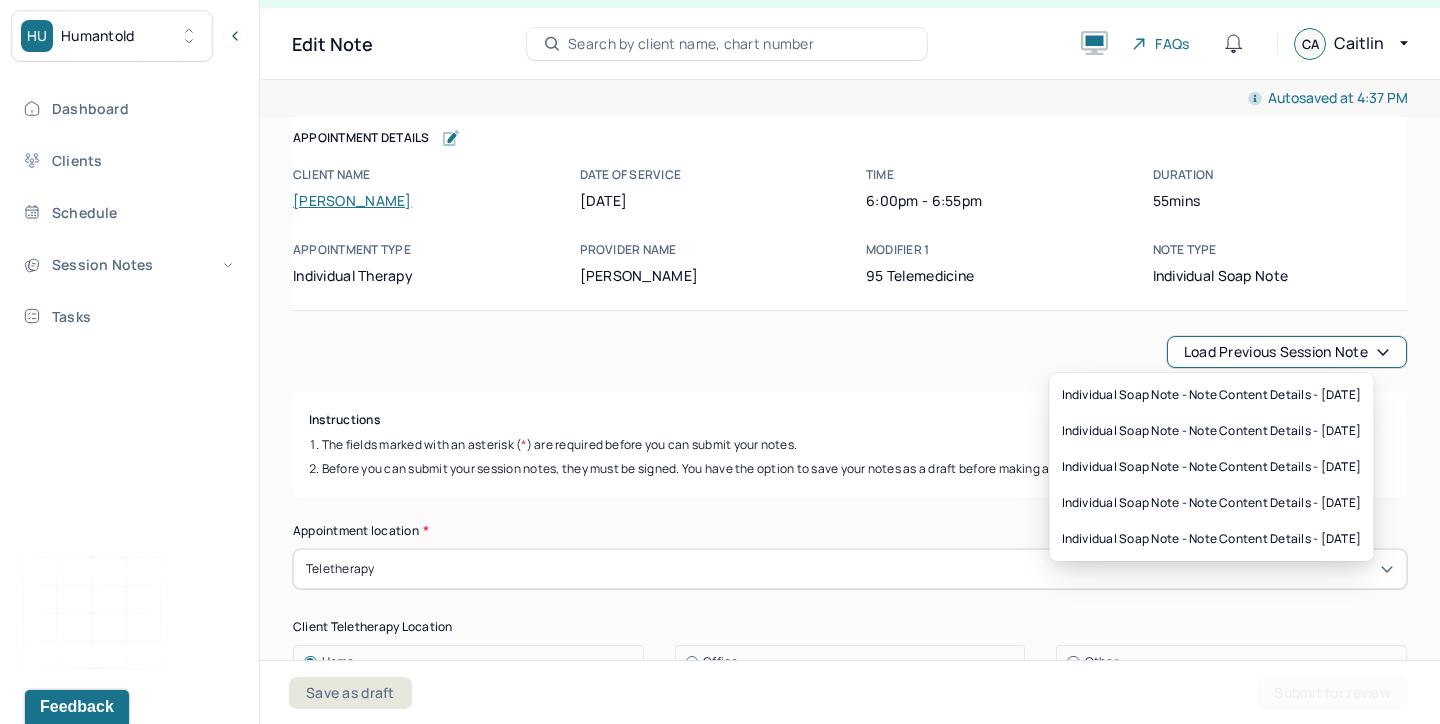 click on "Load previous session note" at bounding box center (1287, 352) 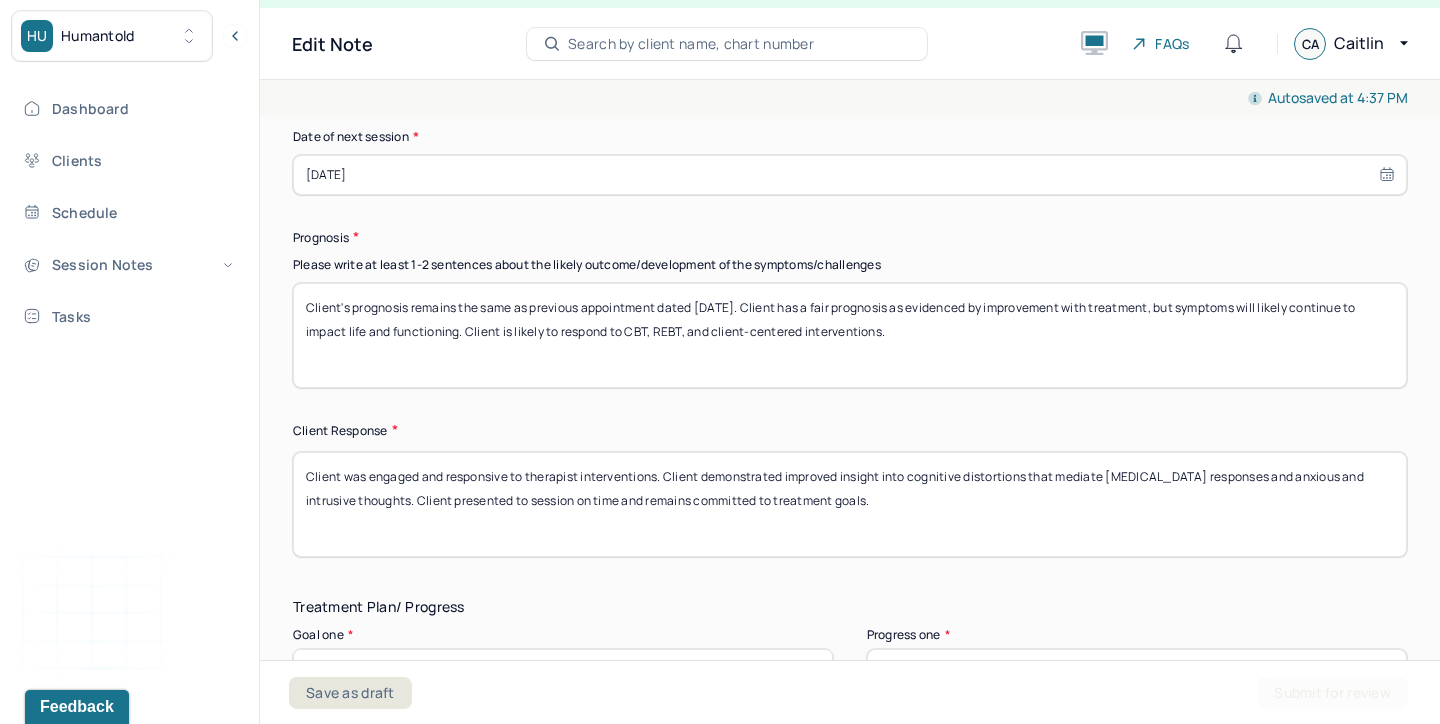 scroll, scrollTop: 2921, scrollLeft: 0, axis: vertical 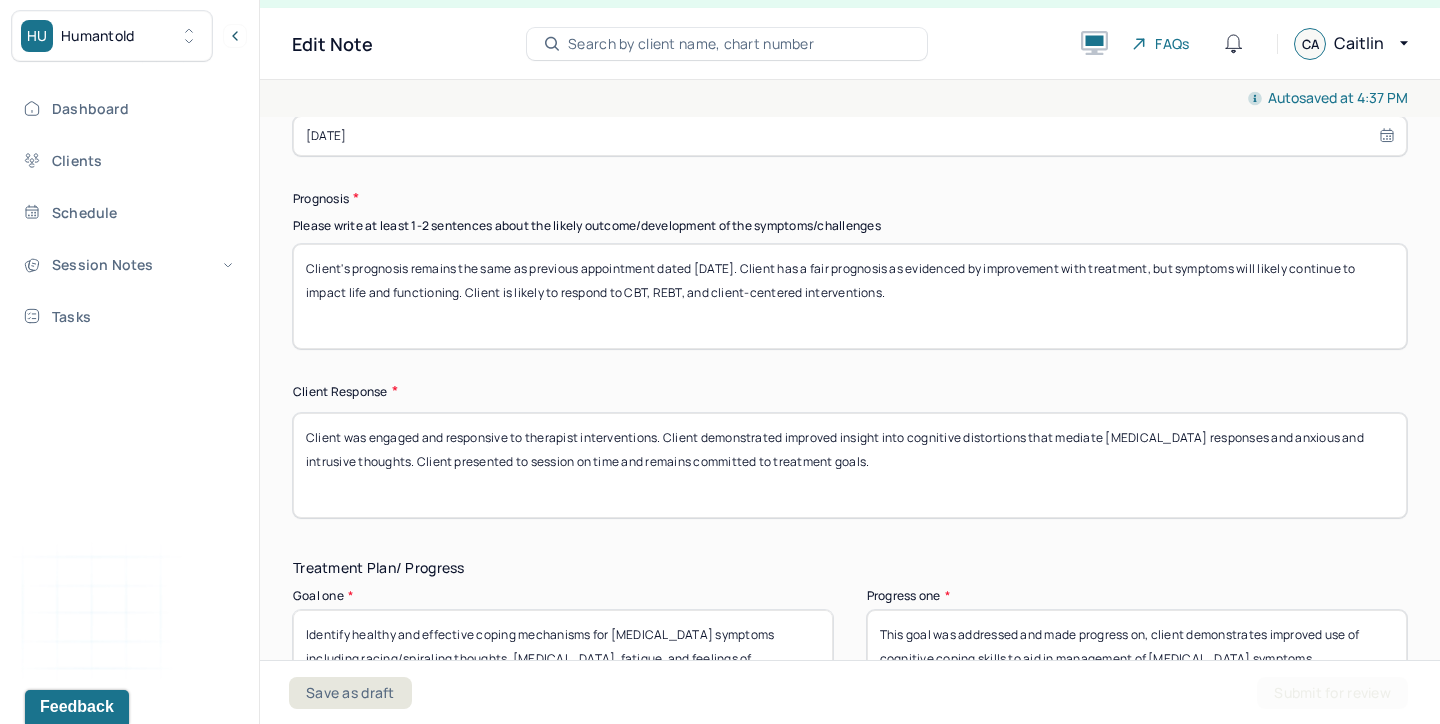 click on "Client's prognosis remains the same as previous appointment dated [DATE]. Client has a fair prognosis as evidenced by improvement with treatment, but symptoms will likely continue to impact life and functioning. Client is likely to respond to CBT, REBT, and client-centered interventions." at bounding box center [850, 296] 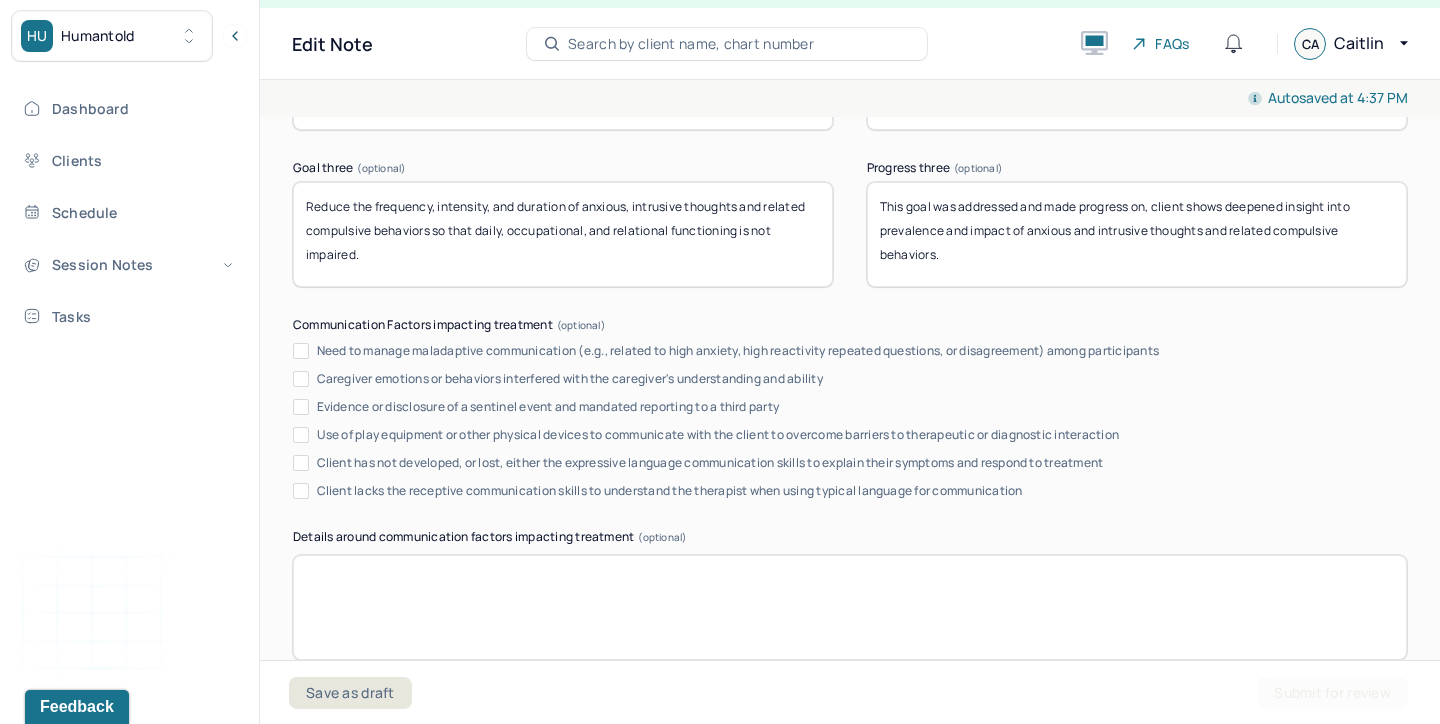 scroll, scrollTop: 3716, scrollLeft: 0, axis: vertical 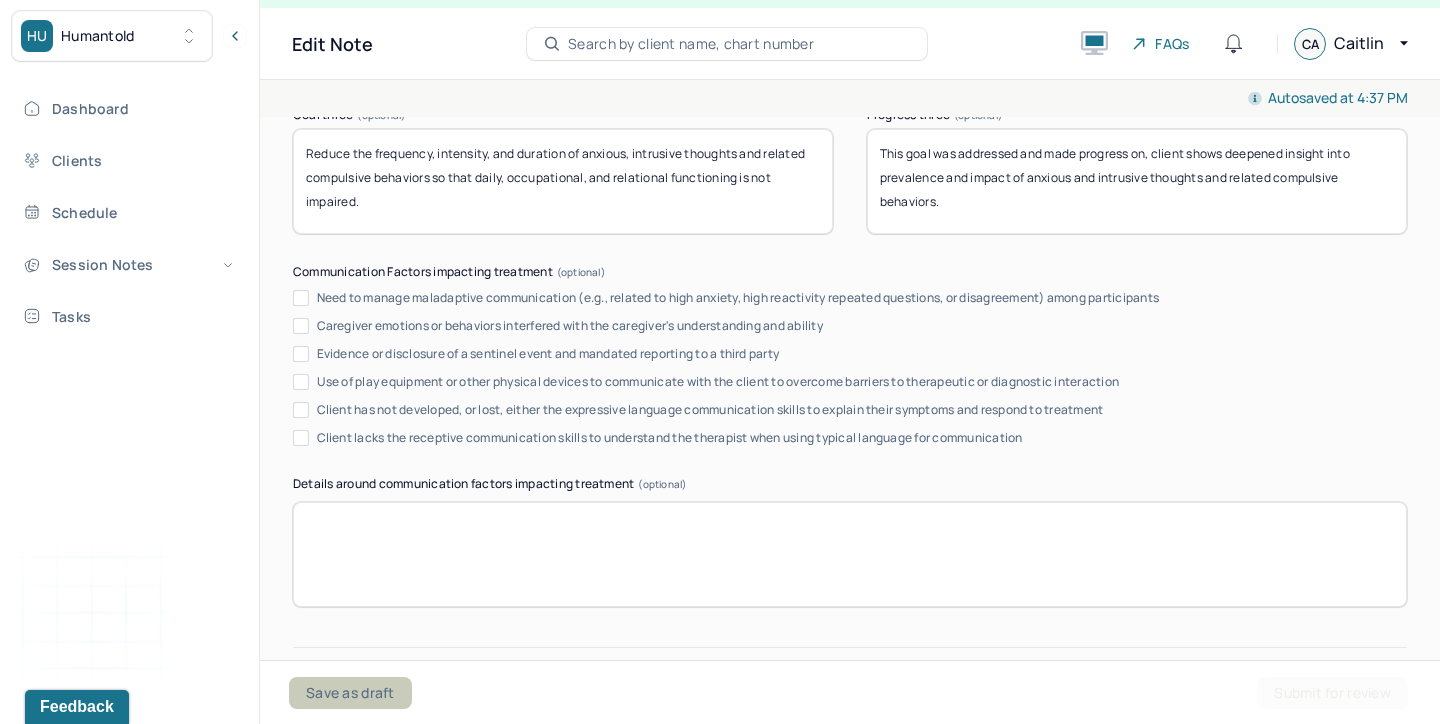 type on "Client's prognosis remains the same as previous appointment dated [DATE]. Client has a fair prognosis as evidenced by improvement with treatment, but symptoms will likely continue to impact life and functioning. Client is likely to respond to CBT, REBT, and client-centered interventions." 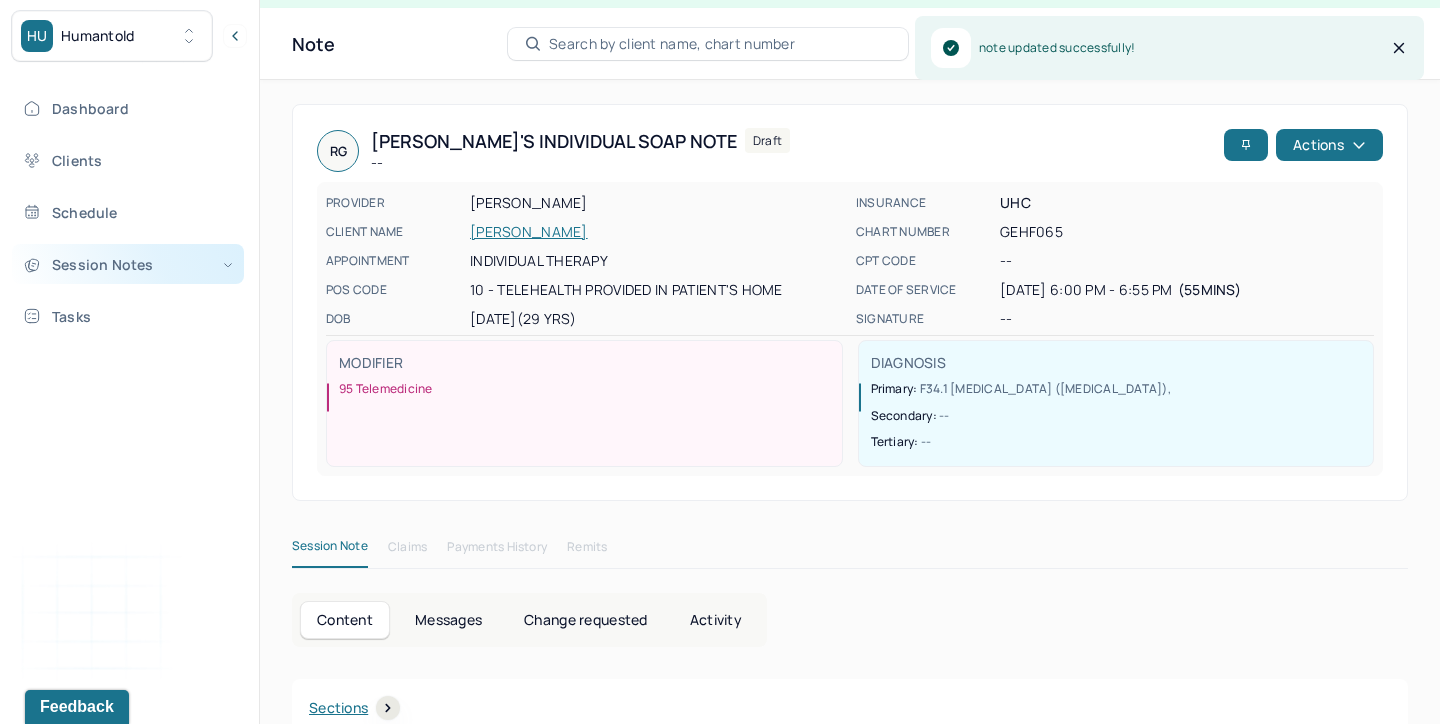 click on "Session Notes" at bounding box center (128, 264) 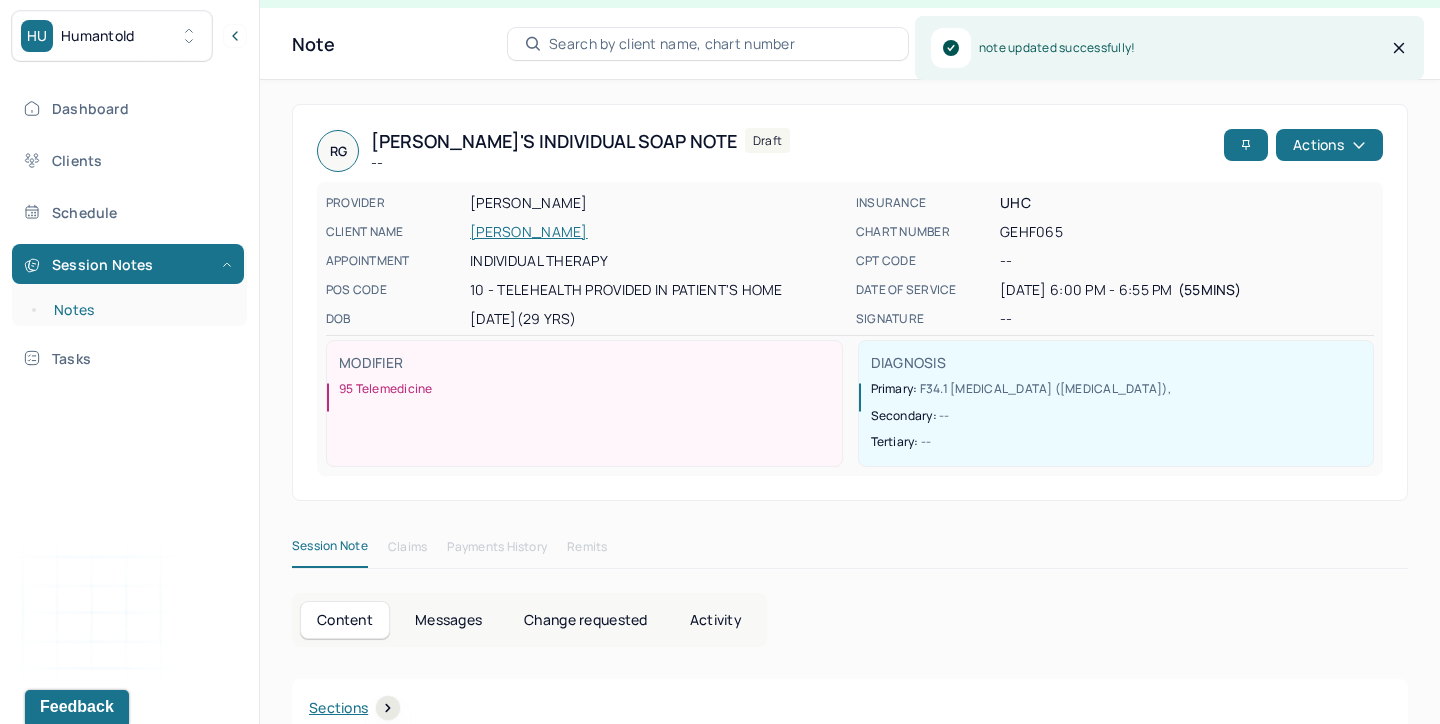 click on "Notes" at bounding box center [139, 310] 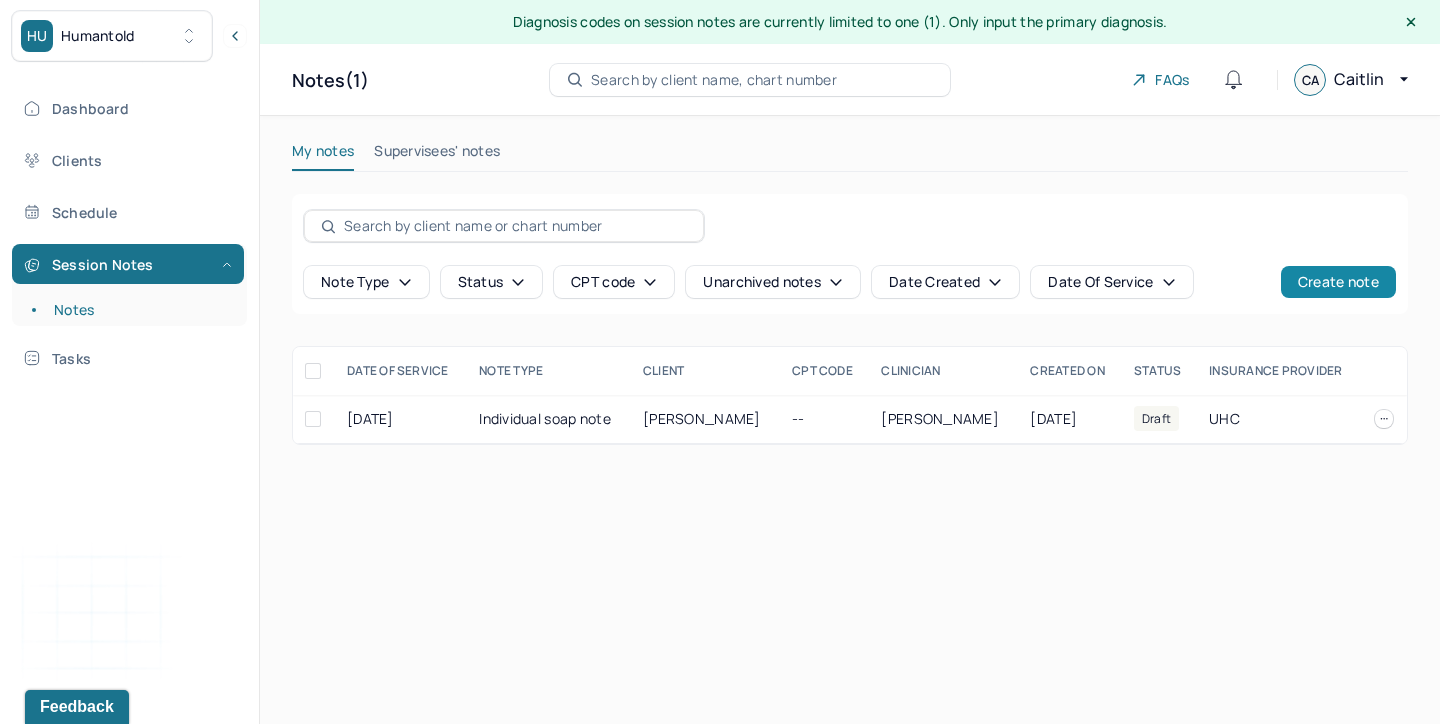 click on "Create note" at bounding box center (1338, 282) 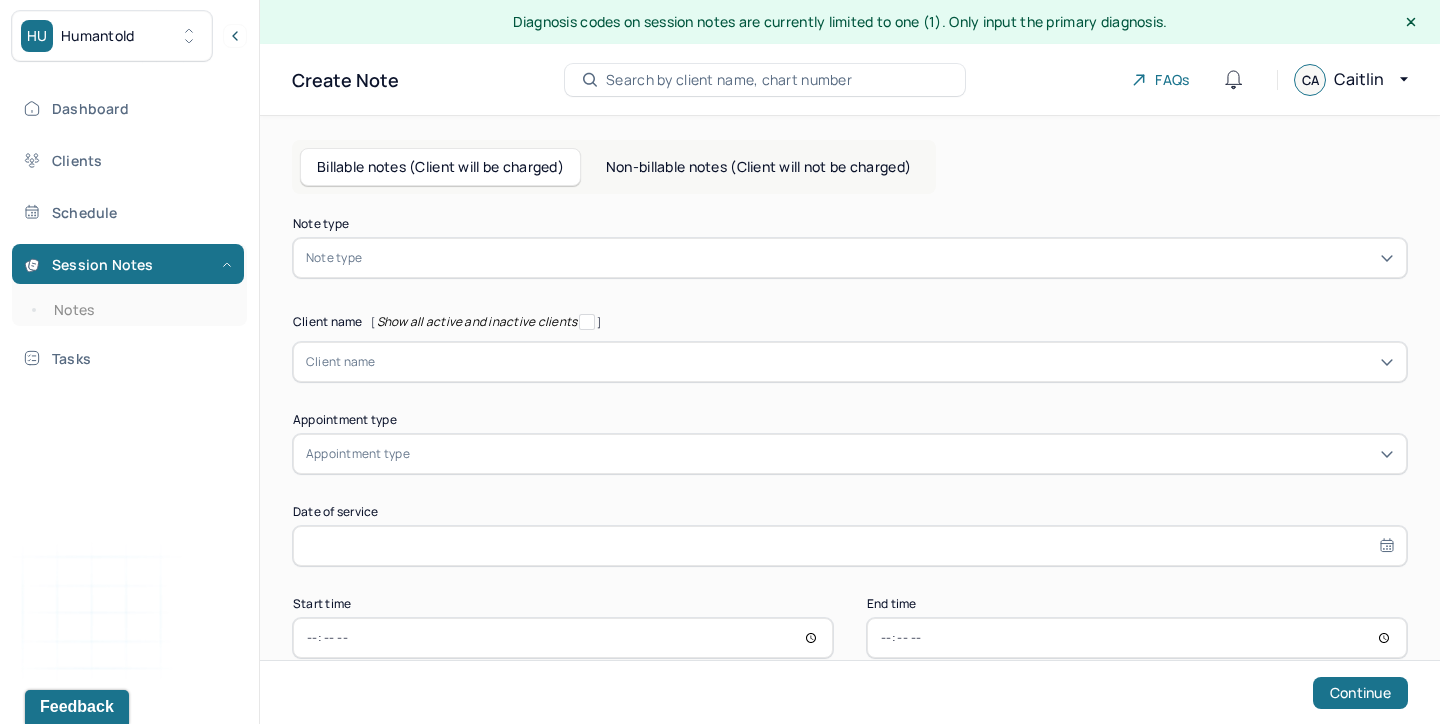 click on "Note type Note type" at bounding box center [850, 248] 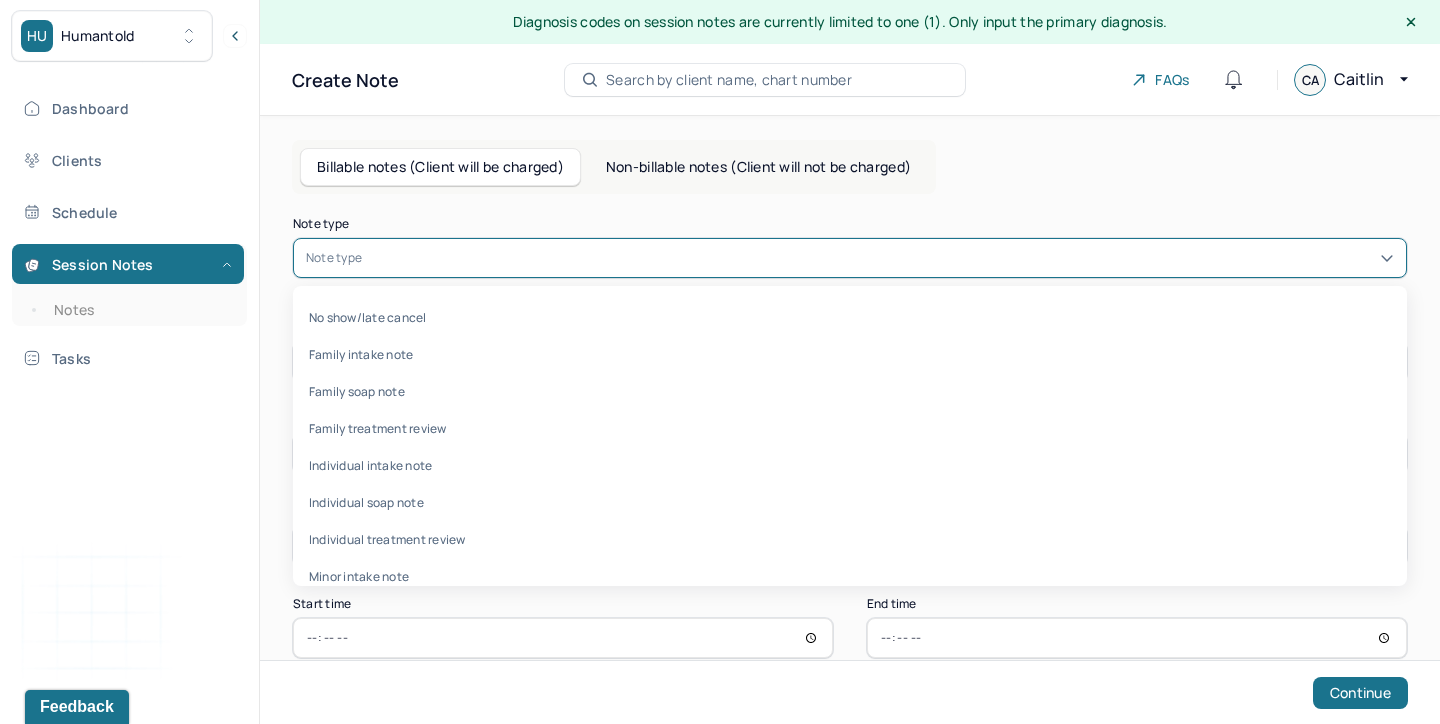 click on "Note type" at bounding box center [850, 258] 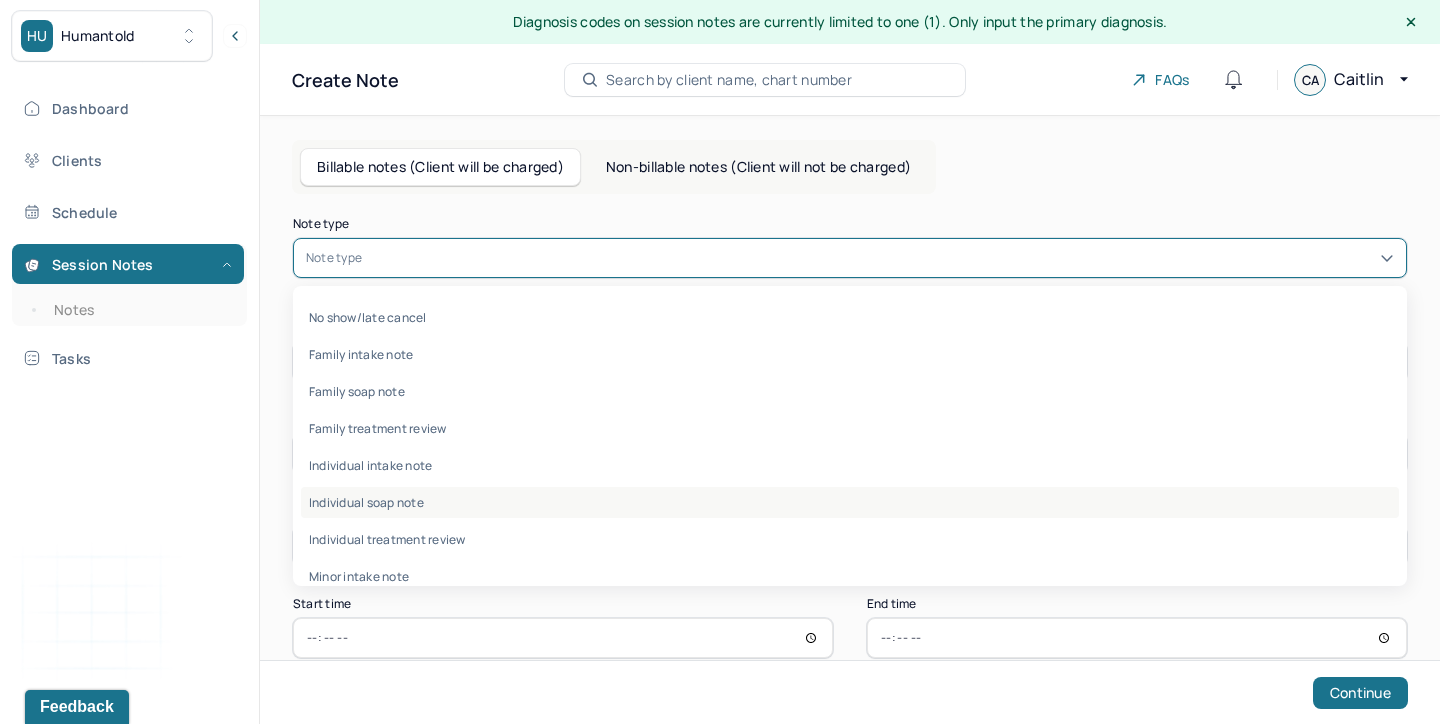 click on "Individual soap note" at bounding box center (850, 502) 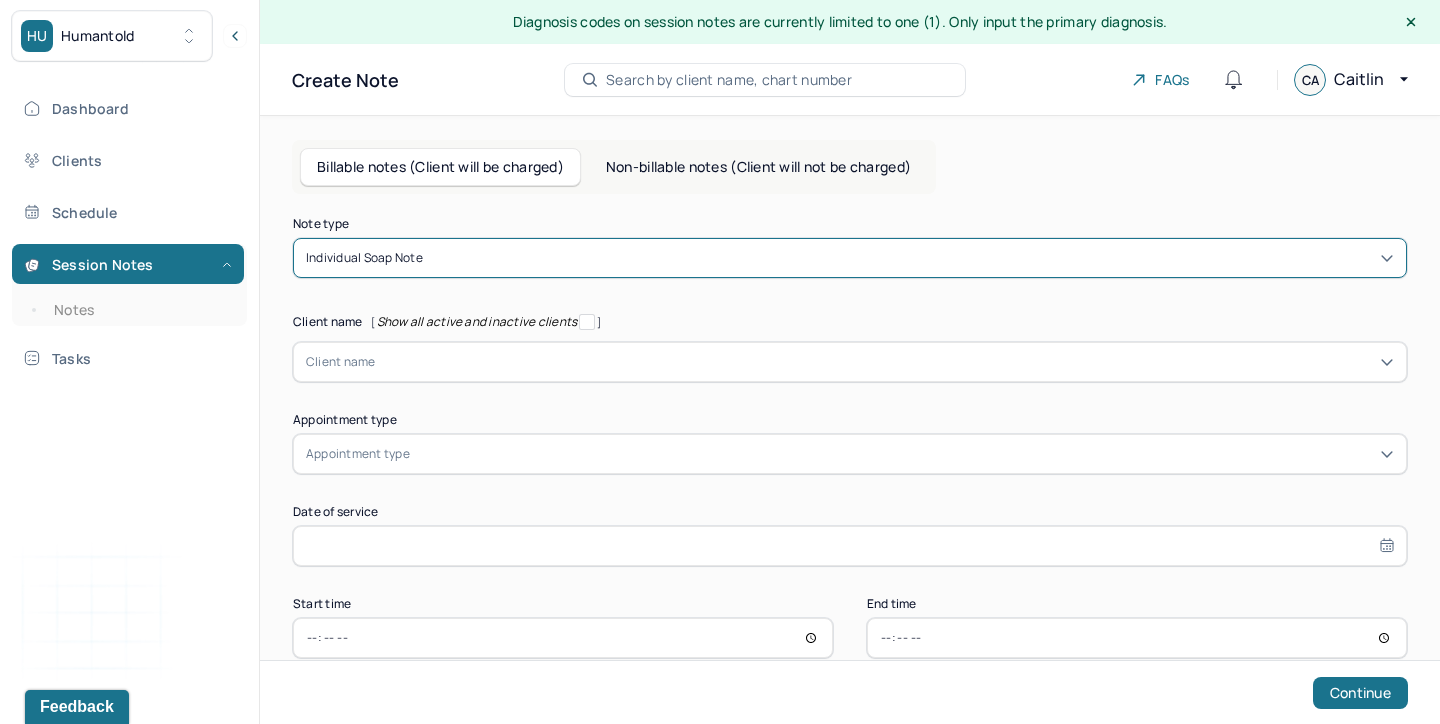 click at bounding box center [885, 362] 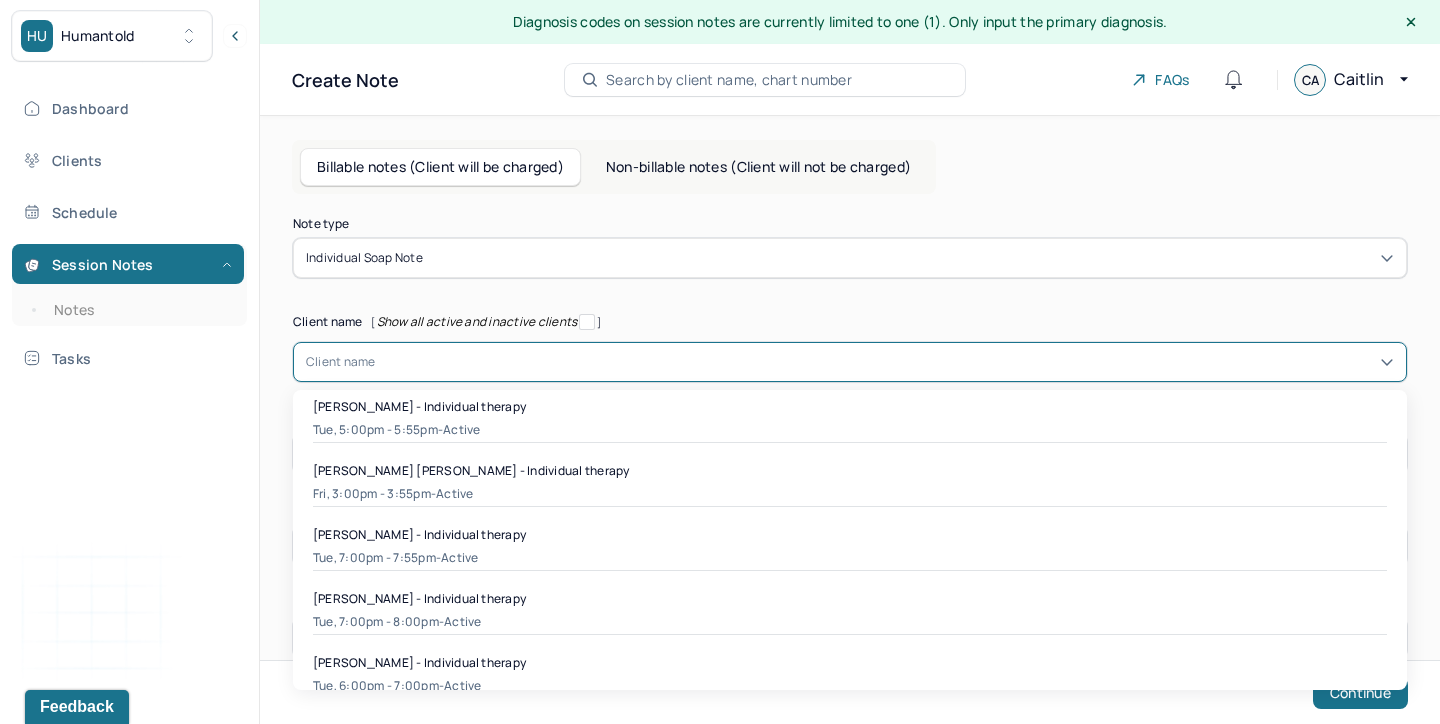 scroll, scrollTop: 284, scrollLeft: 0, axis: vertical 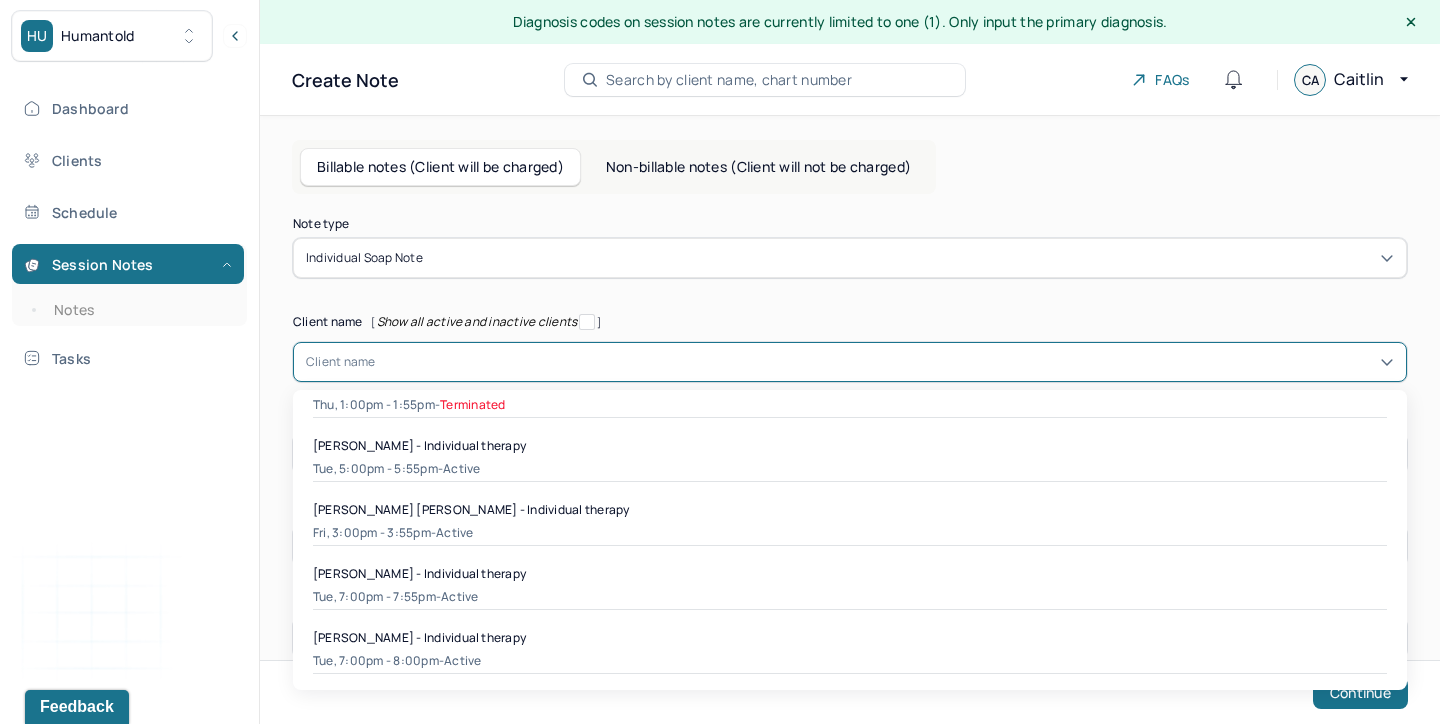 click on "[PERSON_NAME] - Individual therapy" at bounding box center [419, 573] 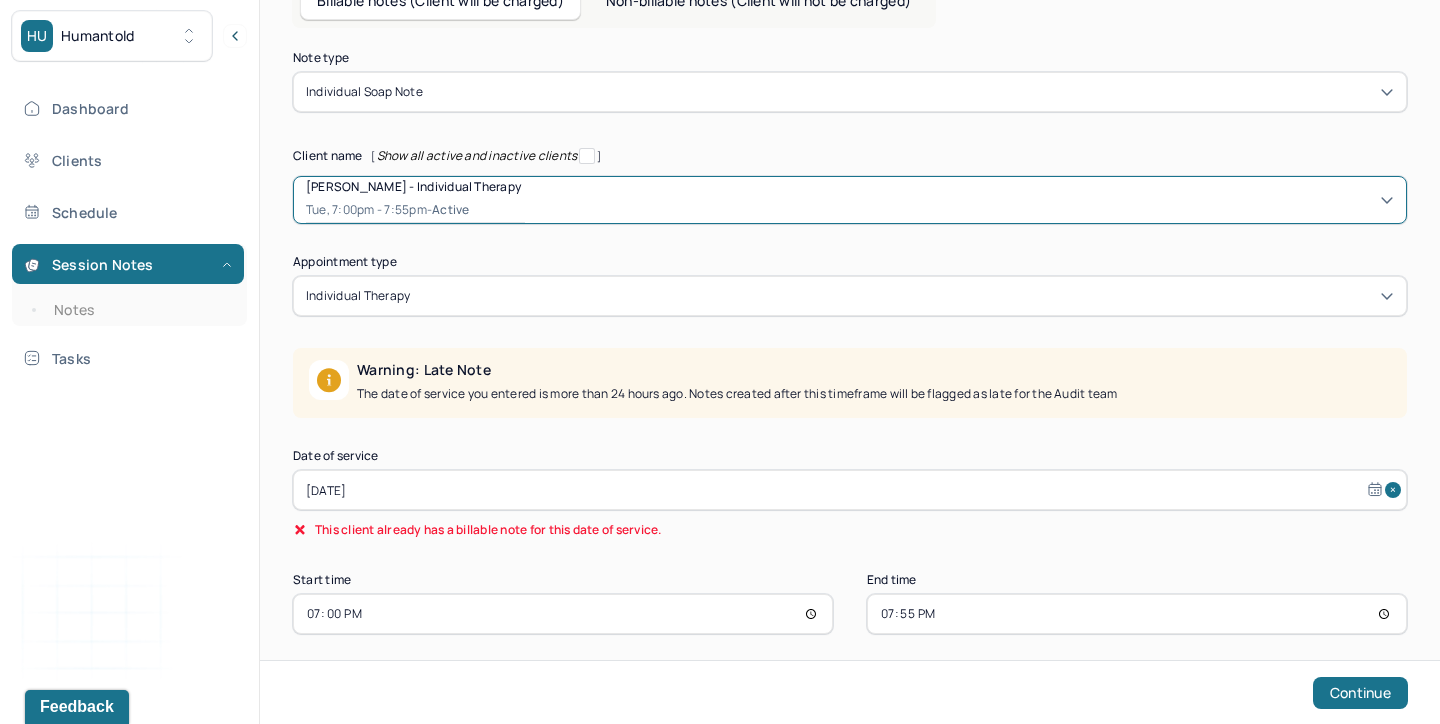 scroll, scrollTop: 181, scrollLeft: 0, axis: vertical 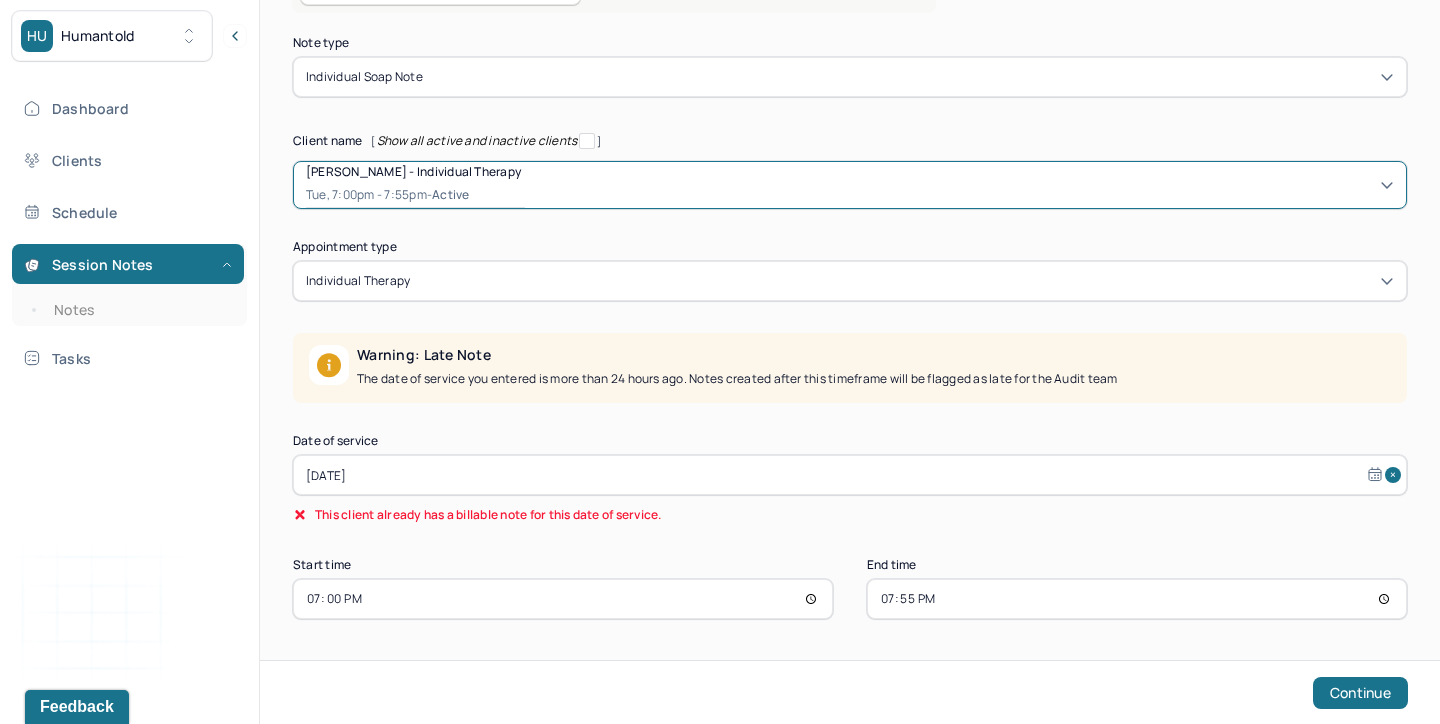 select on "5" 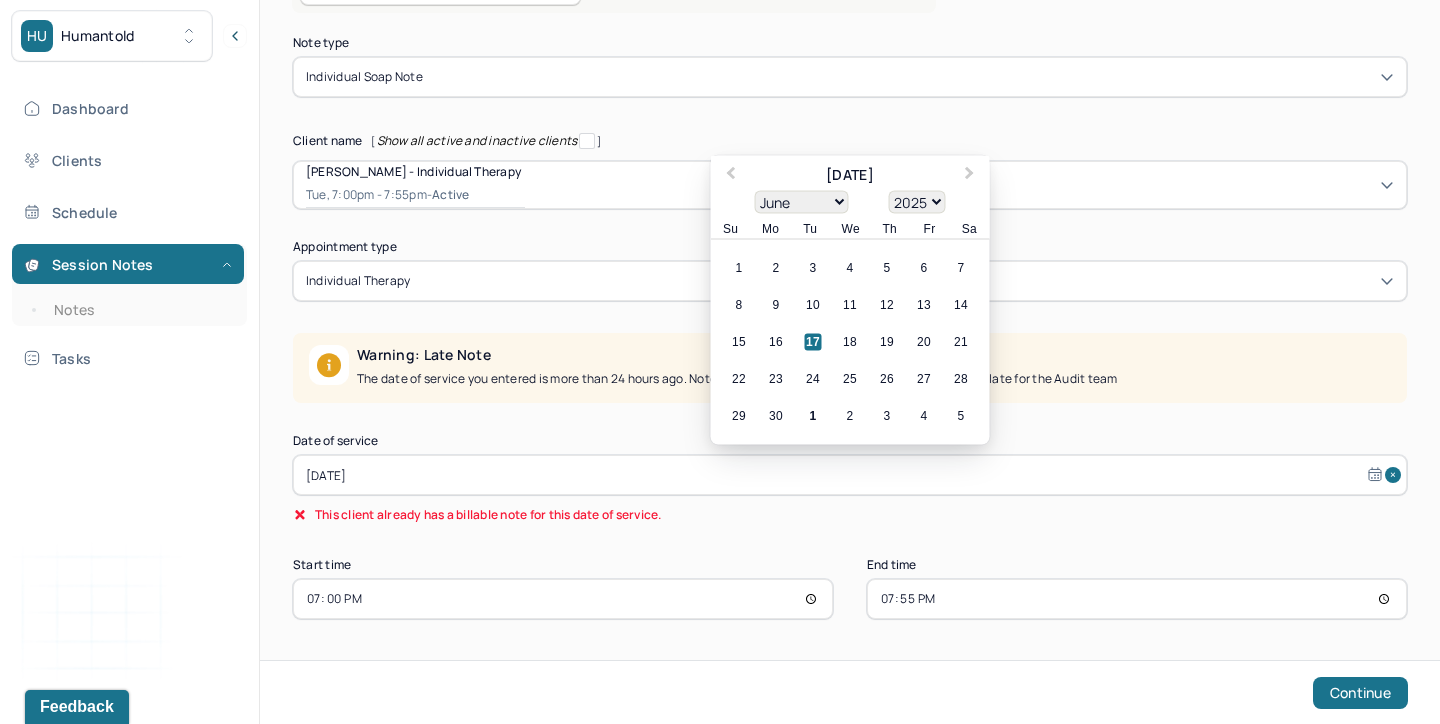 click on "[DATE]" at bounding box center (850, 475) 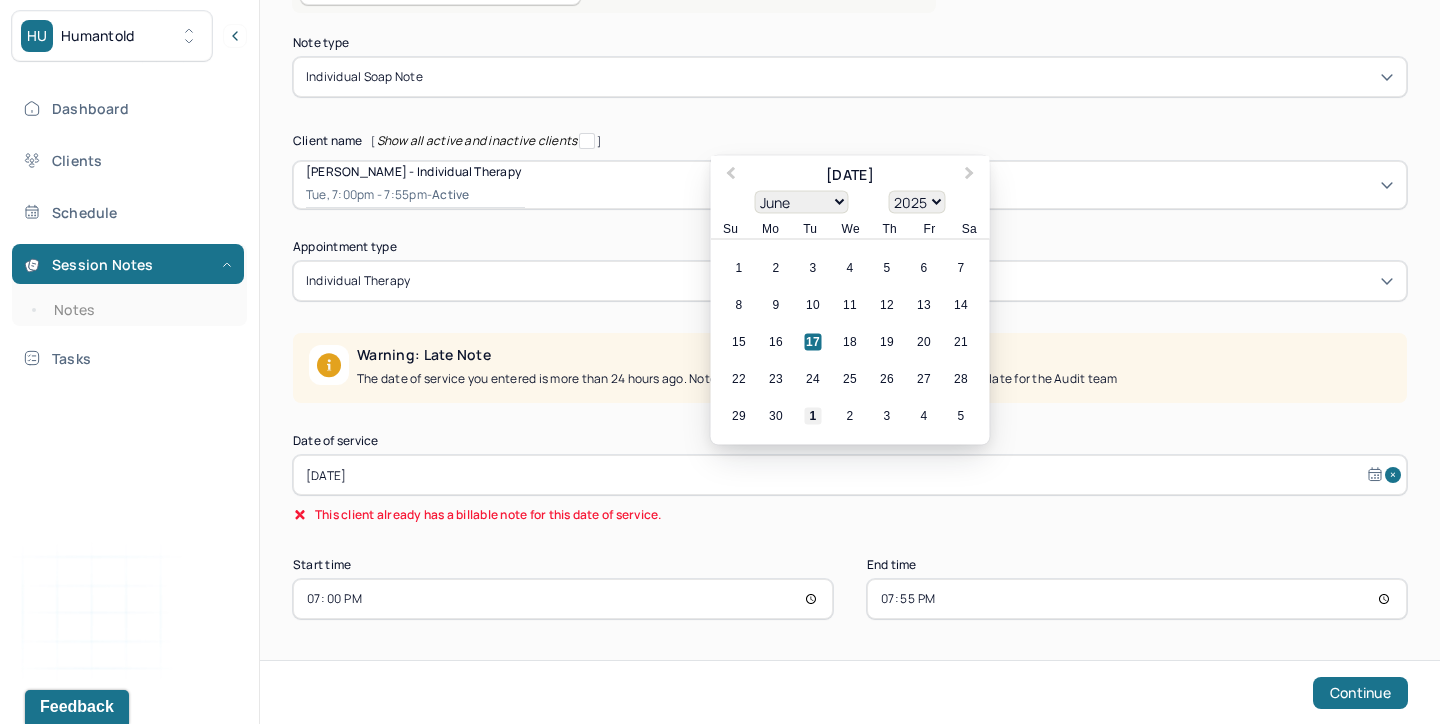click on "1" at bounding box center [813, 416] 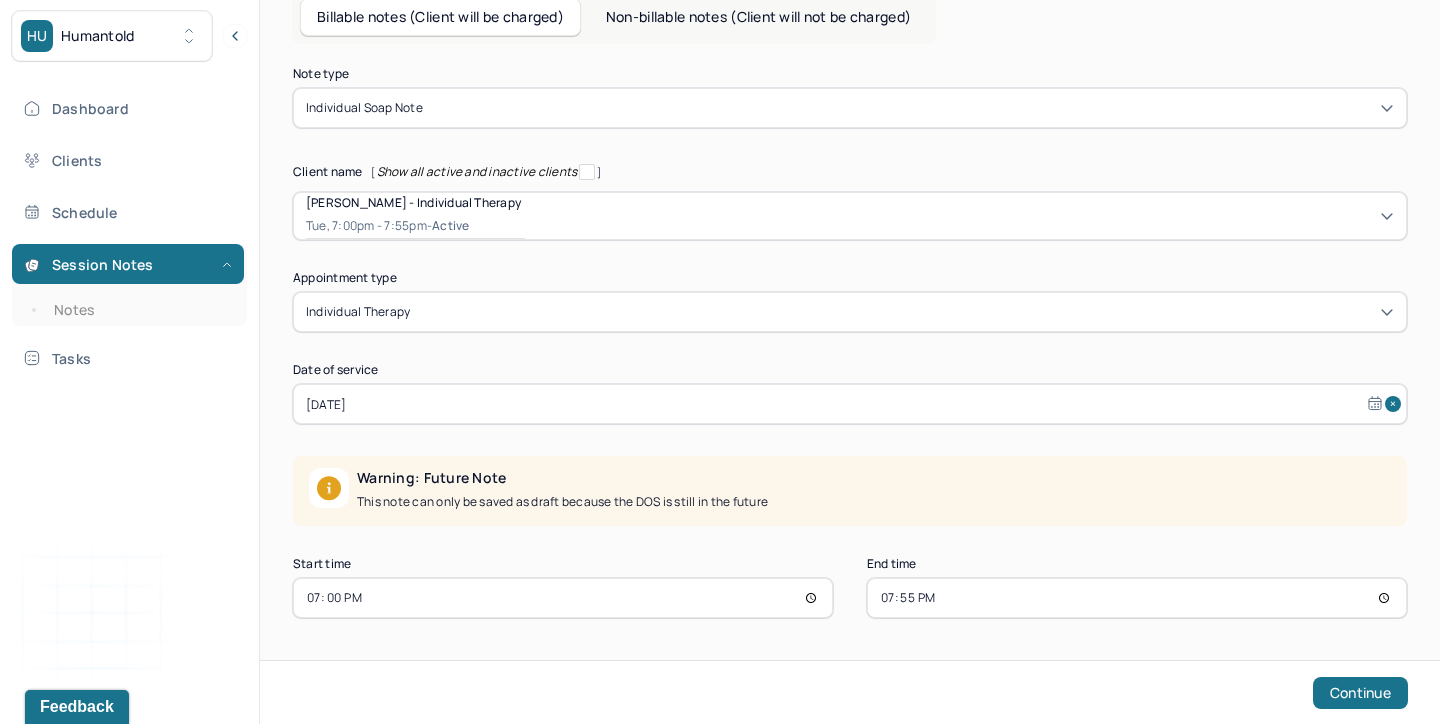 scroll, scrollTop: 149, scrollLeft: 0, axis: vertical 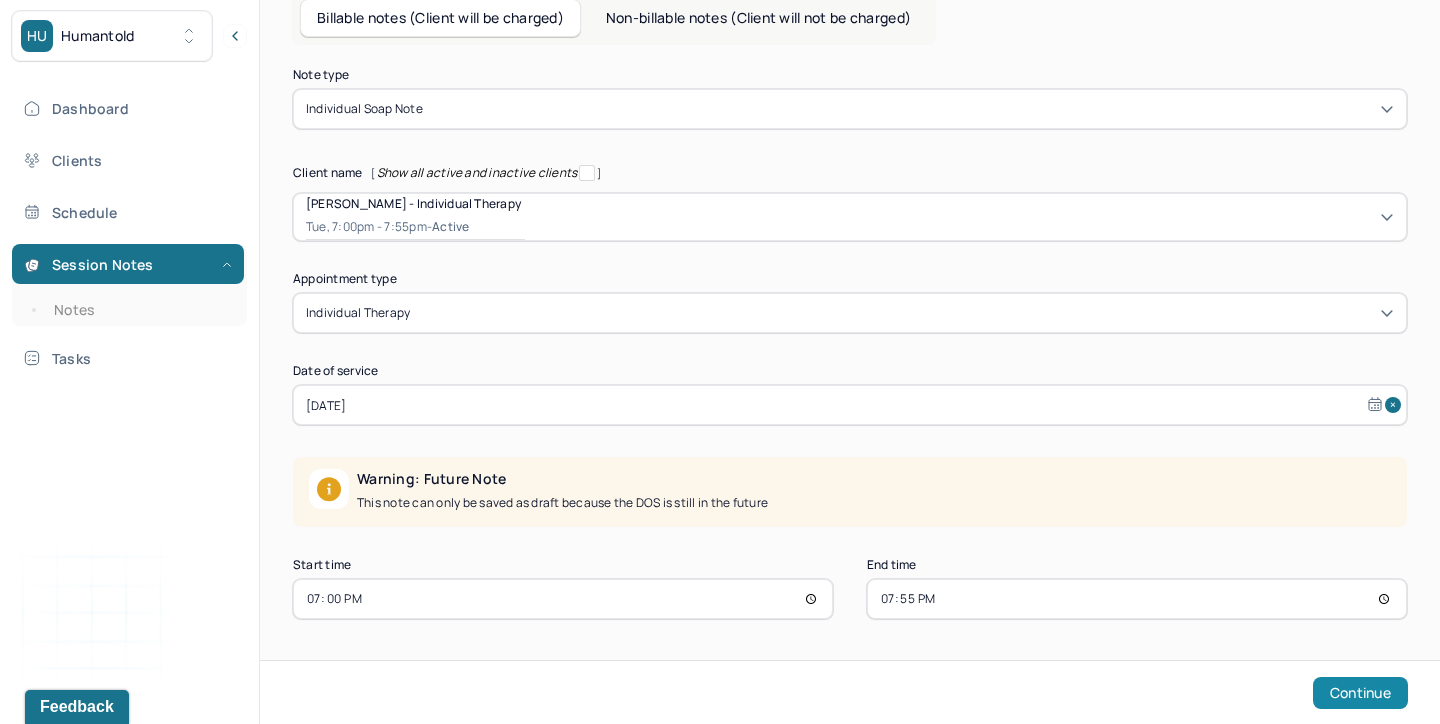 click on "Continue" at bounding box center (1360, 693) 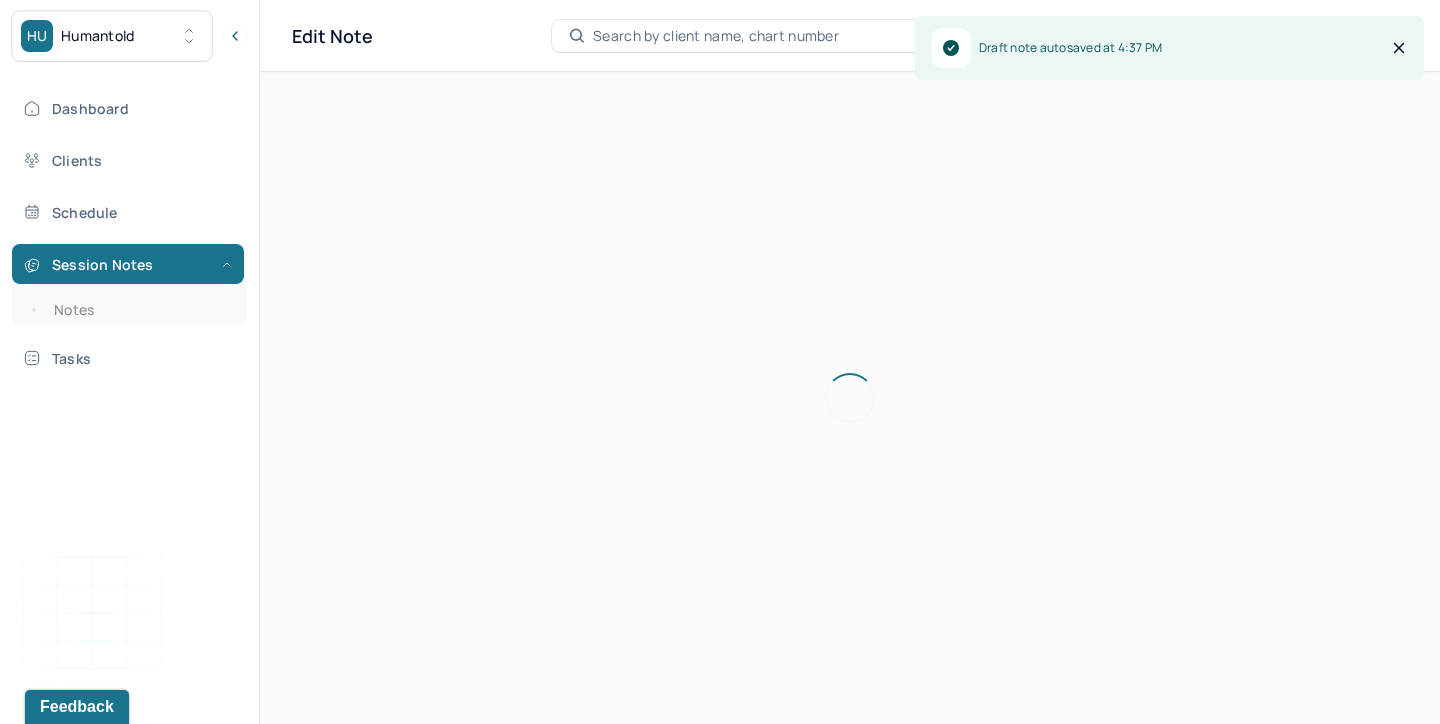 scroll, scrollTop: 36, scrollLeft: 0, axis: vertical 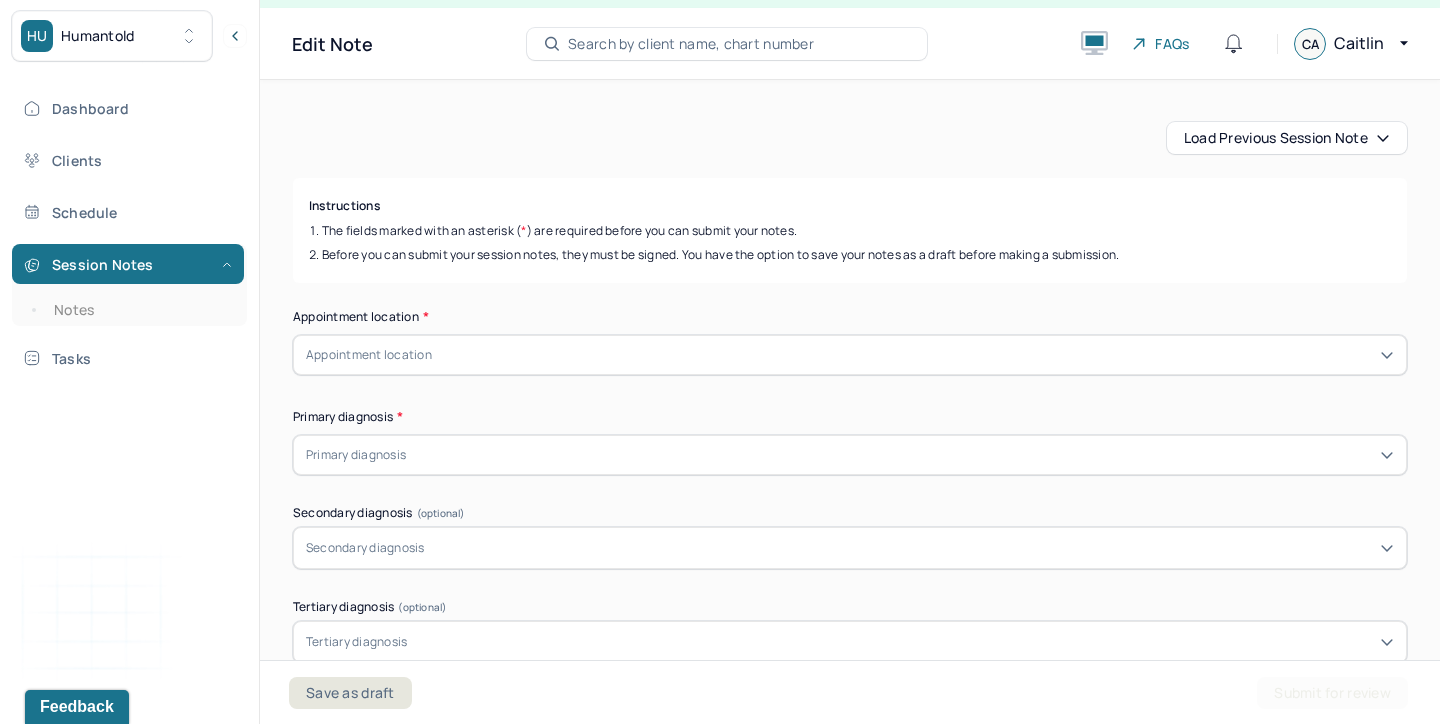 click on "Appointment Details     Client name [PERSON_NAME] Date of service [DATE] Time 7:00pm - 7:55pm Duration 55mins Appointment type individual therapy Provider name [PERSON_NAME] Note type Individual soap note Appointment Details     Client name [PERSON_NAME] Date of service [DATE] Time 7:00pm - 7:55pm Duration 55mins Appointment type individual therapy Provider name [PERSON_NAME] Note type Individual soap note   Load previous session note   Instructions The fields marked with an asterisk ( * ) are required before you can submit your notes. Before you can submit your session notes, they must be signed. You have the option to save your notes as a draft before making a submission. Appointment location * Appointment location Primary diagnosis * Primary diagnosis Secondary diagnosis (optional) Secondary diagnosis Tertiary diagnosis (optional) Tertiary diagnosis Emotional / Behavioural symptoms demonstrated * Causing * Causing Intention for Session * Intention for Session Session Note Subjective Objective * *" at bounding box center (850, 2029) 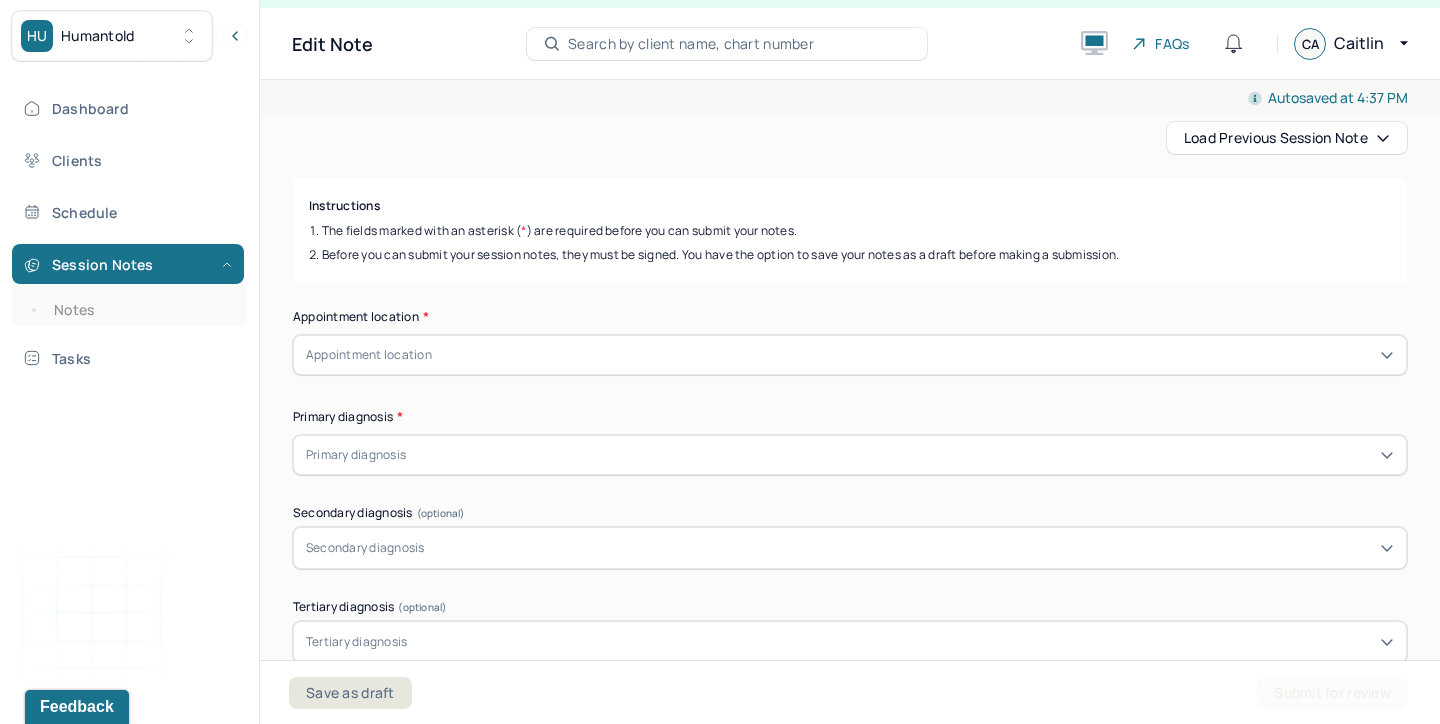 click on "Load previous session note" at bounding box center [1287, 138] 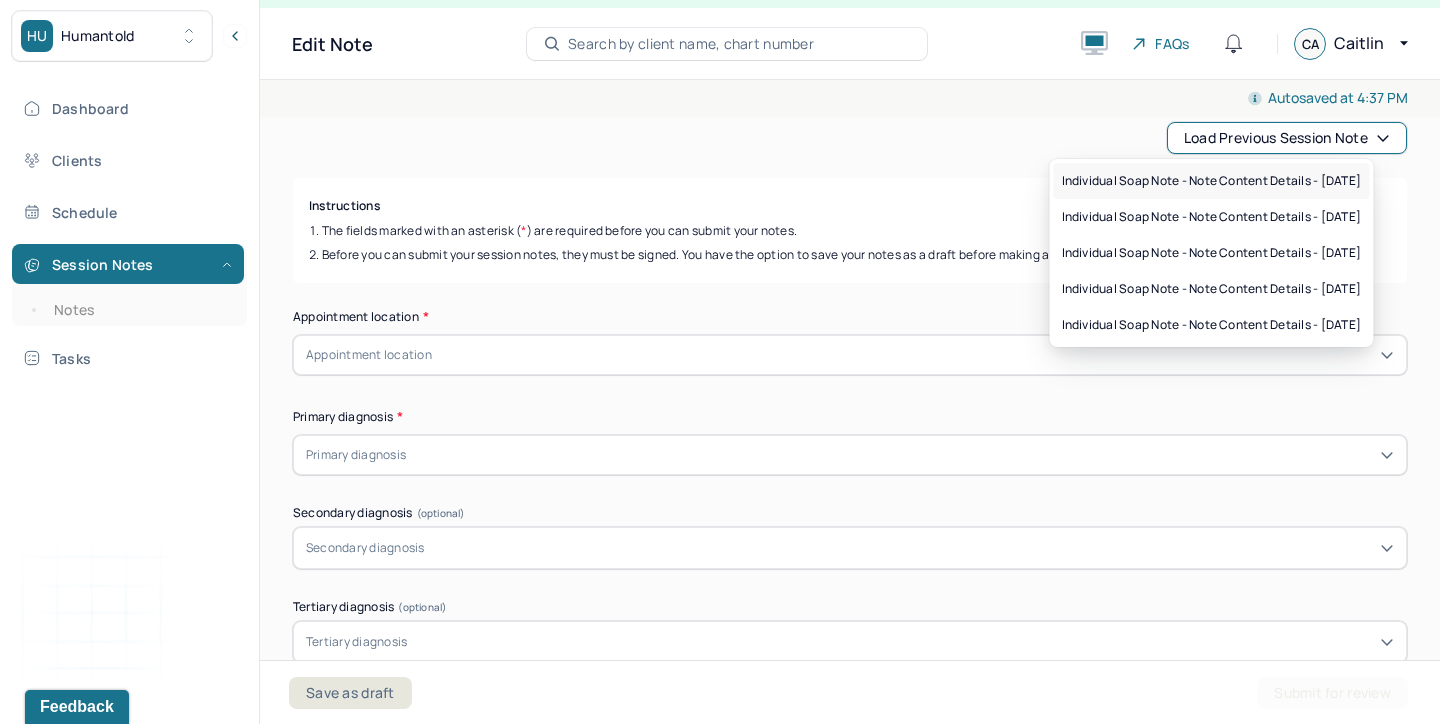 click on "Individual soap note   - Note content Details -   [DATE]" at bounding box center [1212, 181] 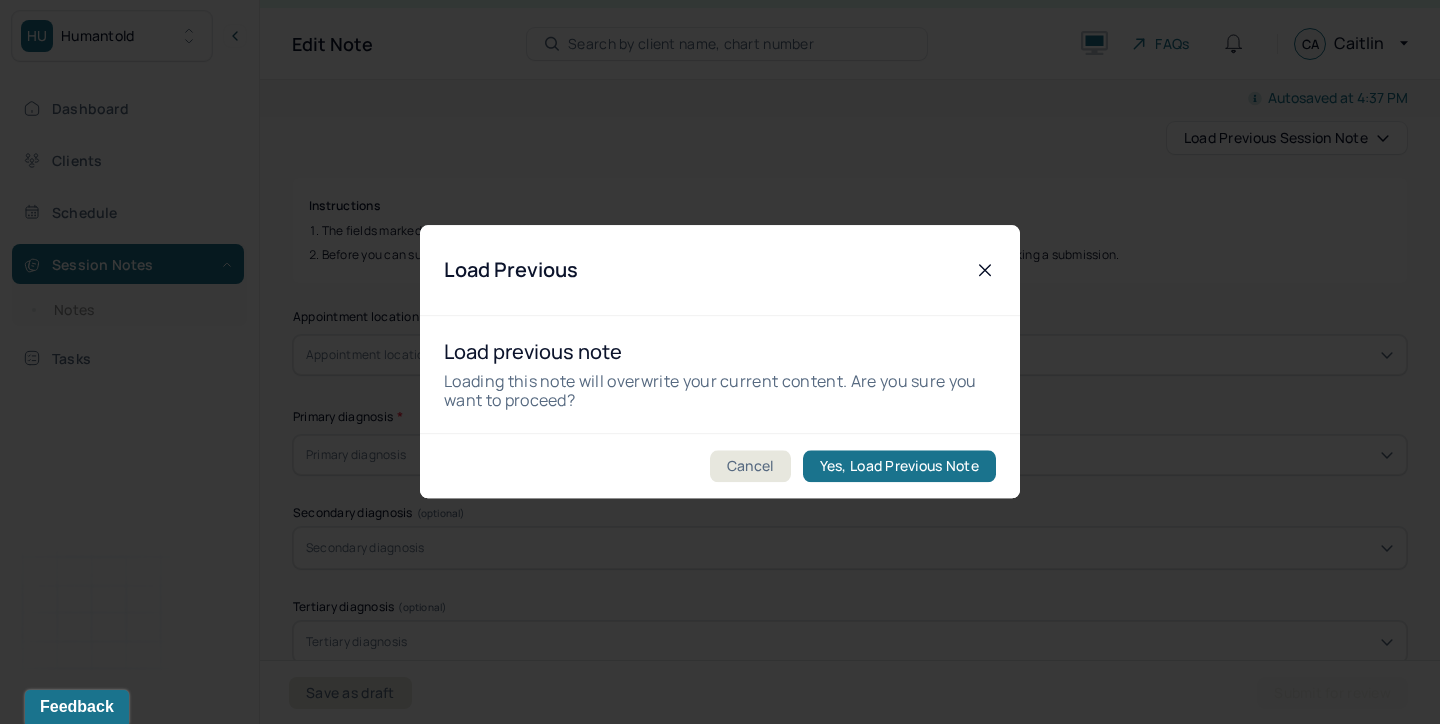 click on "Yes, Load Previous Note" at bounding box center (899, 467) 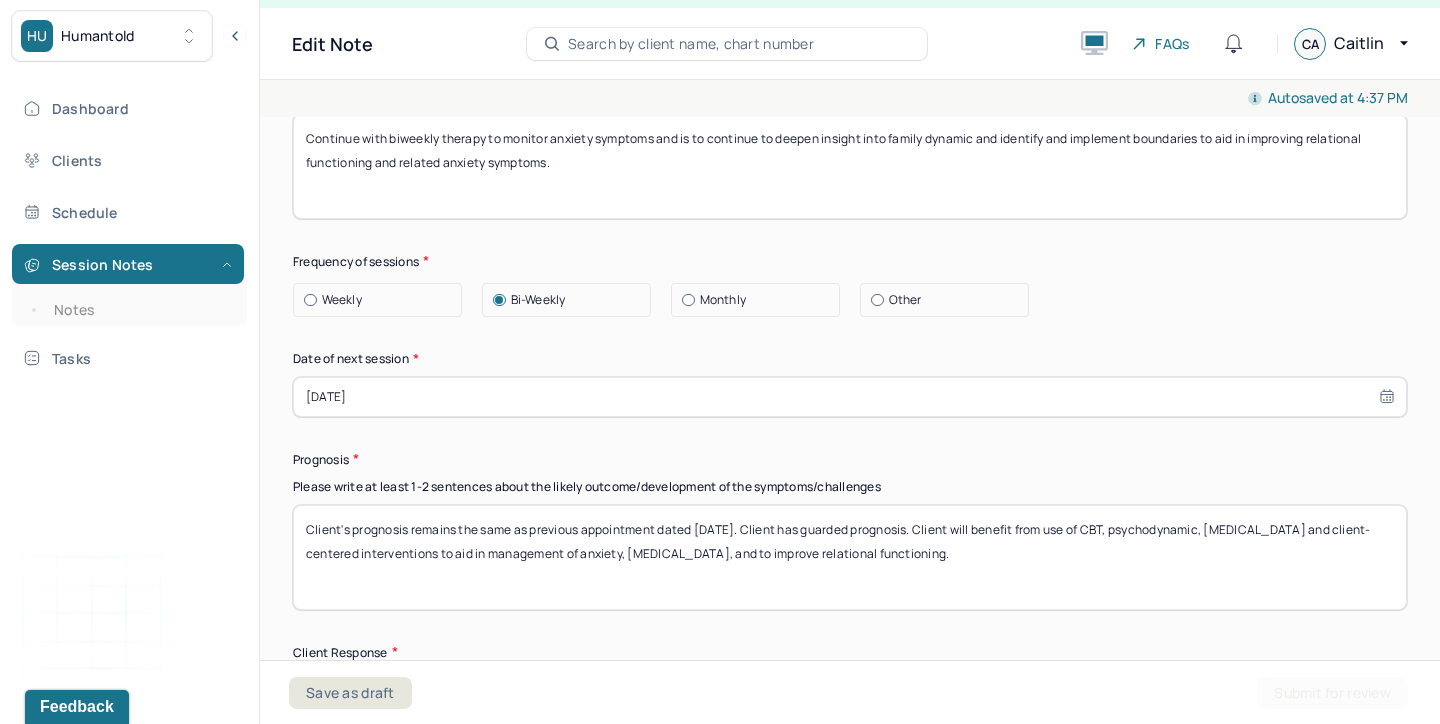 scroll, scrollTop: 2400, scrollLeft: 0, axis: vertical 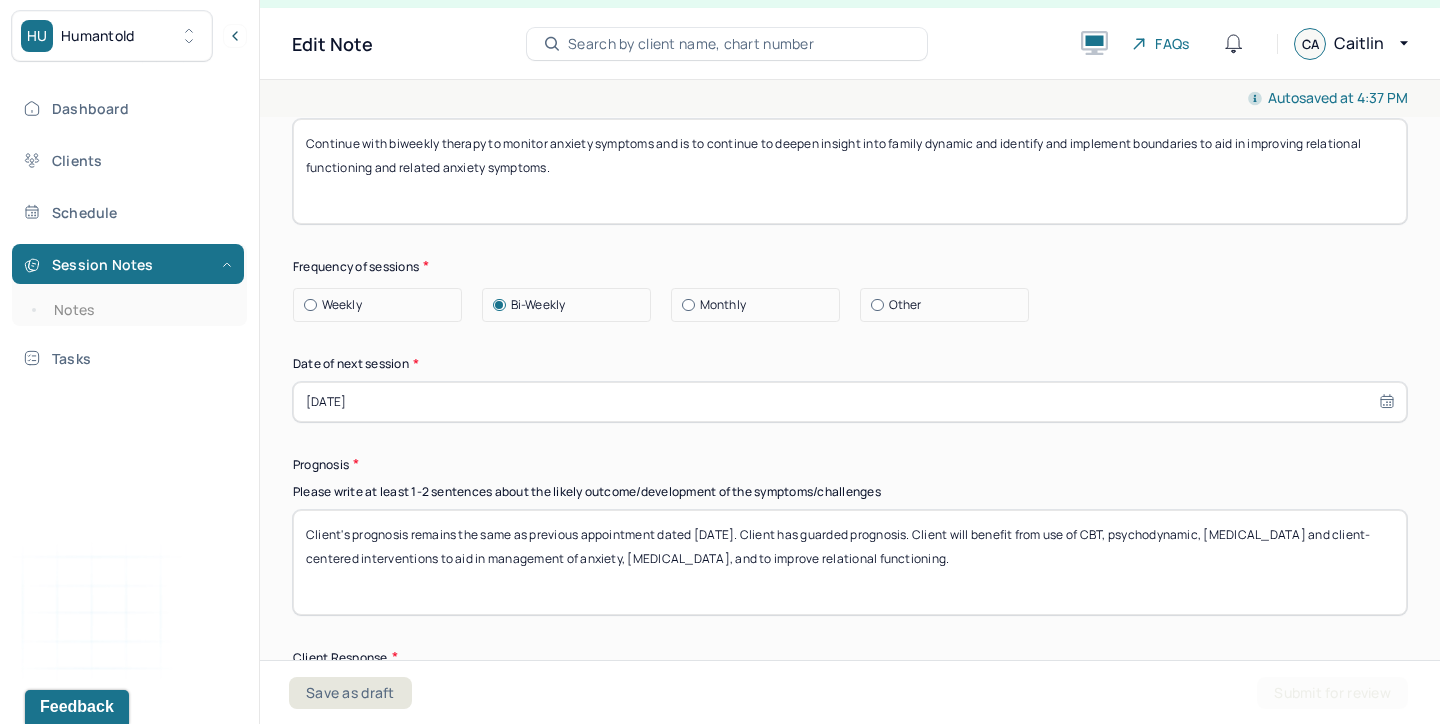 select on "6" 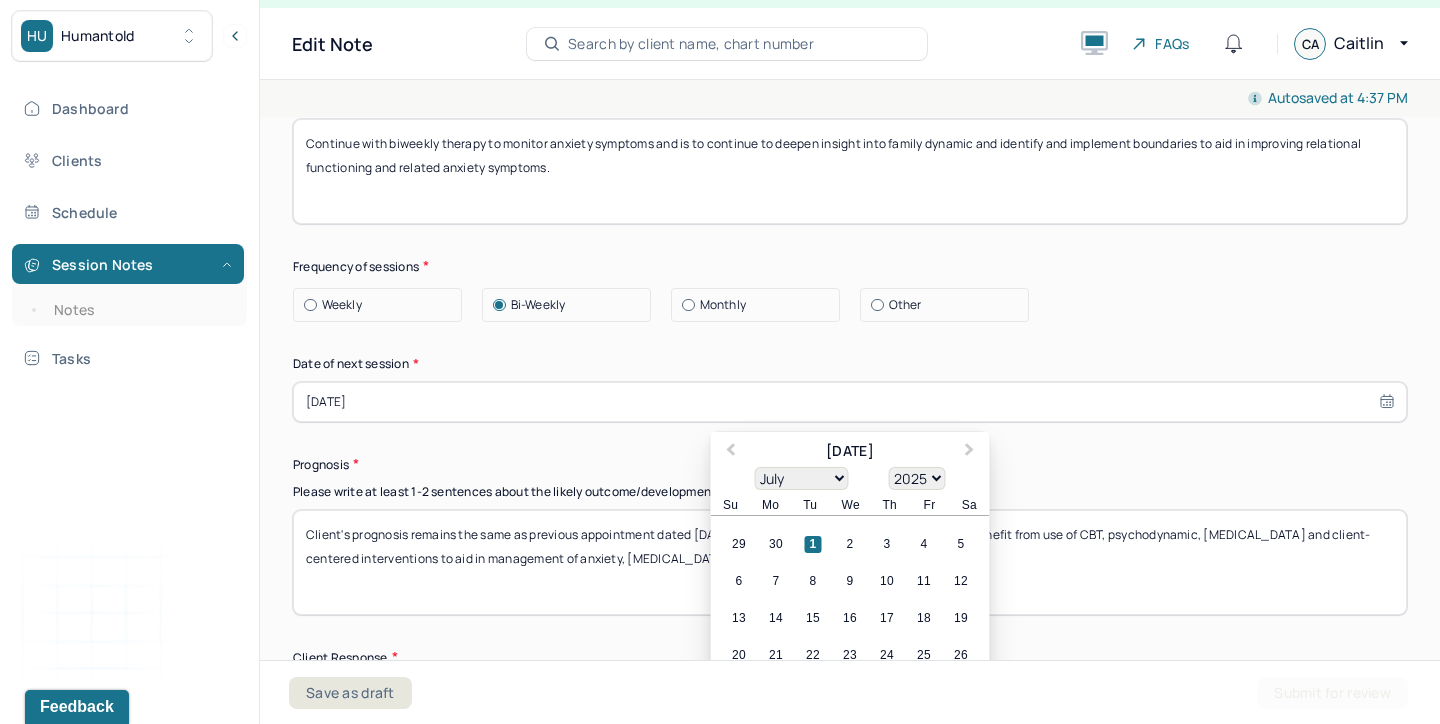 click on "[DATE]" at bounding box center (850, 402) 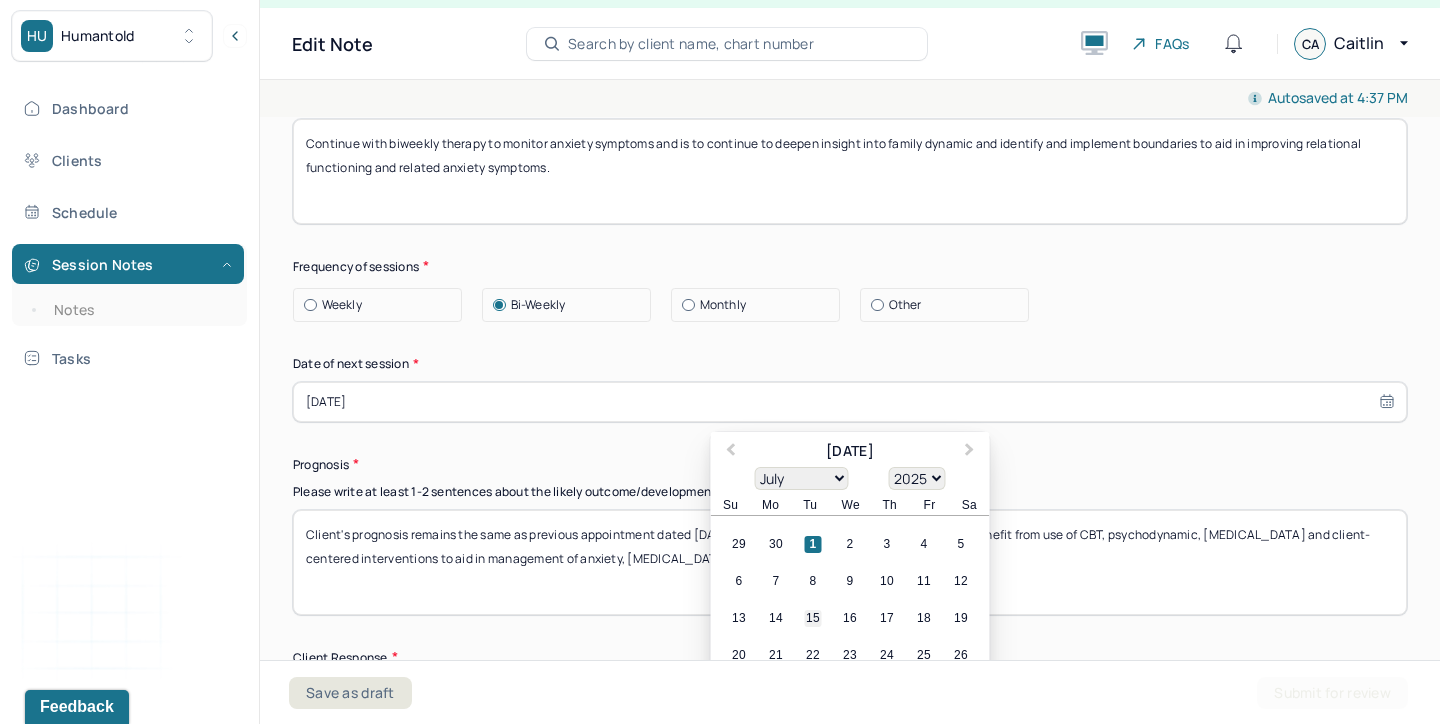 click on "15" at bounding box center (813, 618) 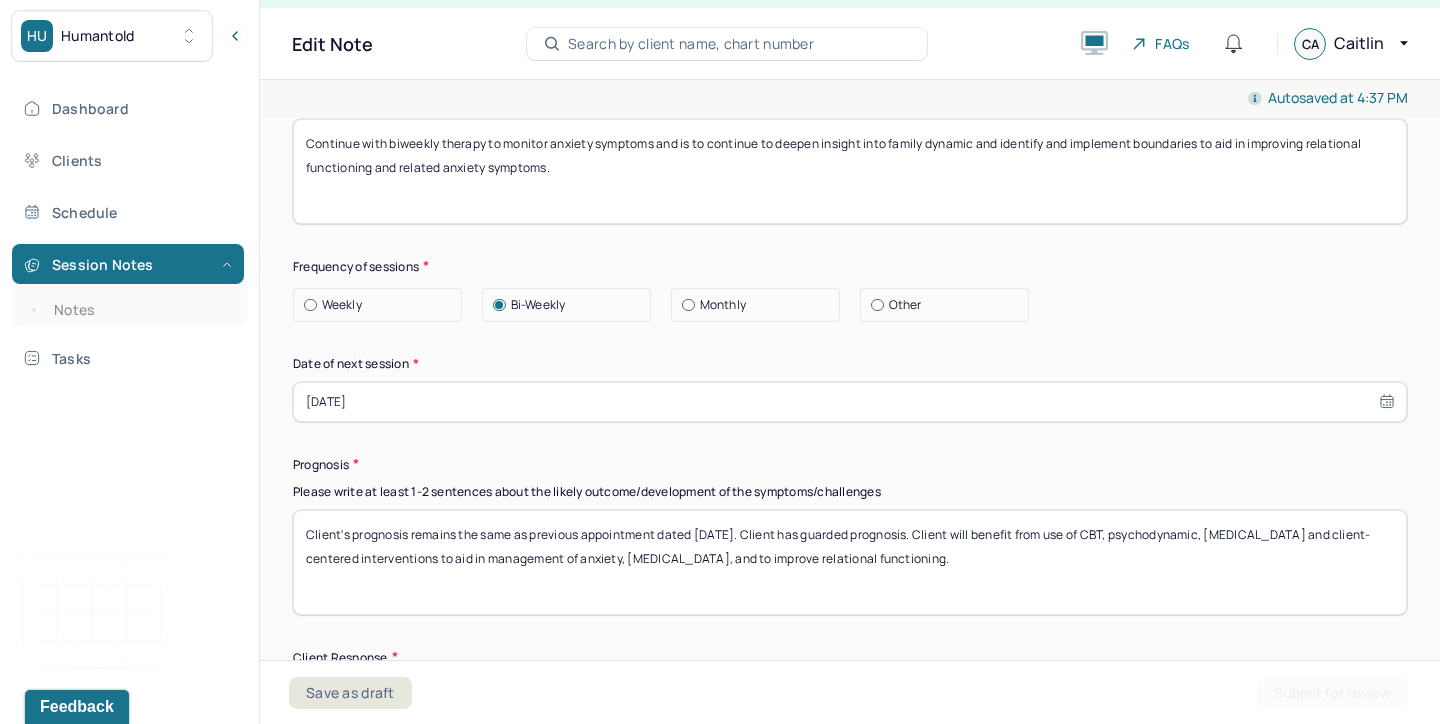 click on "Please write at least 1-2 sentences about the likely outcome/development of the symptoms/challenges" at bounding box center [850, 492] 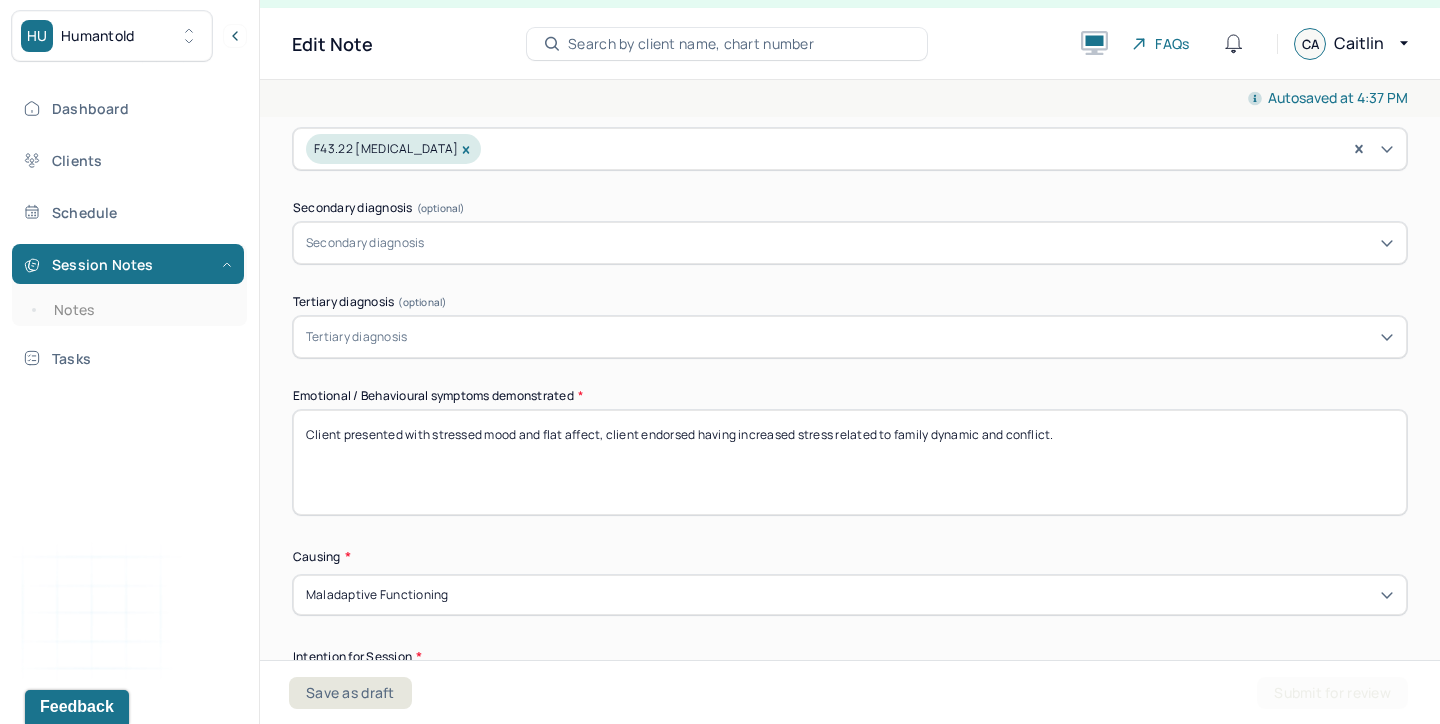 scroll, scrollTop: 0, scrollLeft: 0, axis: both 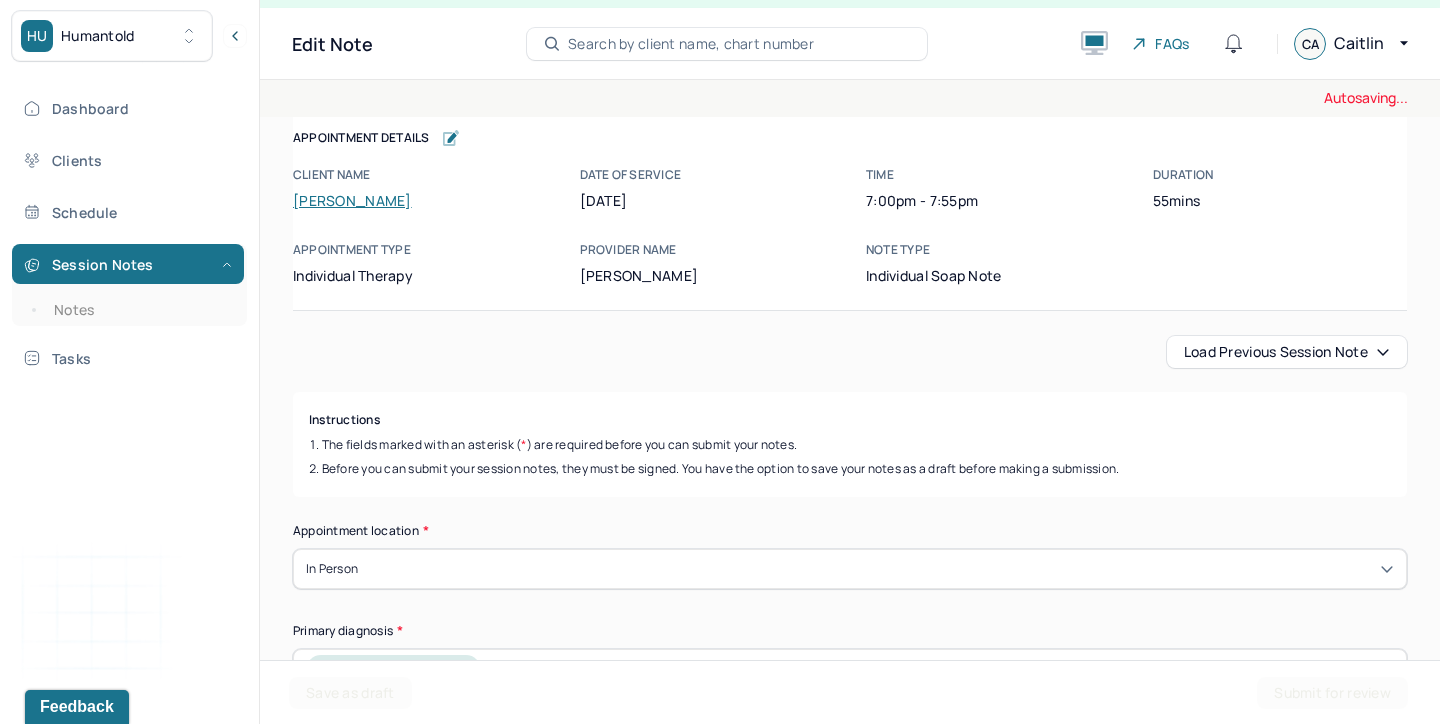 click on "Load previous session note" at bounding box center (1287, 352) 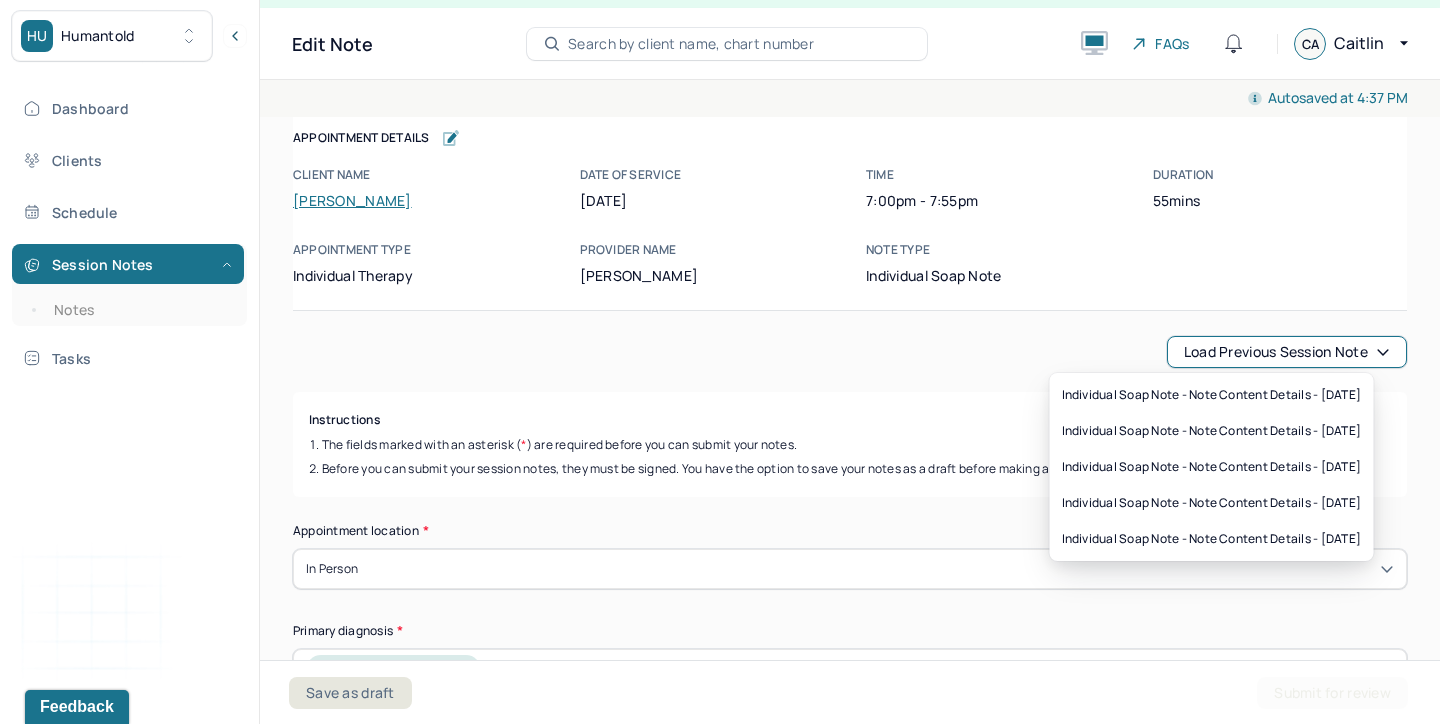 click on "Load previous session note" at bounding box center [850, 352] 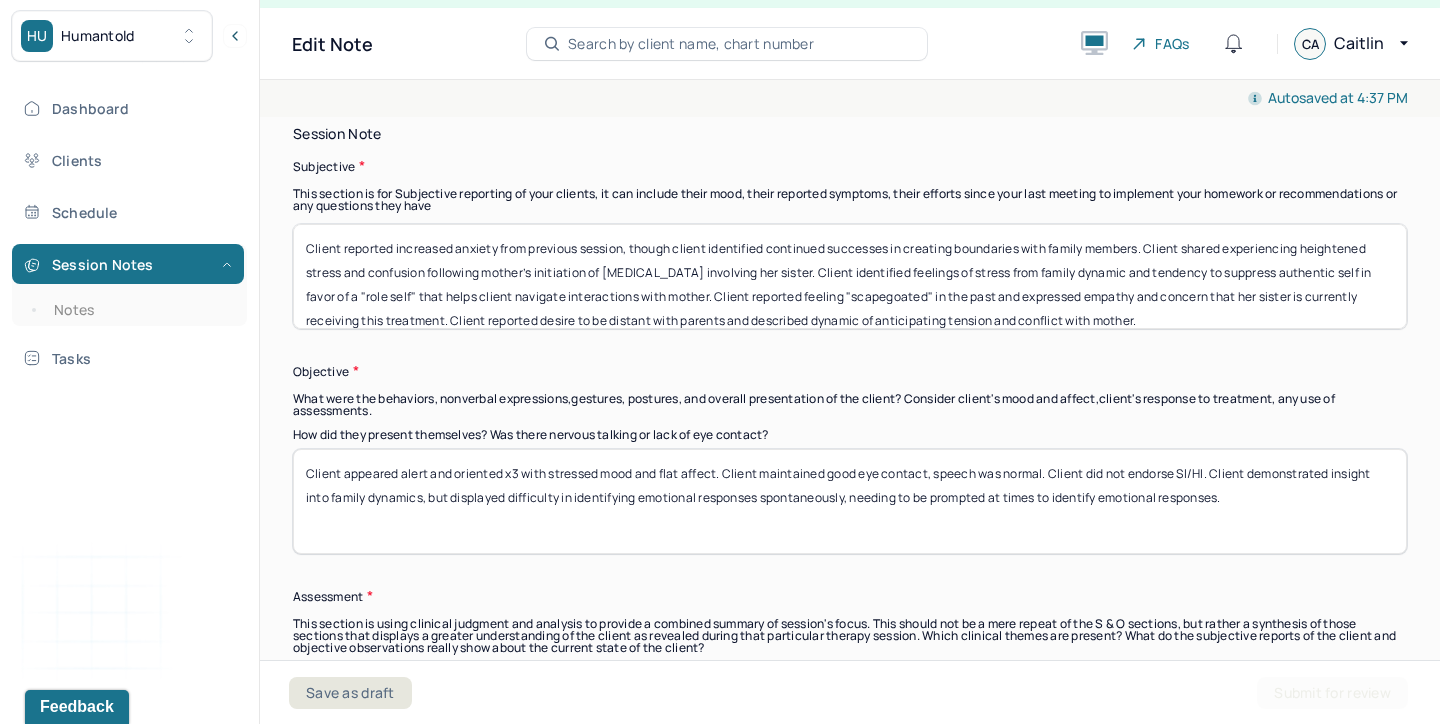 scroll, scrollTop: 1535, scrollLeft: 0, axis: vertical 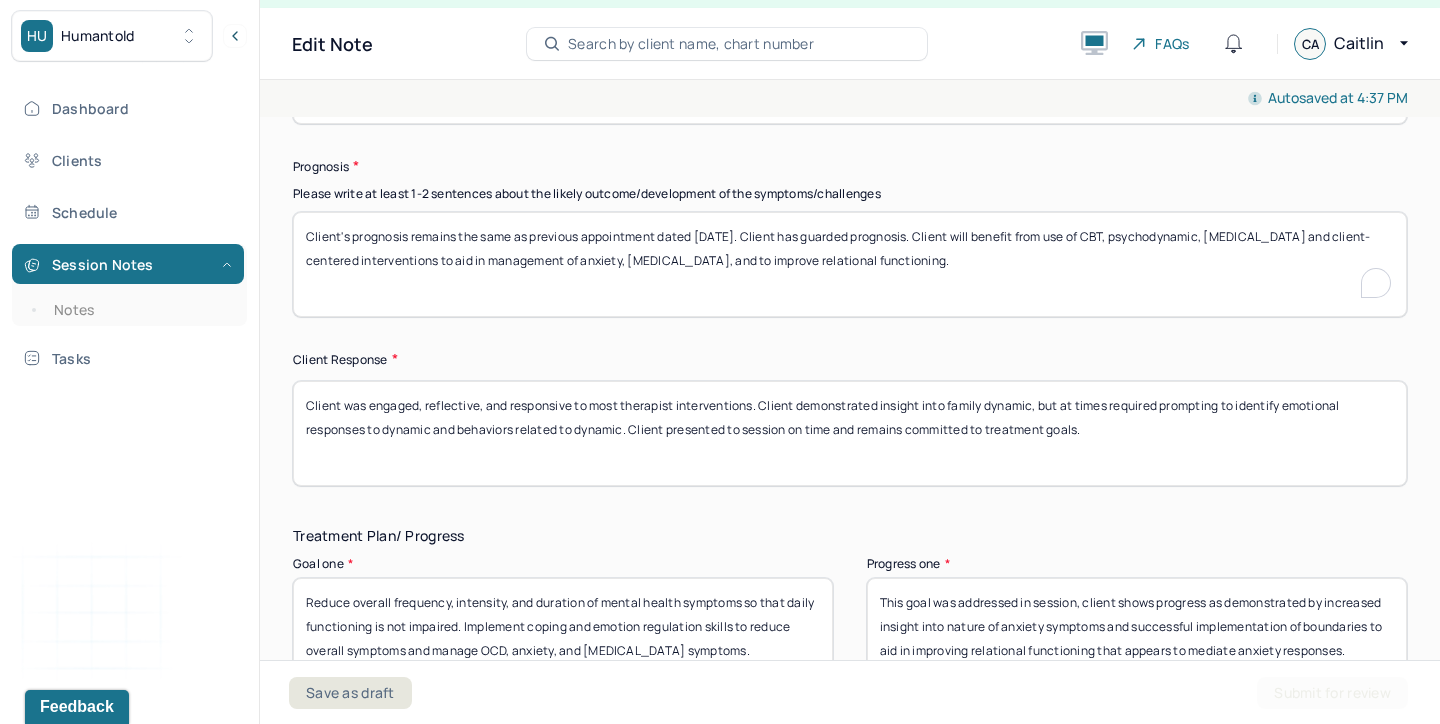 click on "Client's prognosis remains the same as previous appointment dated [DATE]. Client has guarded prognosis. Client will benefit from use of CBT, psychodynamic, [MEDICAL_DATA] and client-centered interventions to aid in management of anxiety, [MEDICAL_DATA], and to improve relational functioning." at bounding box center (850, 264) 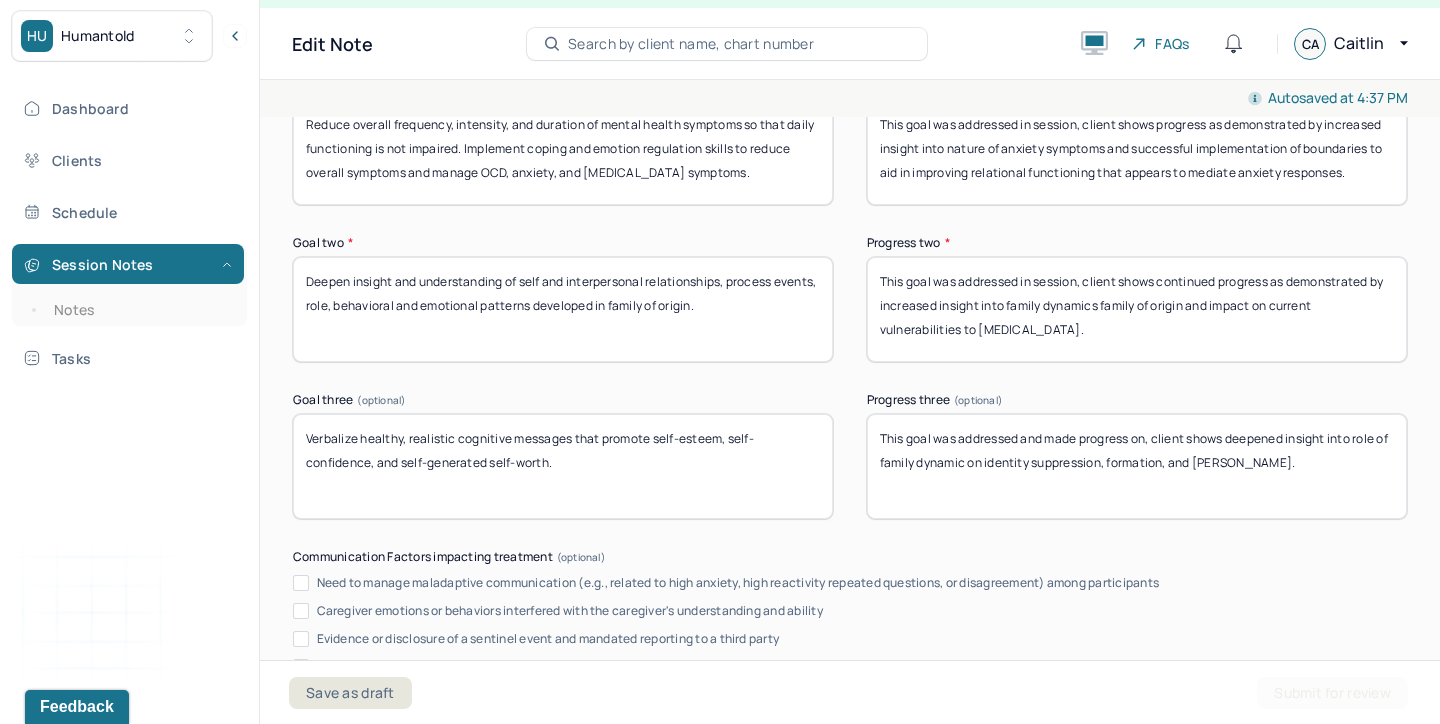 scroll, scrollTop: 3682, scrollLeft: 0, axis: vertical 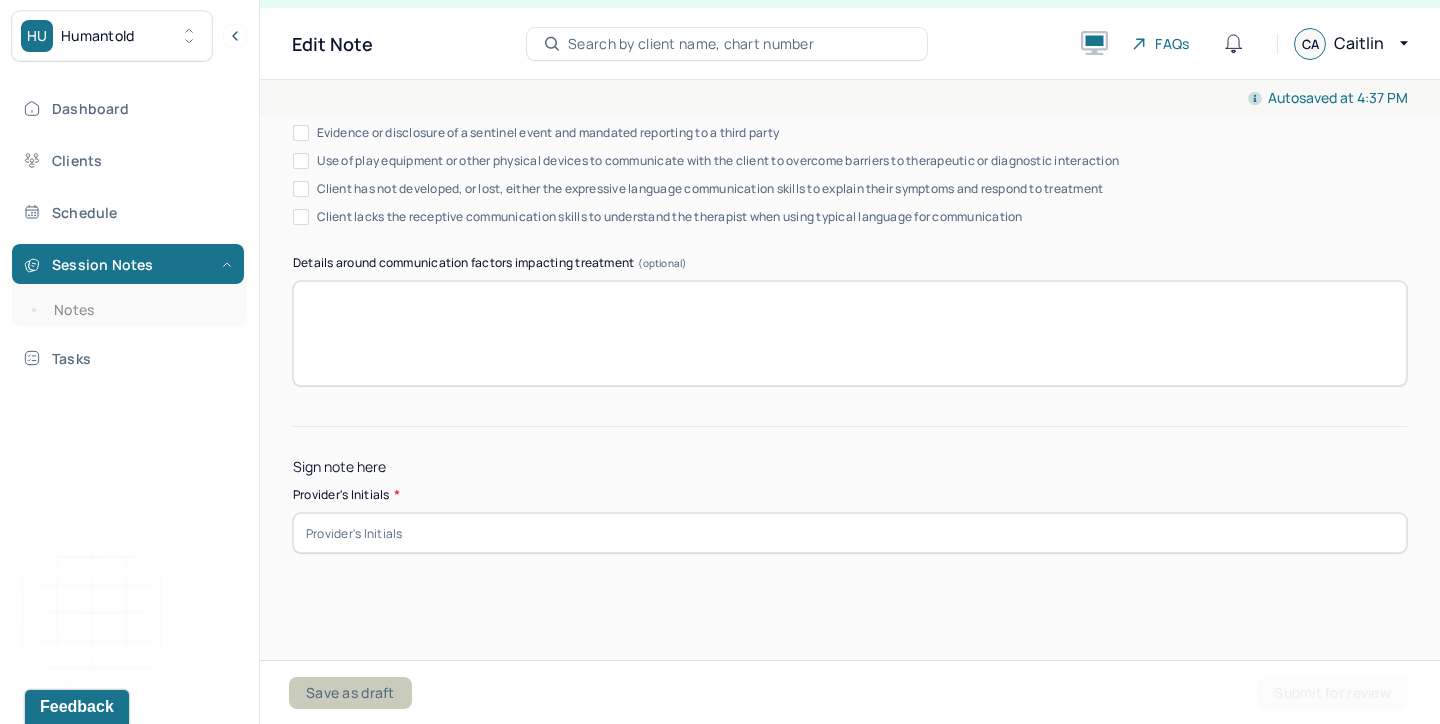 type on "Client's prognosis remains the same as previous appointment dated [DATE]. Client has guarded prognosis. Client will benefit from use of CBT, psychodynamic, [MEDICAL_DATA] and client-centered interventions to aid in management of anxiety, [MEDICAL_DATA], and to improve relational functioning." 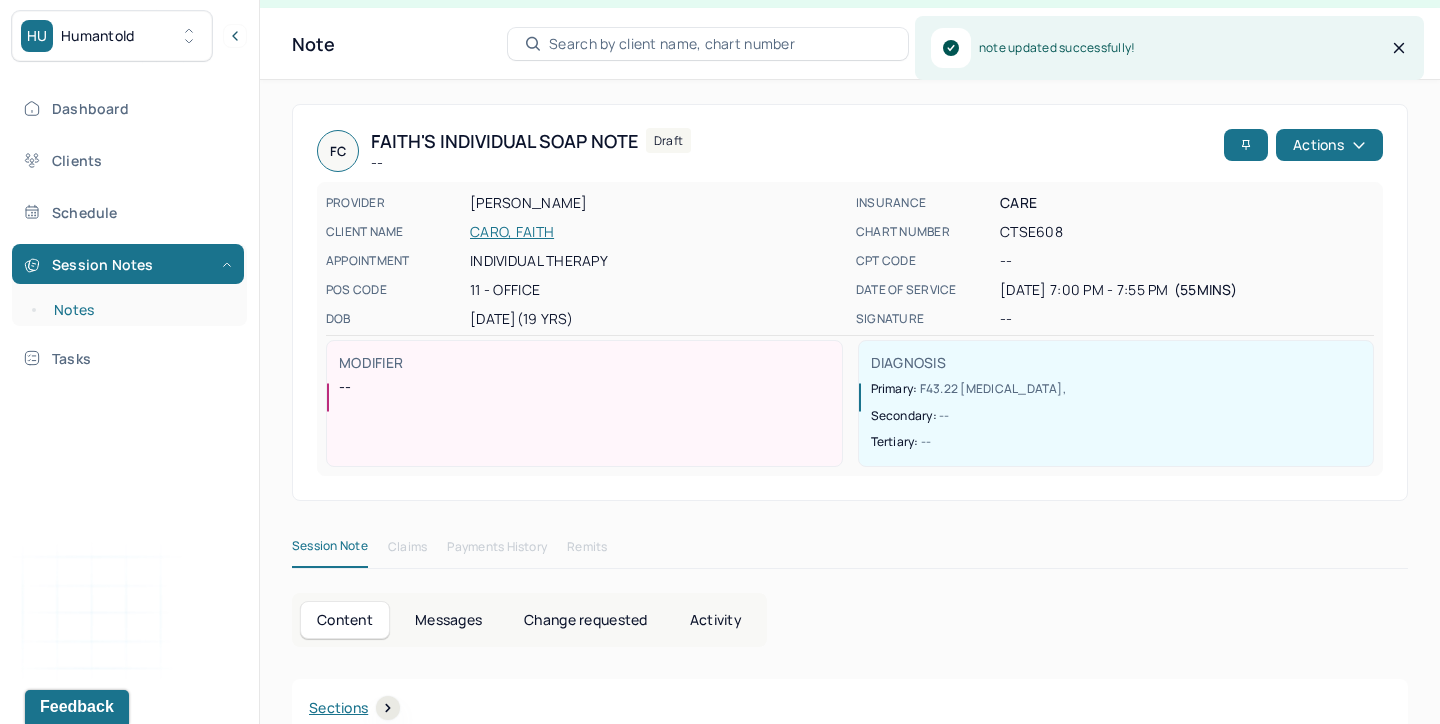 click on "Notes" at bounding box center (139, 310) 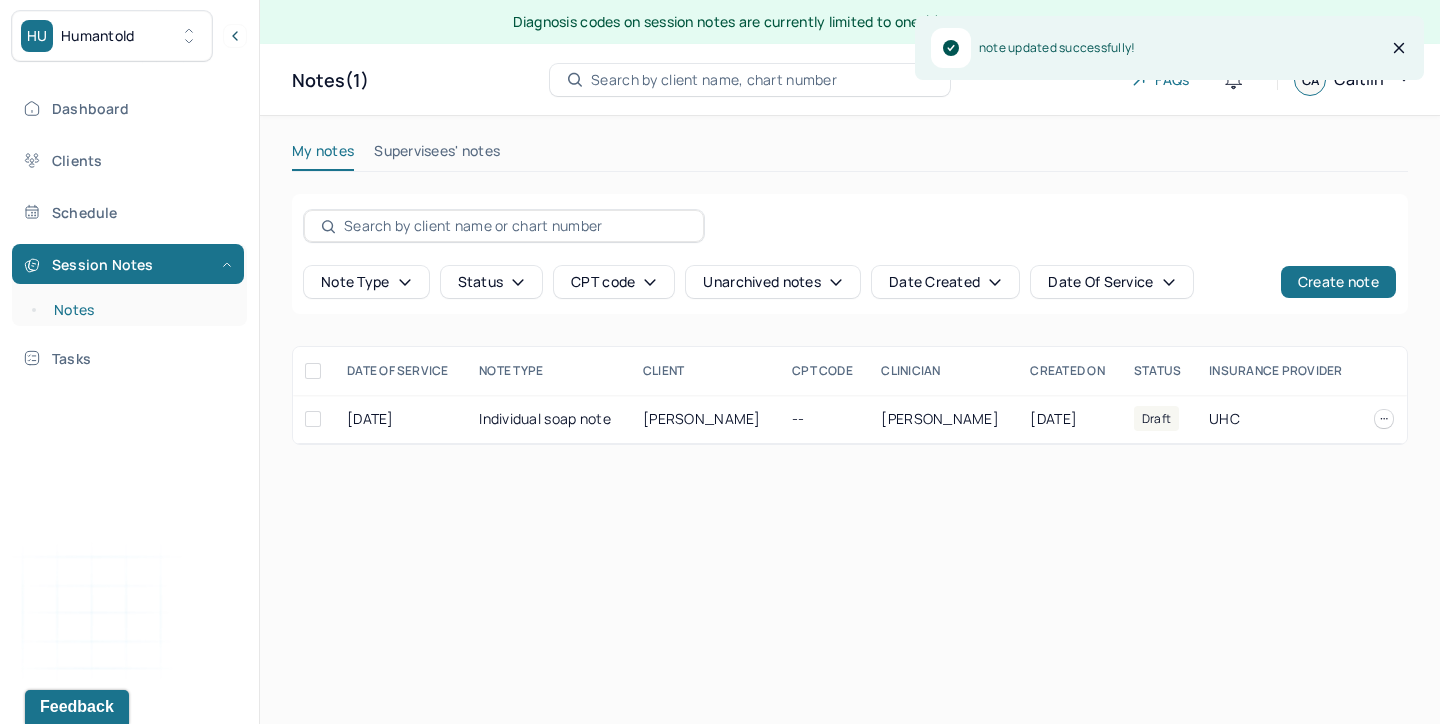 scroll, scrollTop: 0, scrollLeft: 0, axis: both 